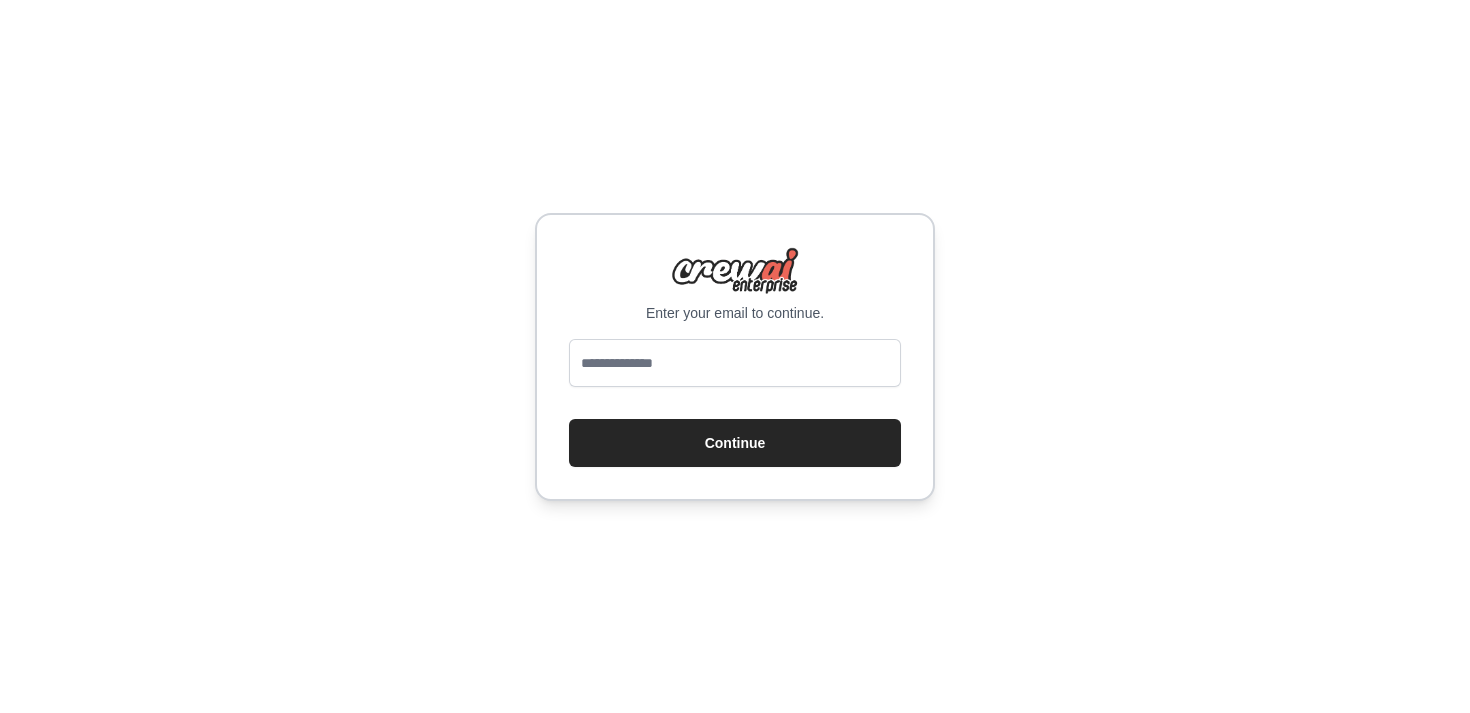 scroll, scrollTop: 0, scrollLeft: 0, axis: both 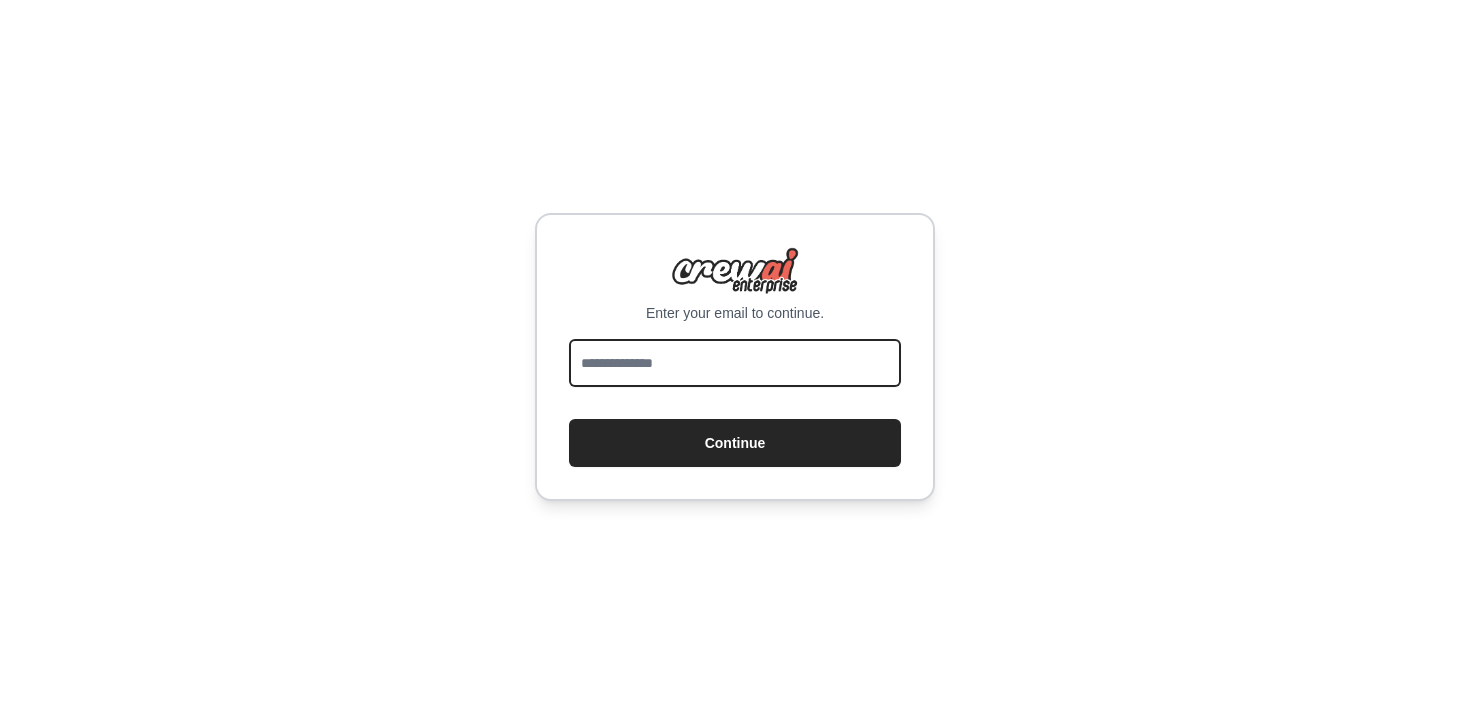 click at bounding box center (735, 363) 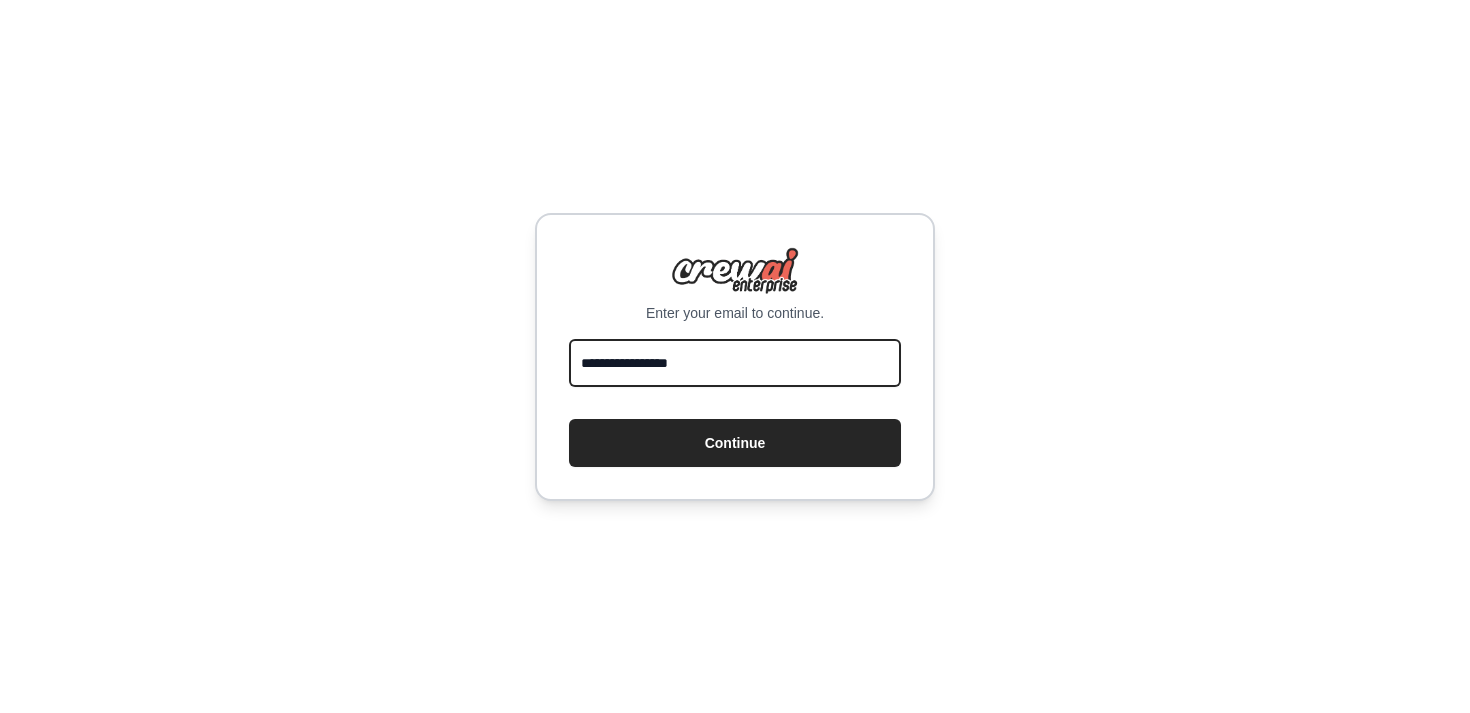 type on "**********" 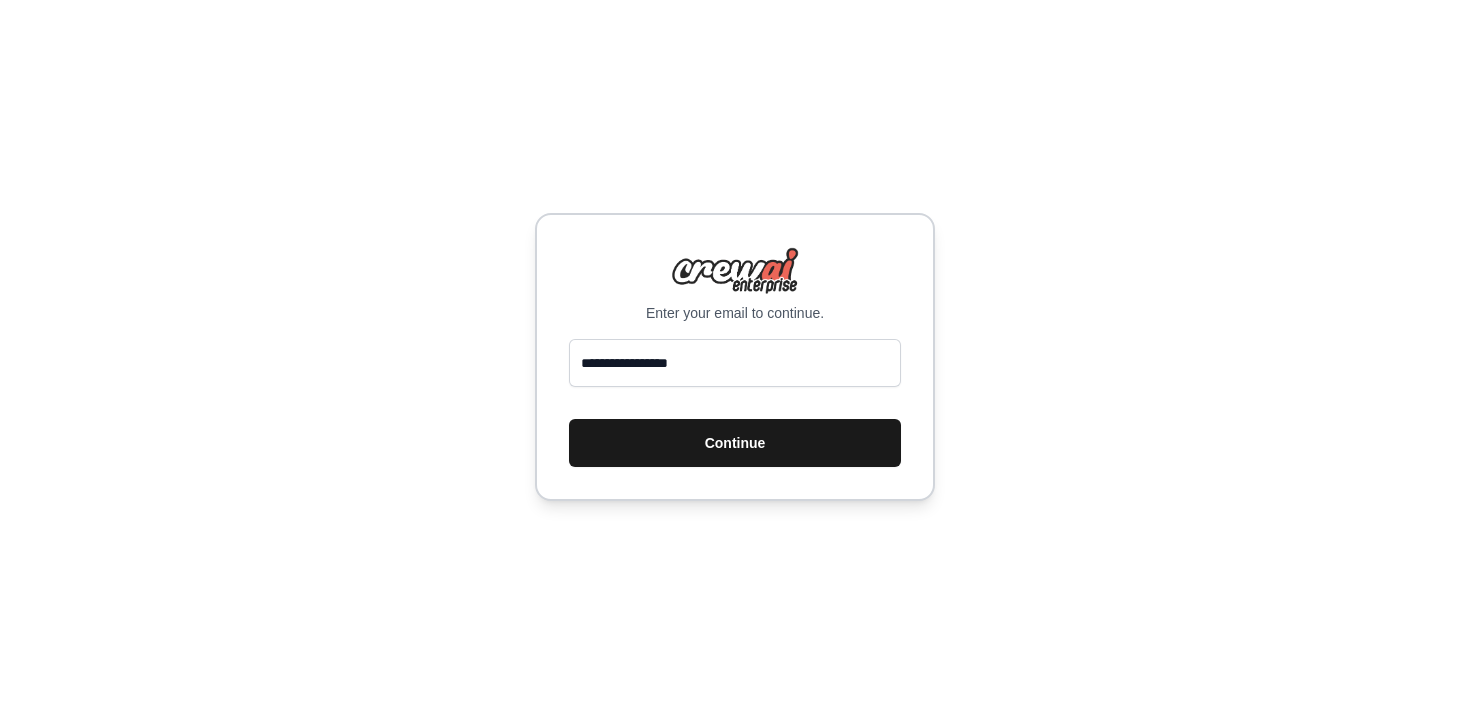 click on "Continue" at bounding box center (735, 443) 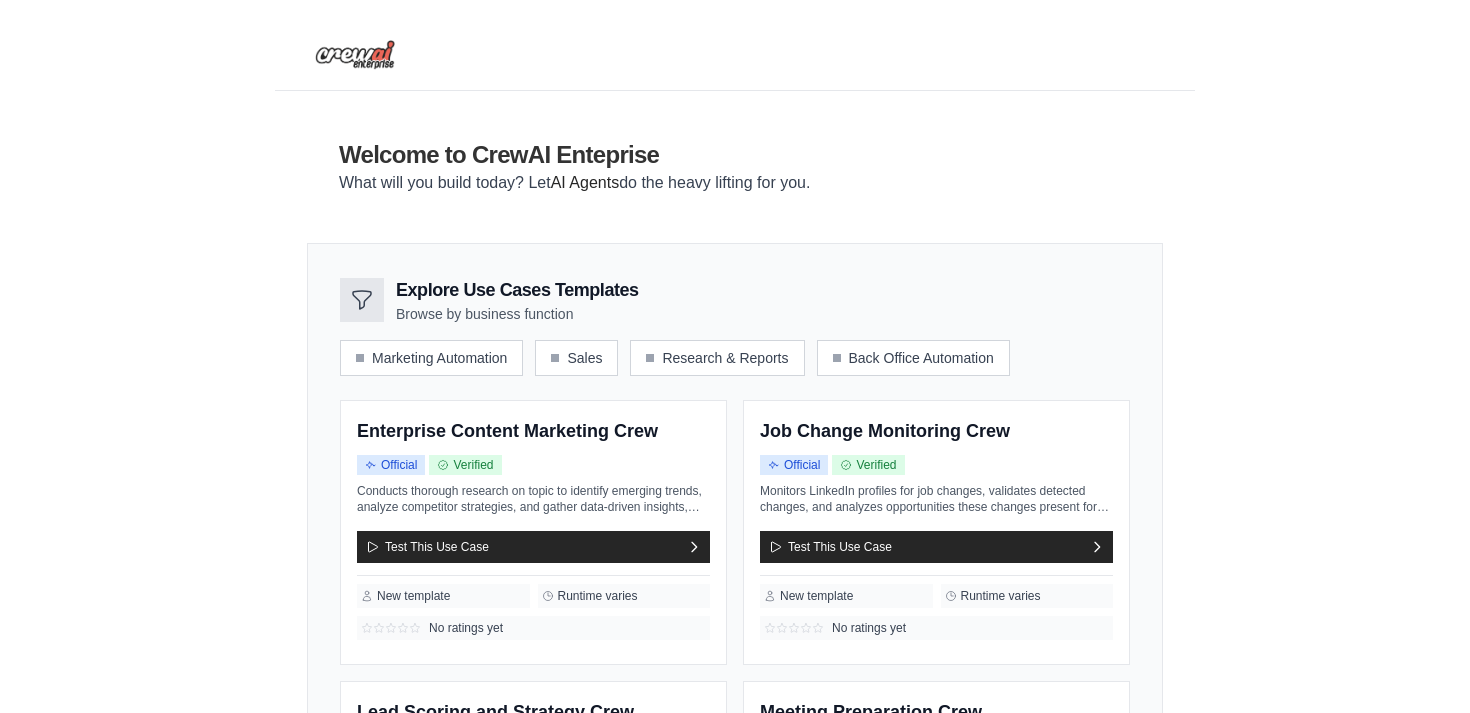 scroll, scrollTop: 0, scrollLeft: 0, axis: both 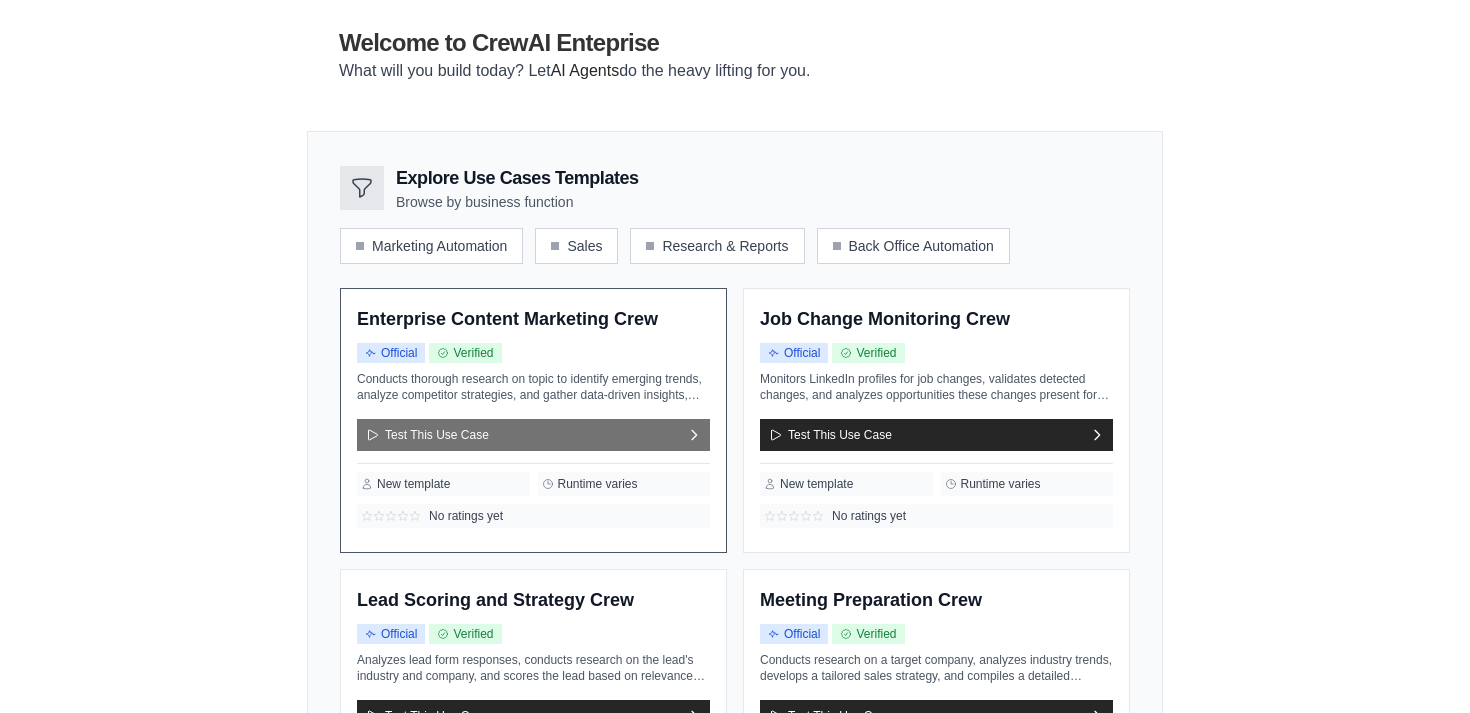 click on "Test This Use Case" at bounding box center (533, 435) 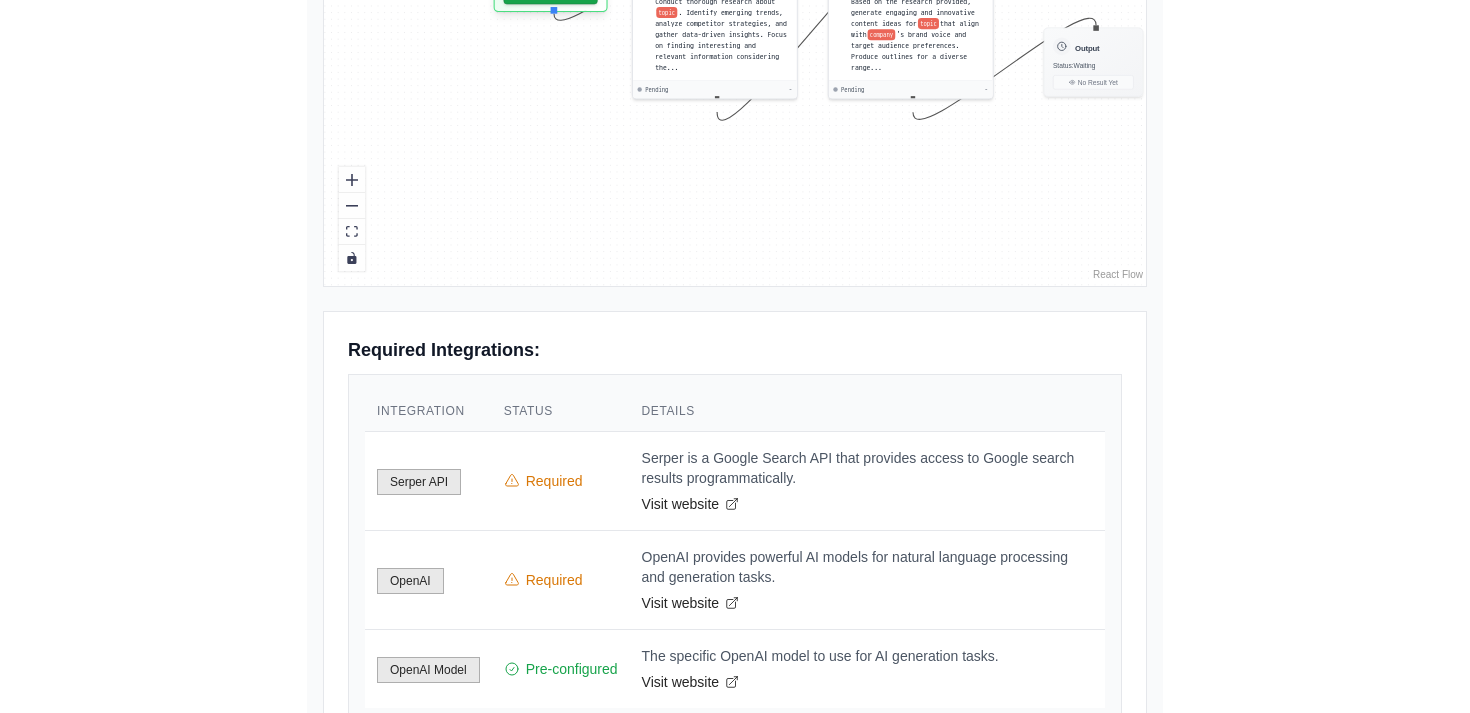 scroll, scrollTop: 851, scrollLeft: 0, axis: vertical 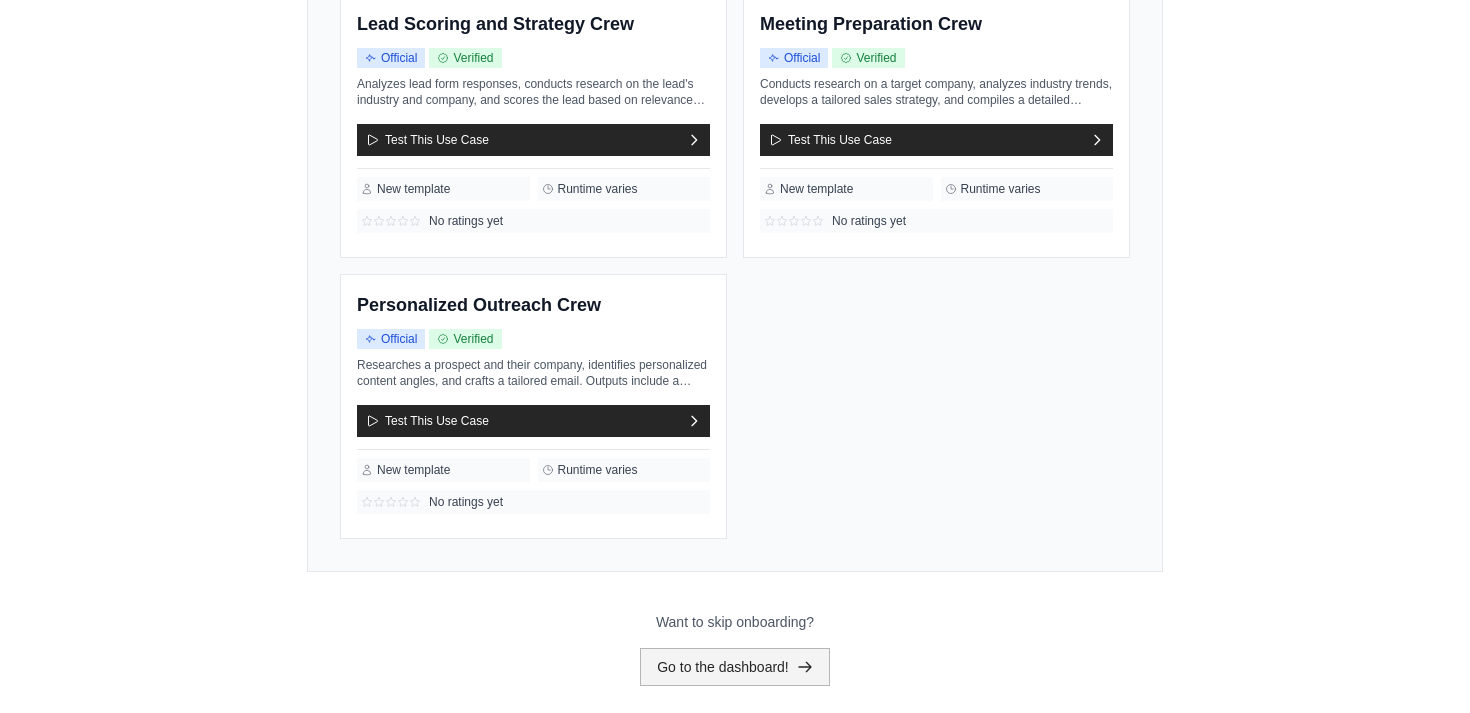 click on "Go to the dashboard!" at bounding box center (735, 667) 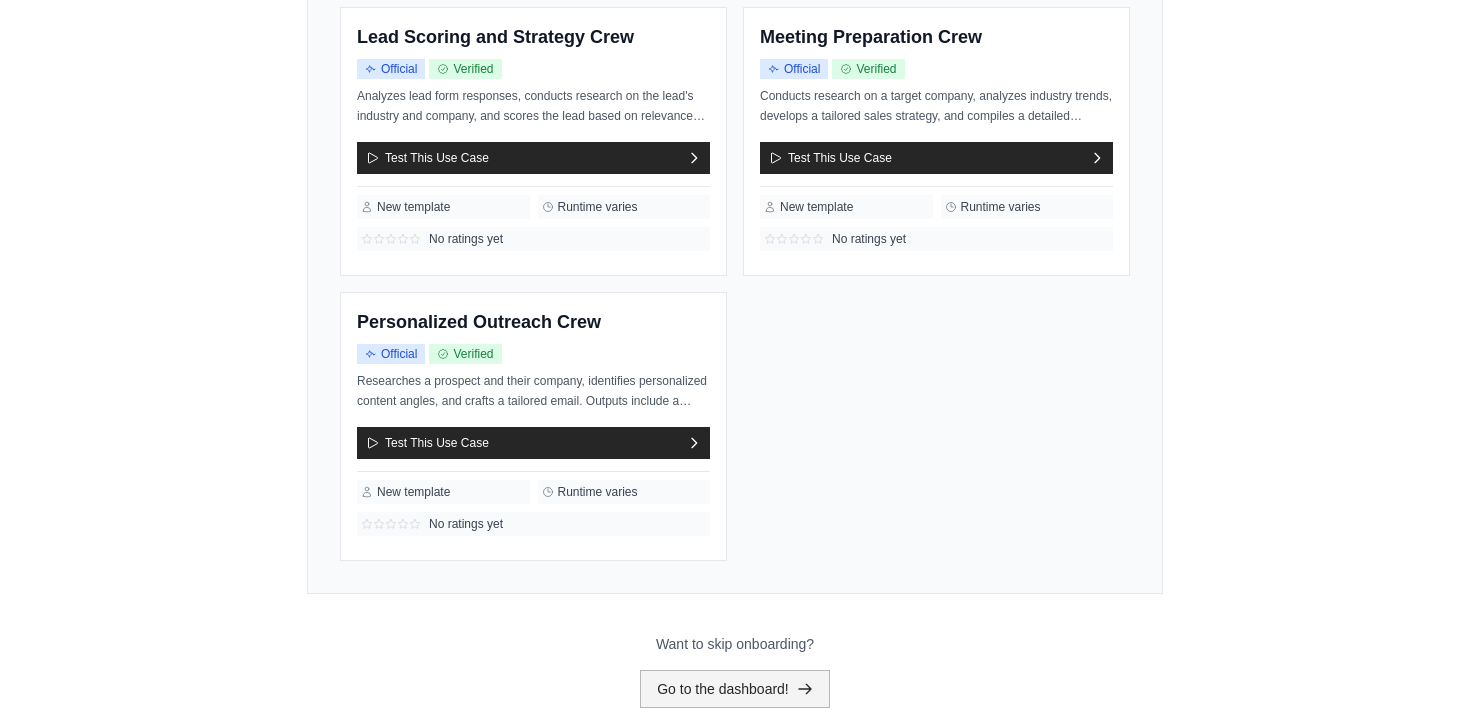 scroll, scrollTop: 0, scrollLeft: 0, axis: both 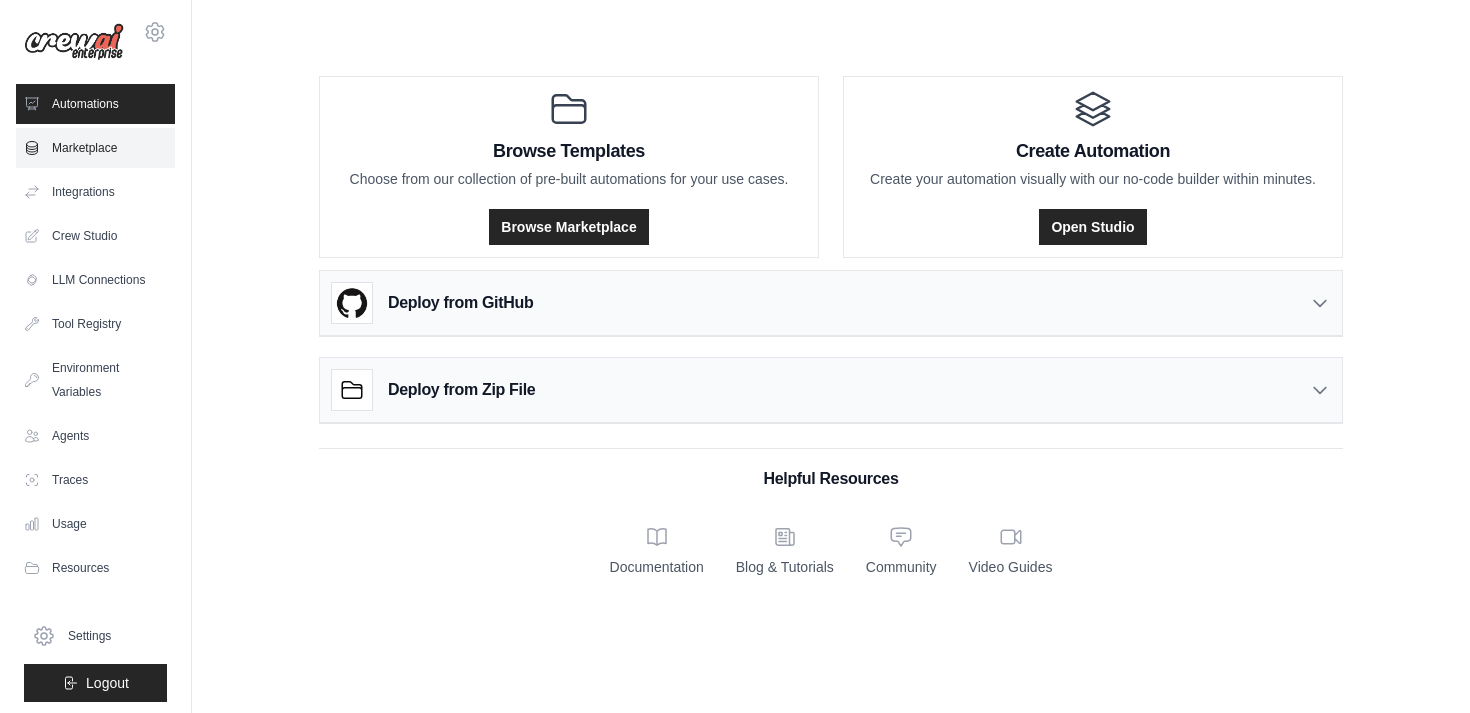 click on "Marketplace" at bounding box center [95, 148] 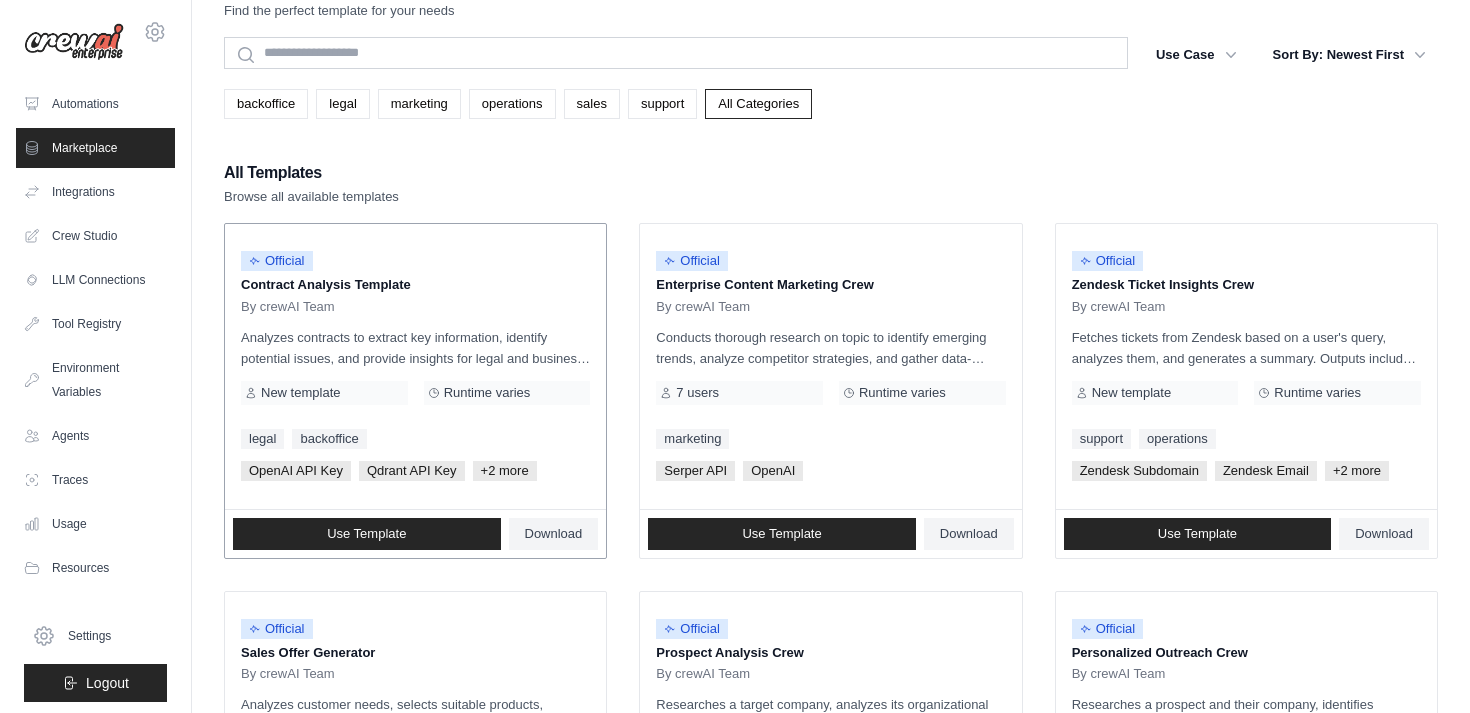 scroll, scrollTop: 0, scrollLeft: 0, axis: both 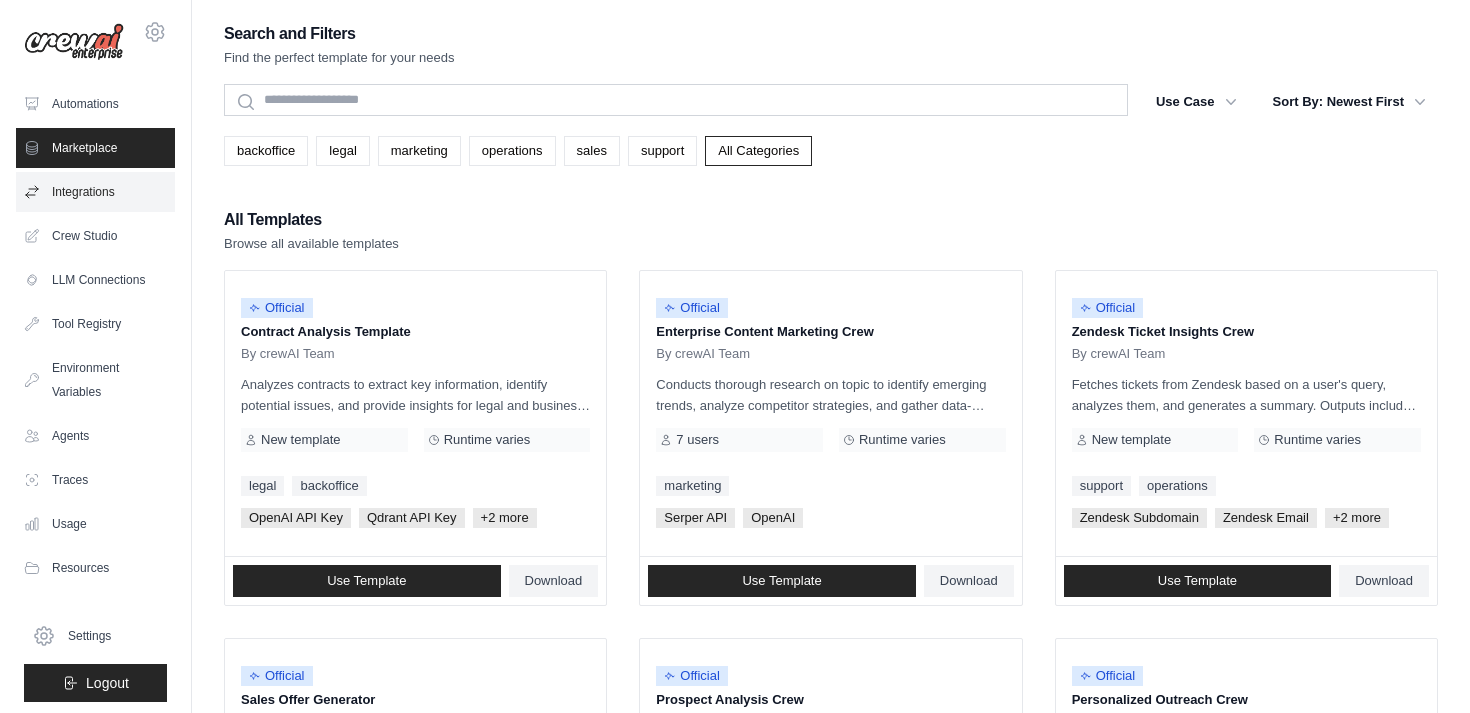 click on "Integrations" at bounding box center [95, 192] 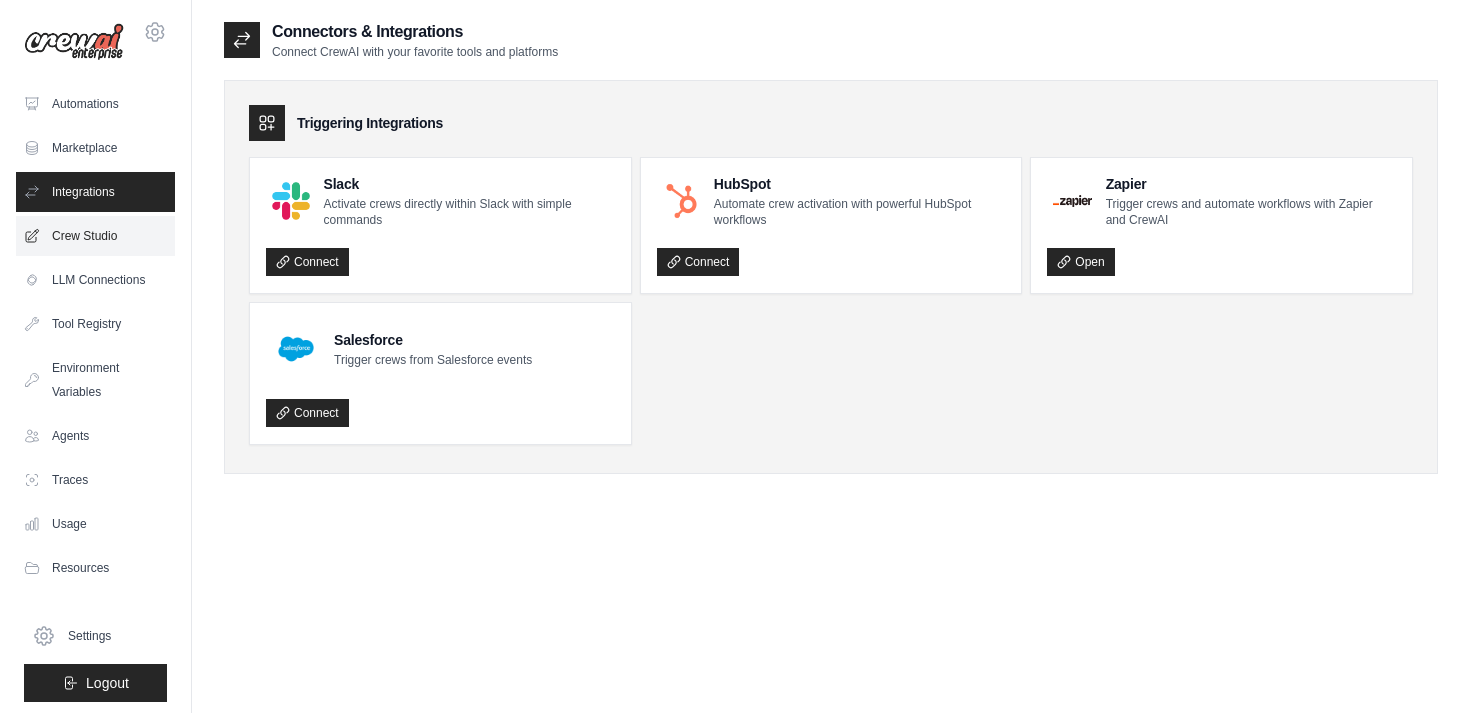 click on "Crew Studio" at bounding box center (95, 236) 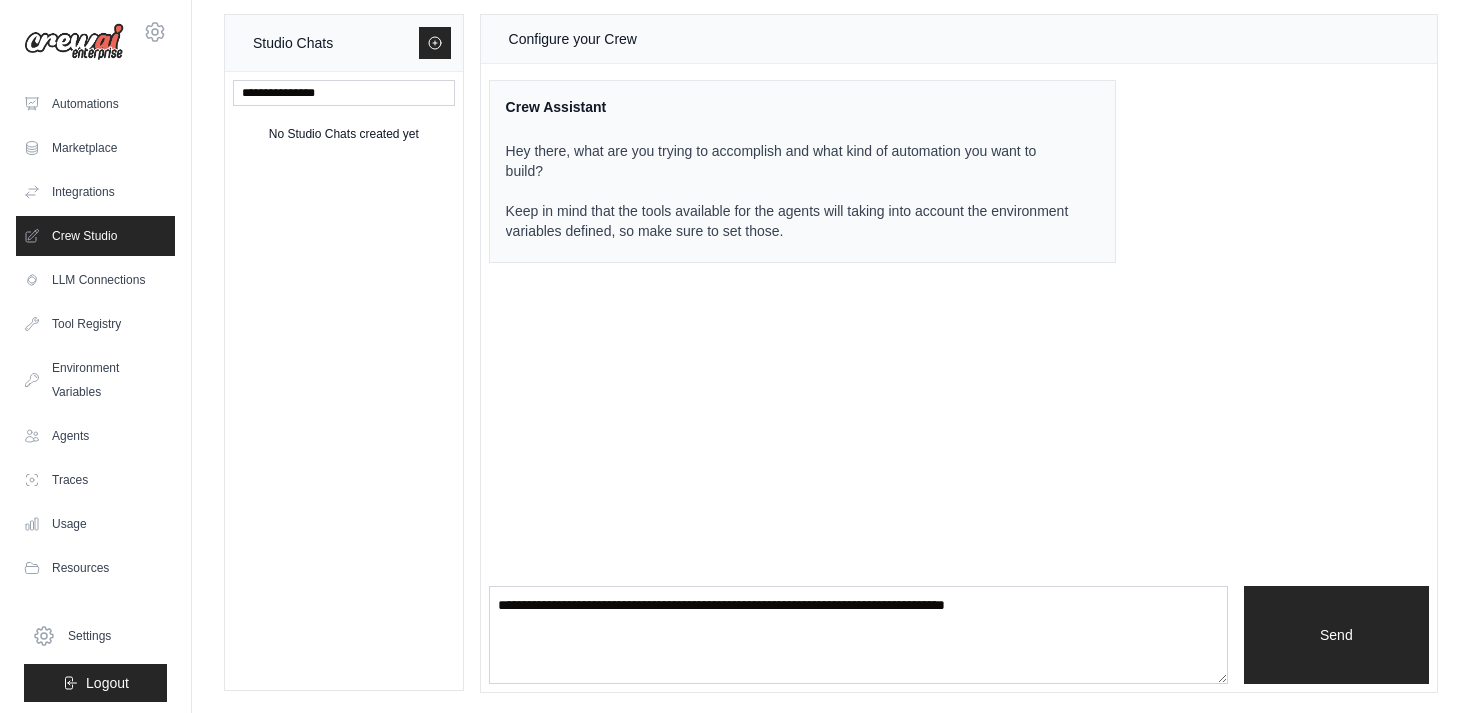 scroll, scrollTop: 0, scrollLeft: 0, axis: both 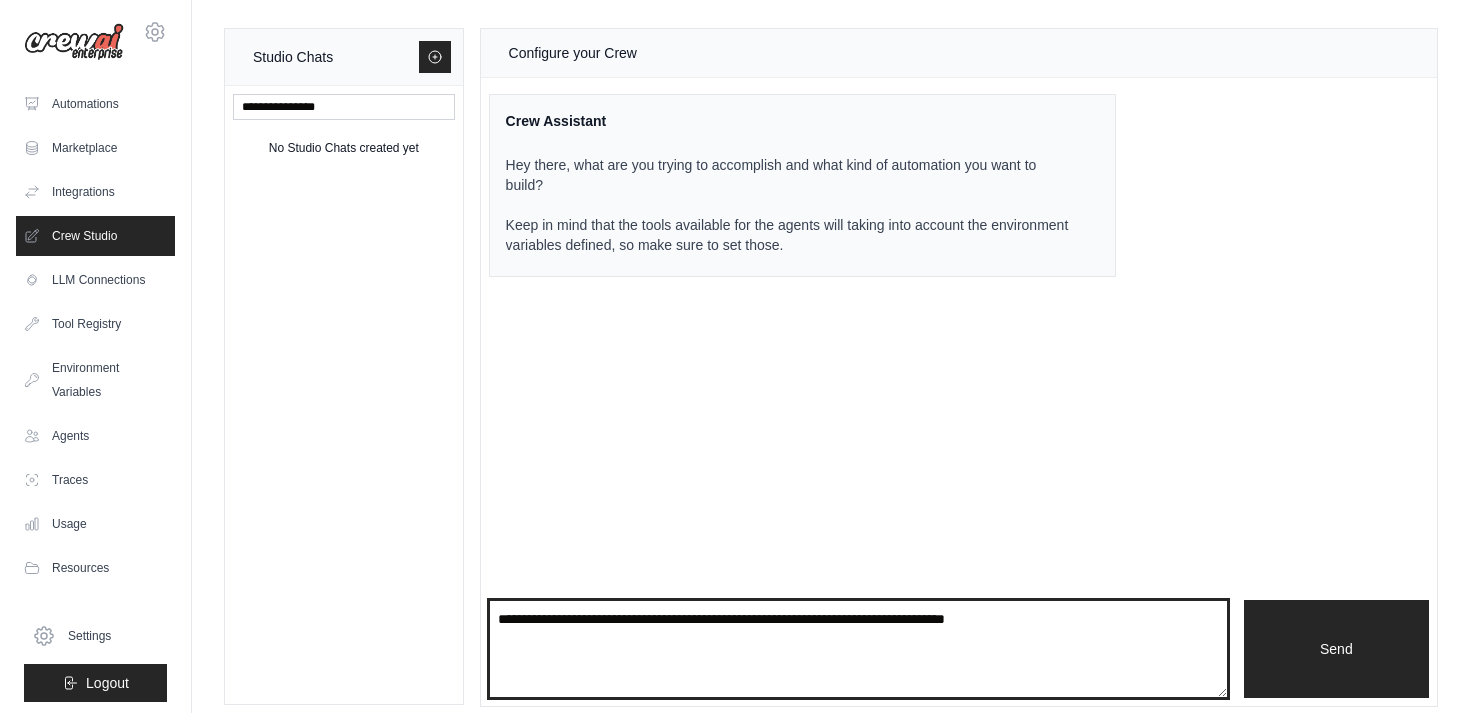 click at bounding box center (858, 649) 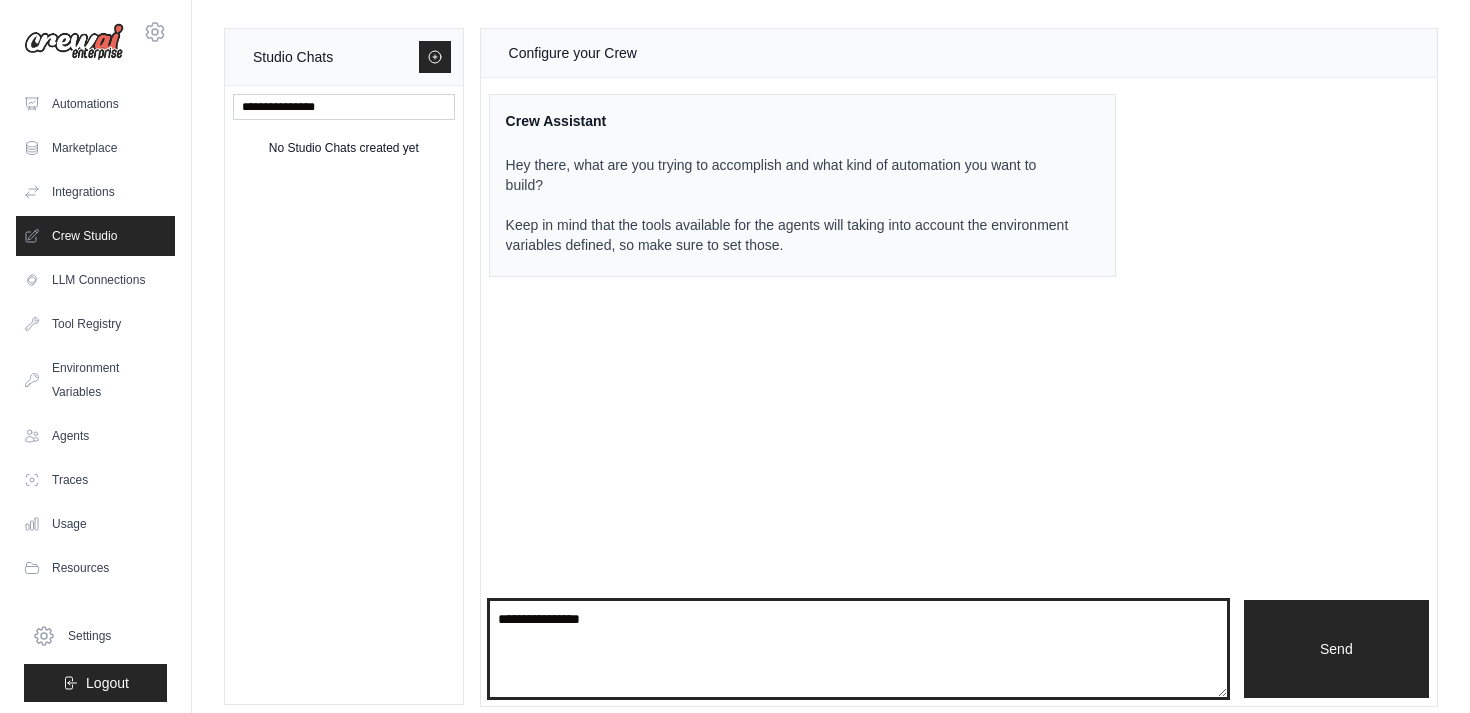 type on "**********" 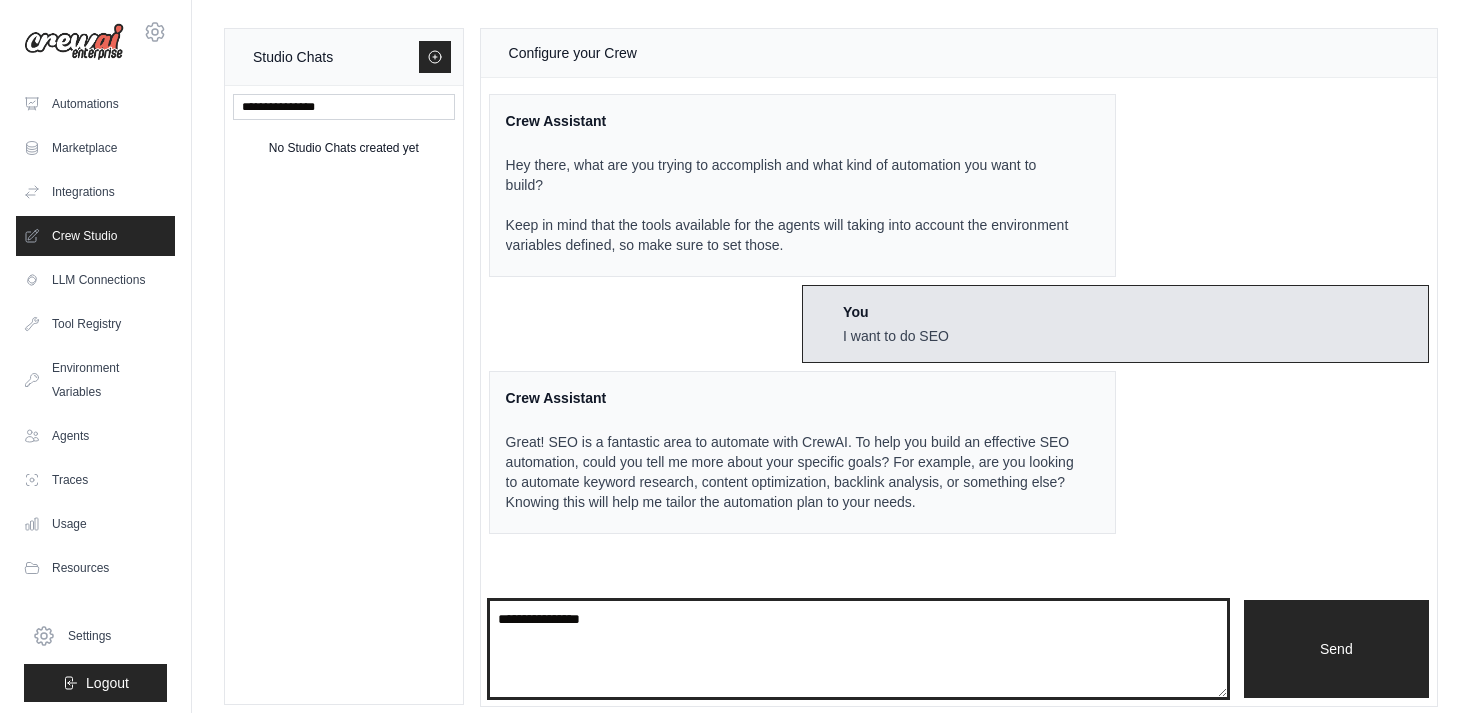 click on "**********" at bounding box center (858, 649) 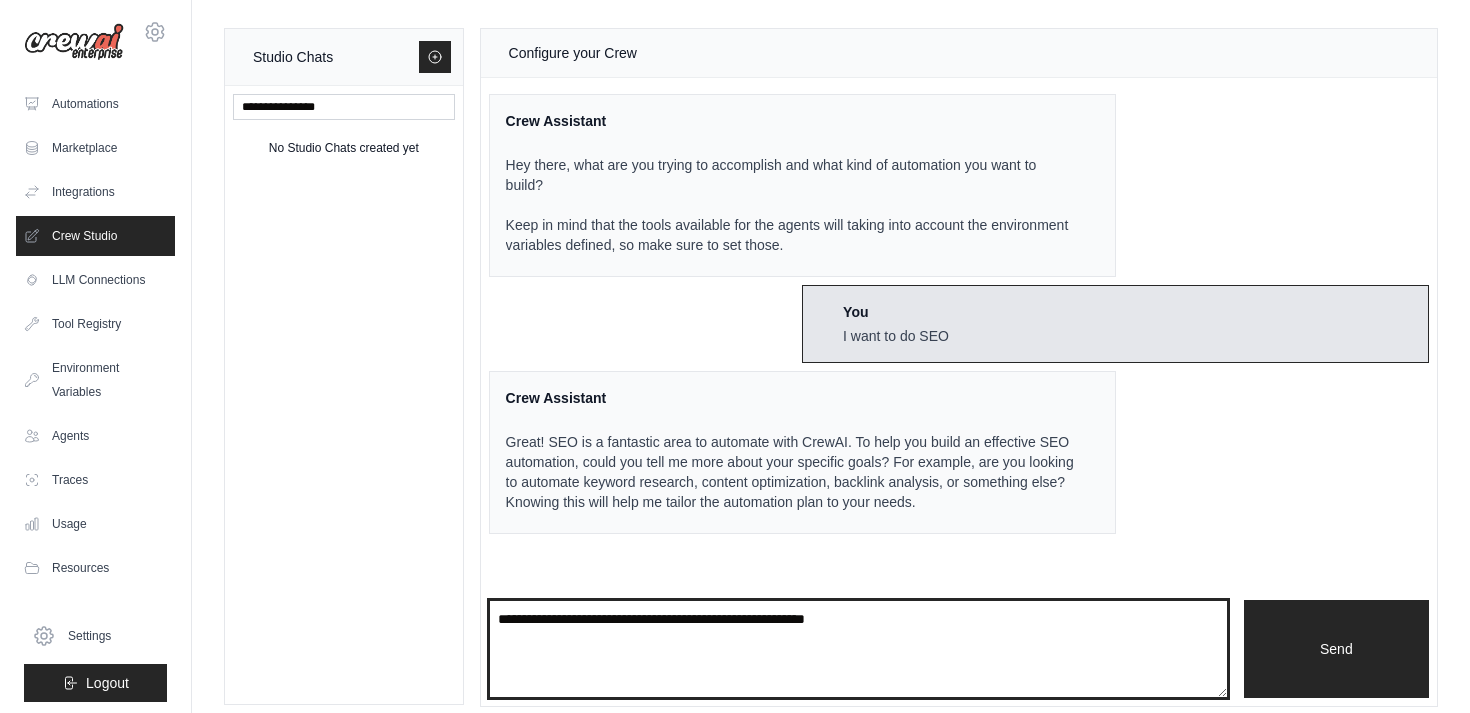 type on "**********" 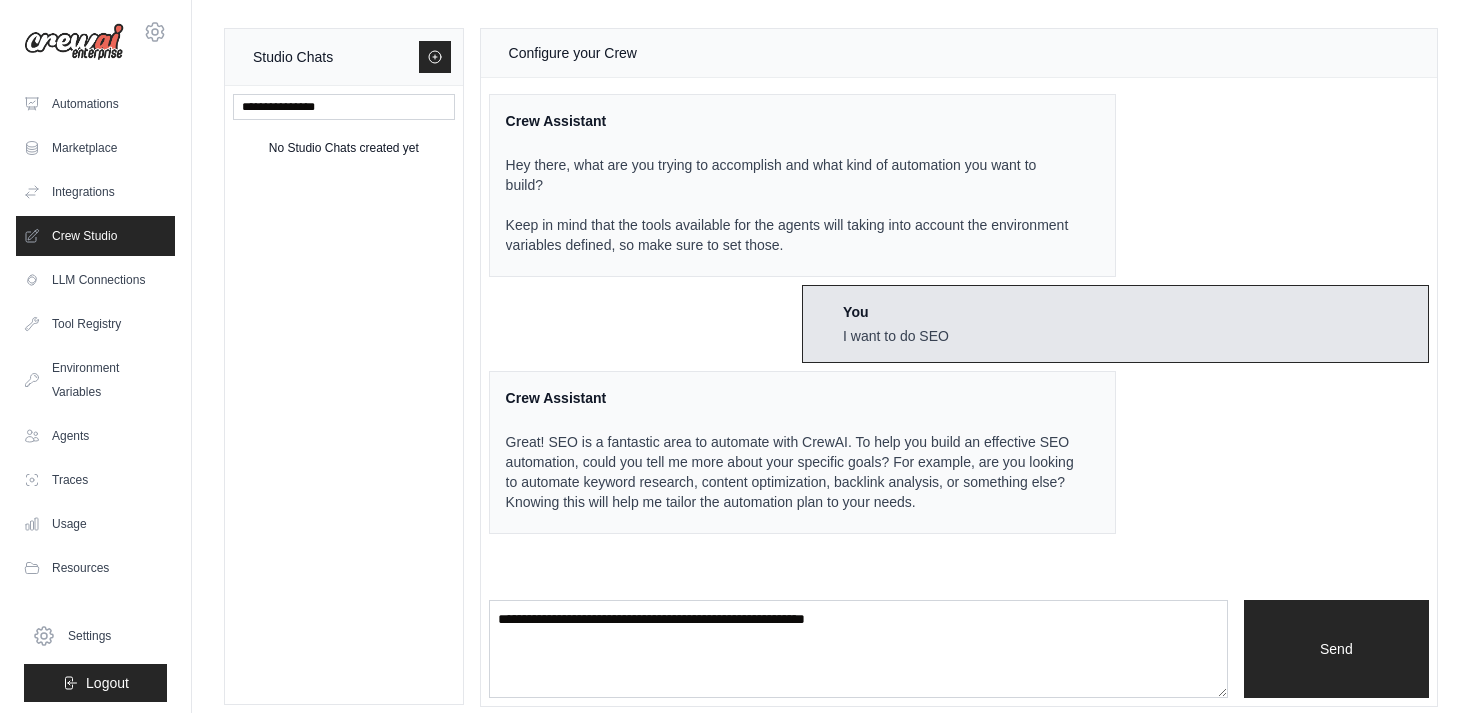 scroll, scrollTop: 79, scrollLeft: 0, axis: vertical 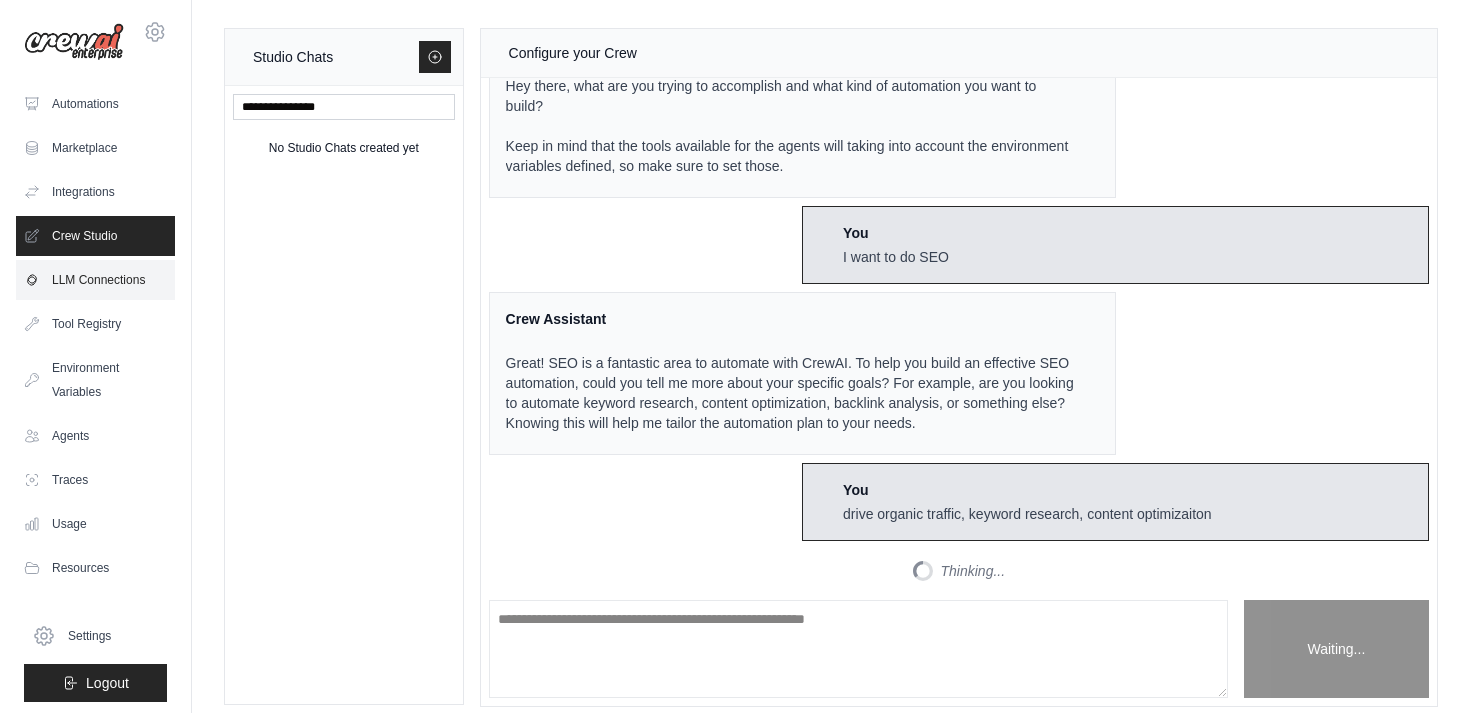 click on "LLM Connections" at bounding box center (95, 280) 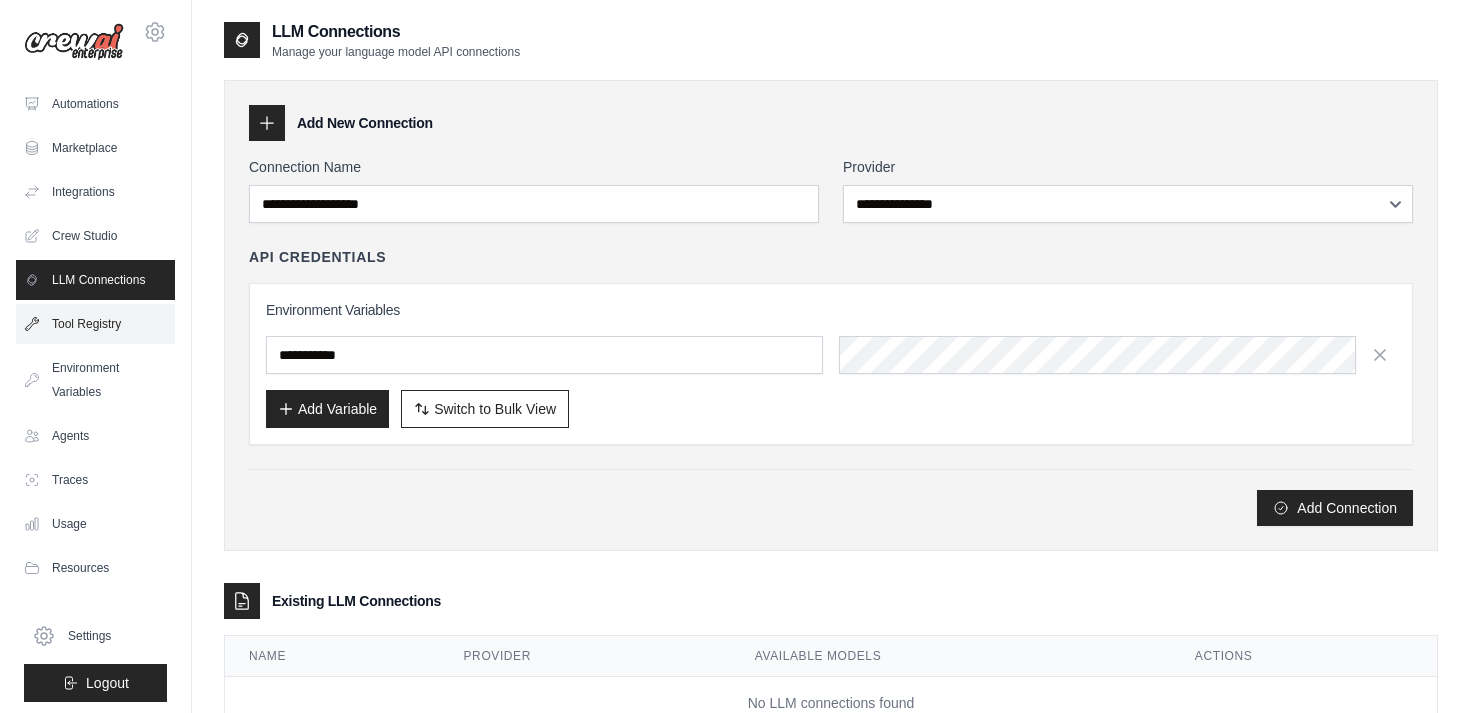 click on "Tool Registry" at bounding box center [95, 324] 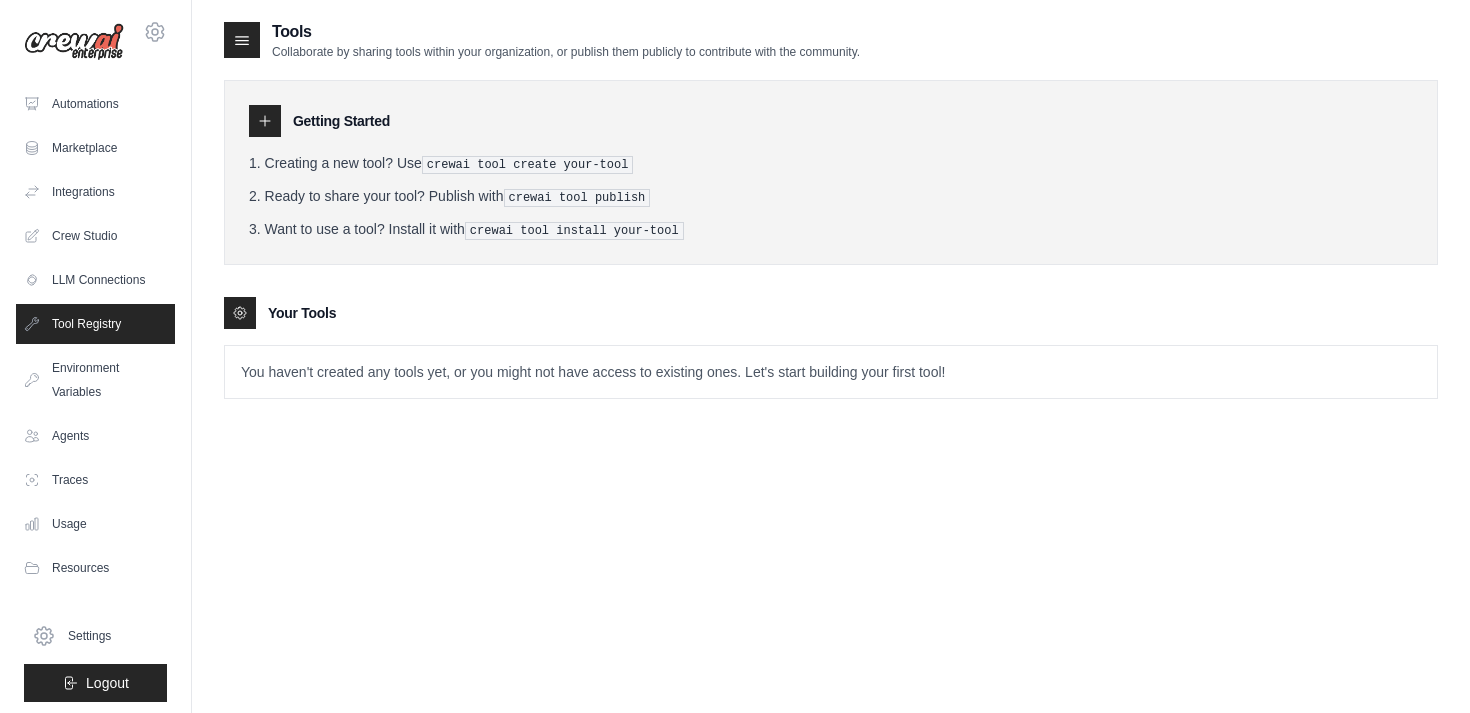 scroll, scrollTop: 40, scrollLeft: 0, axis: vertical 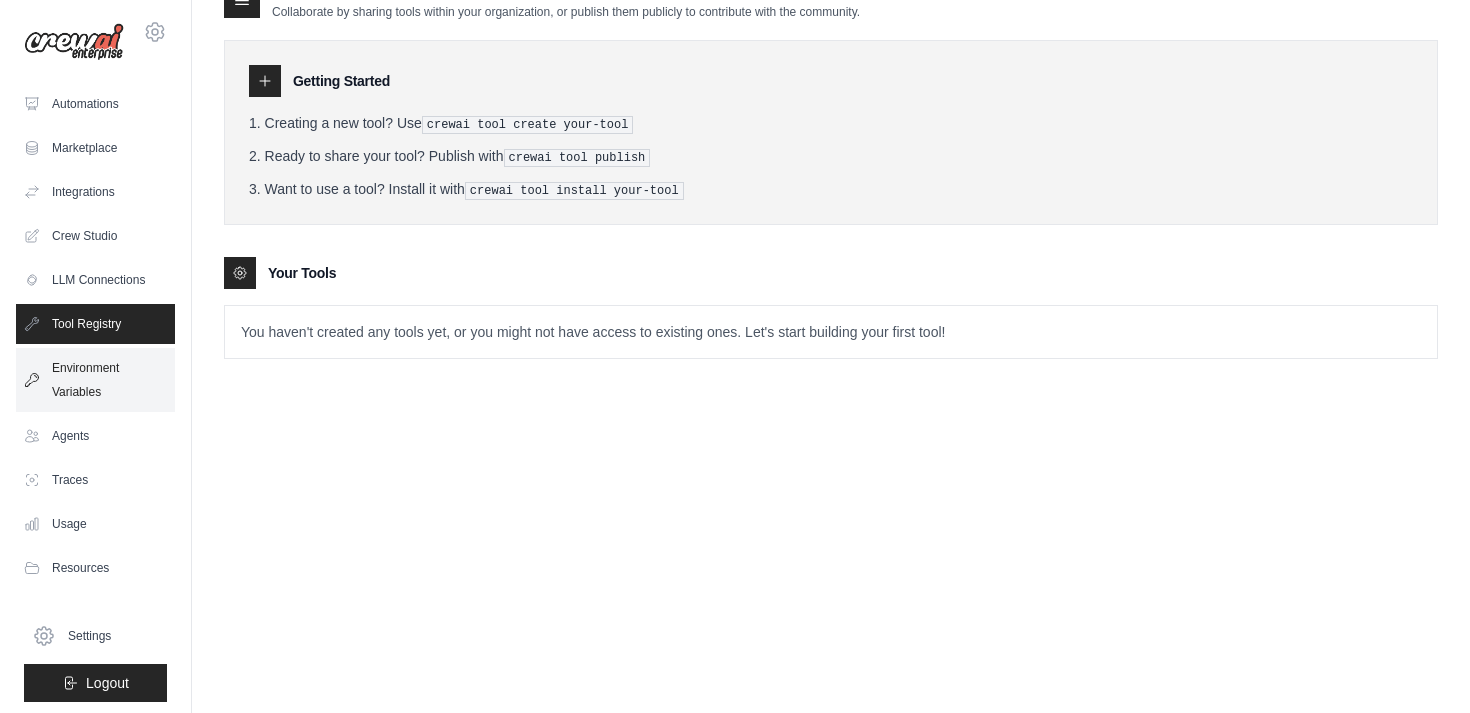 click on "Environment Variables" at bounding box center (95, 380) 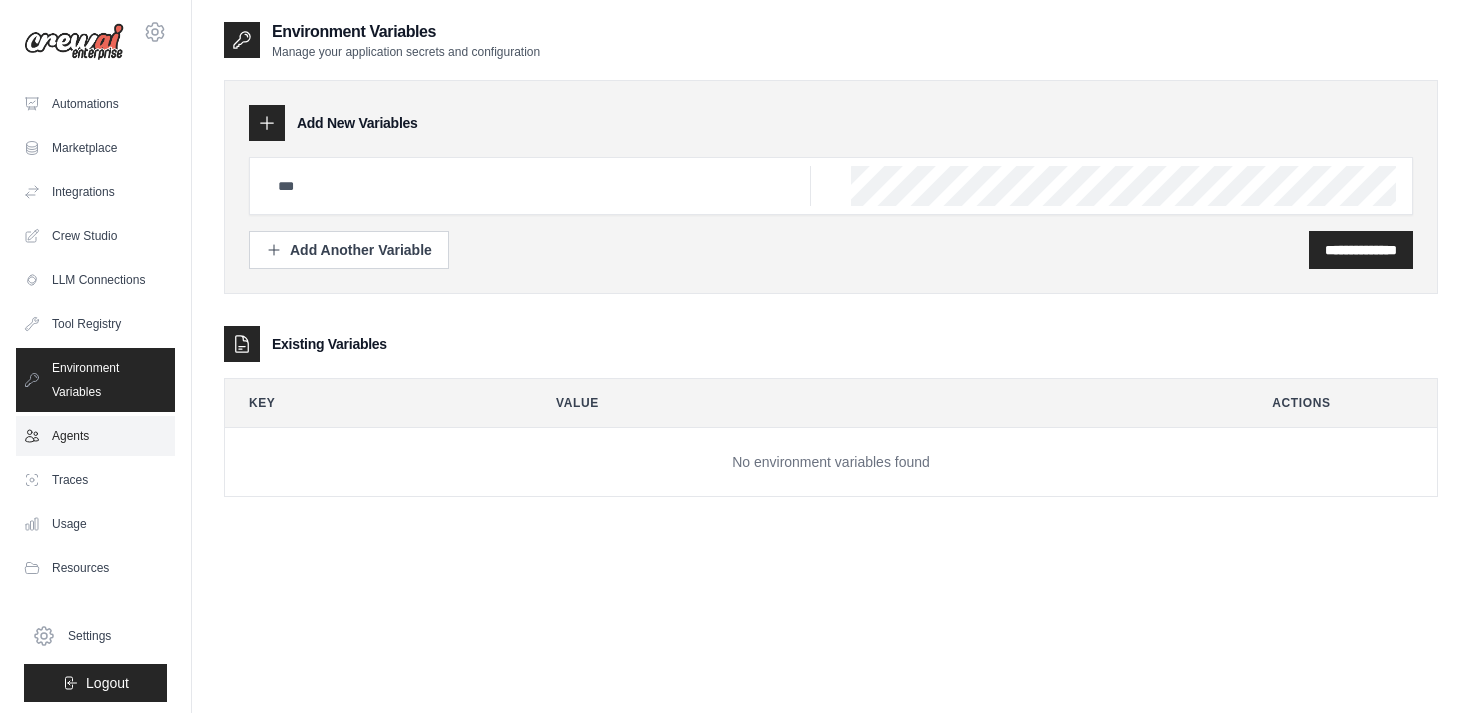 click on "Agents" at bounding box center [95, 436] 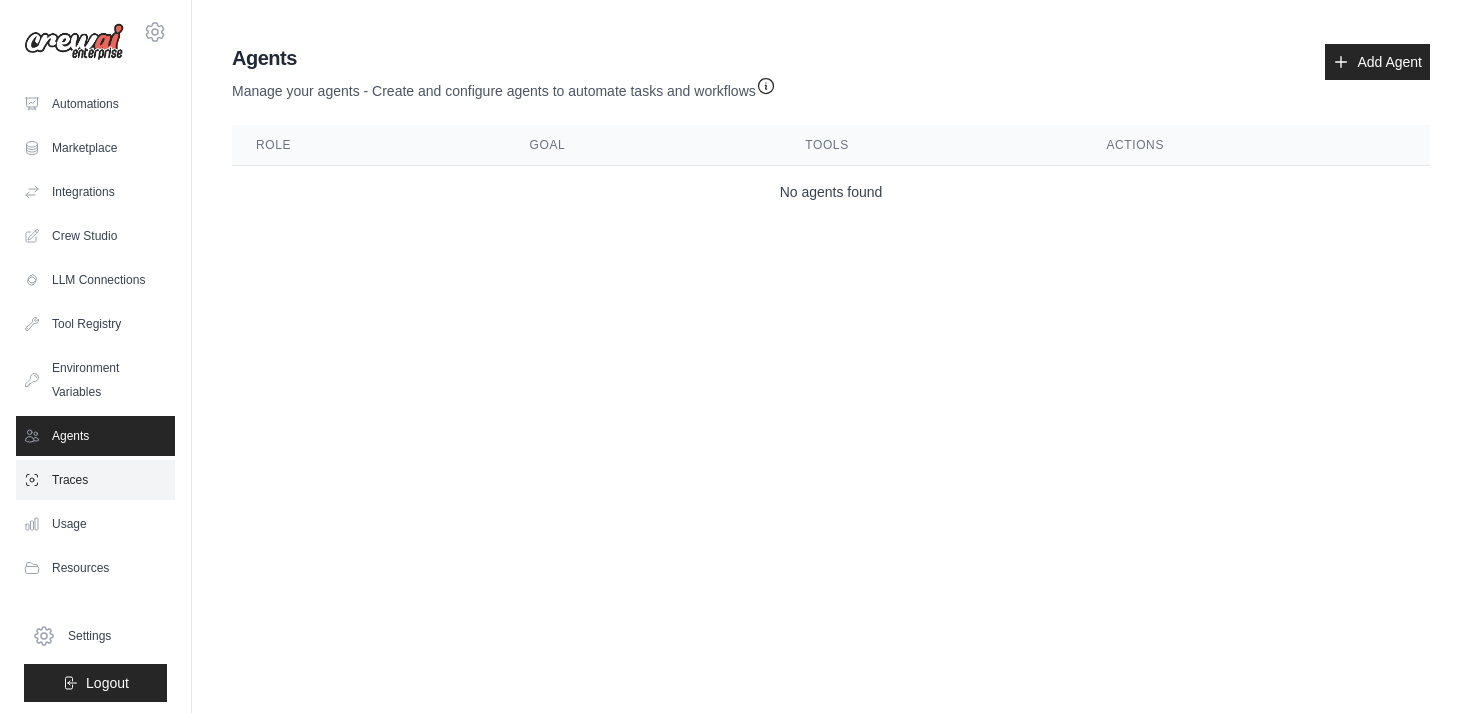 click on "Traces" at bounding box center (95, 480) 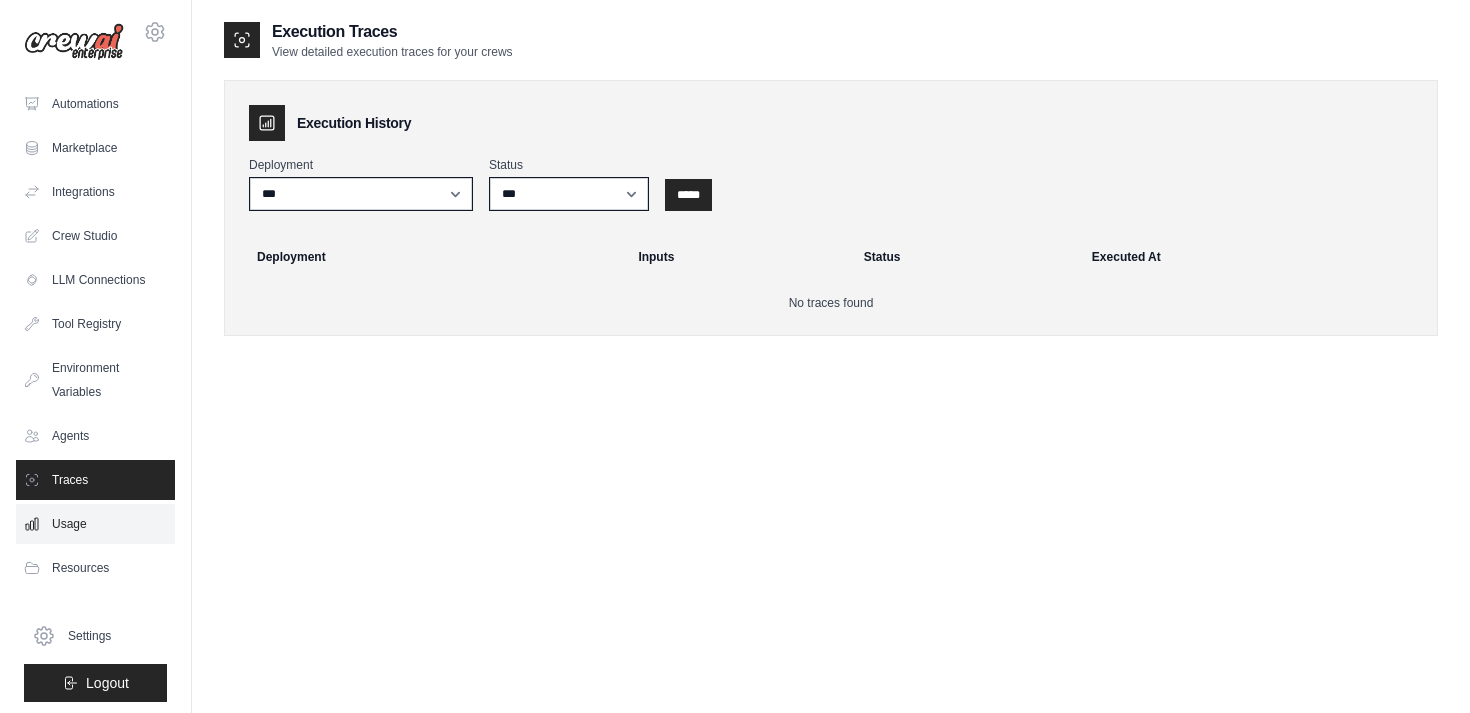 click on "Usage" at bounding box center (95, 524) 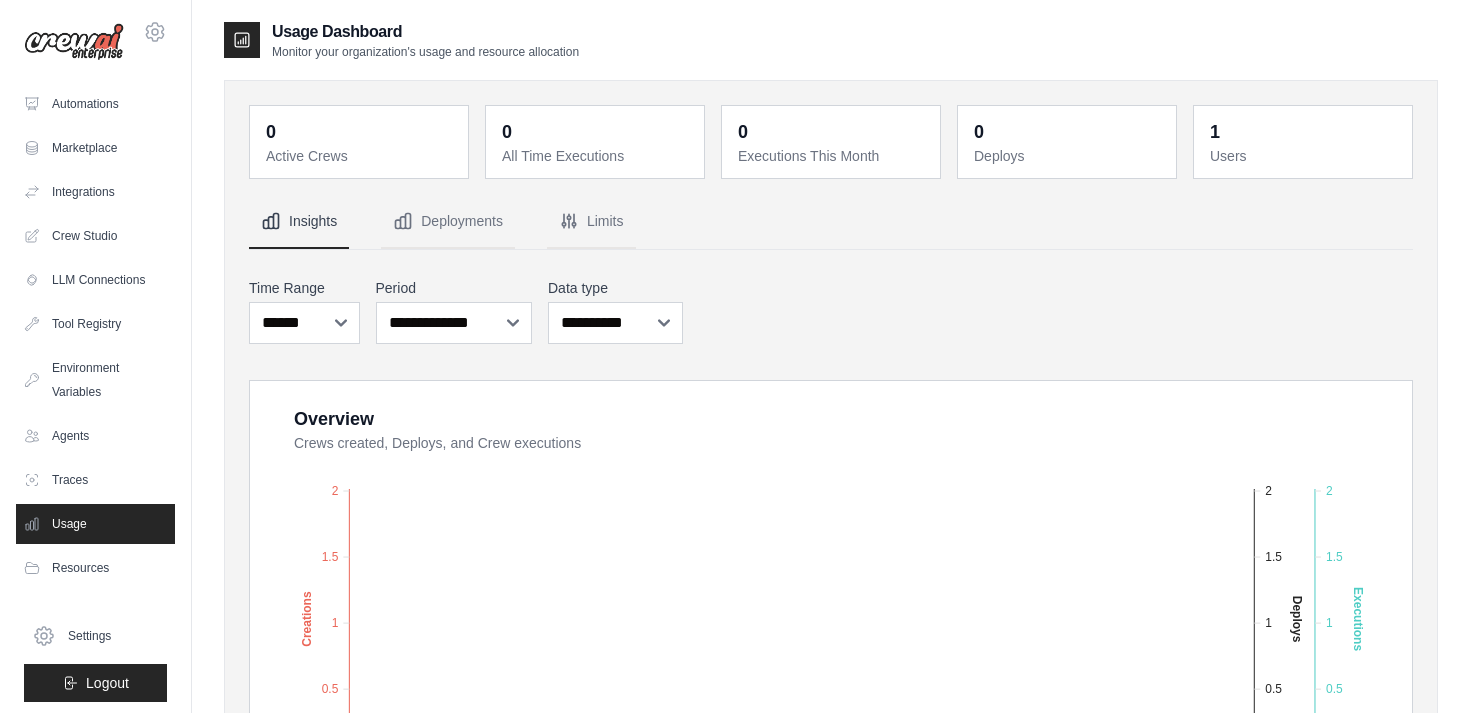 scroll, scrollTop: 5, scrollLeft: 0, axis: vertical 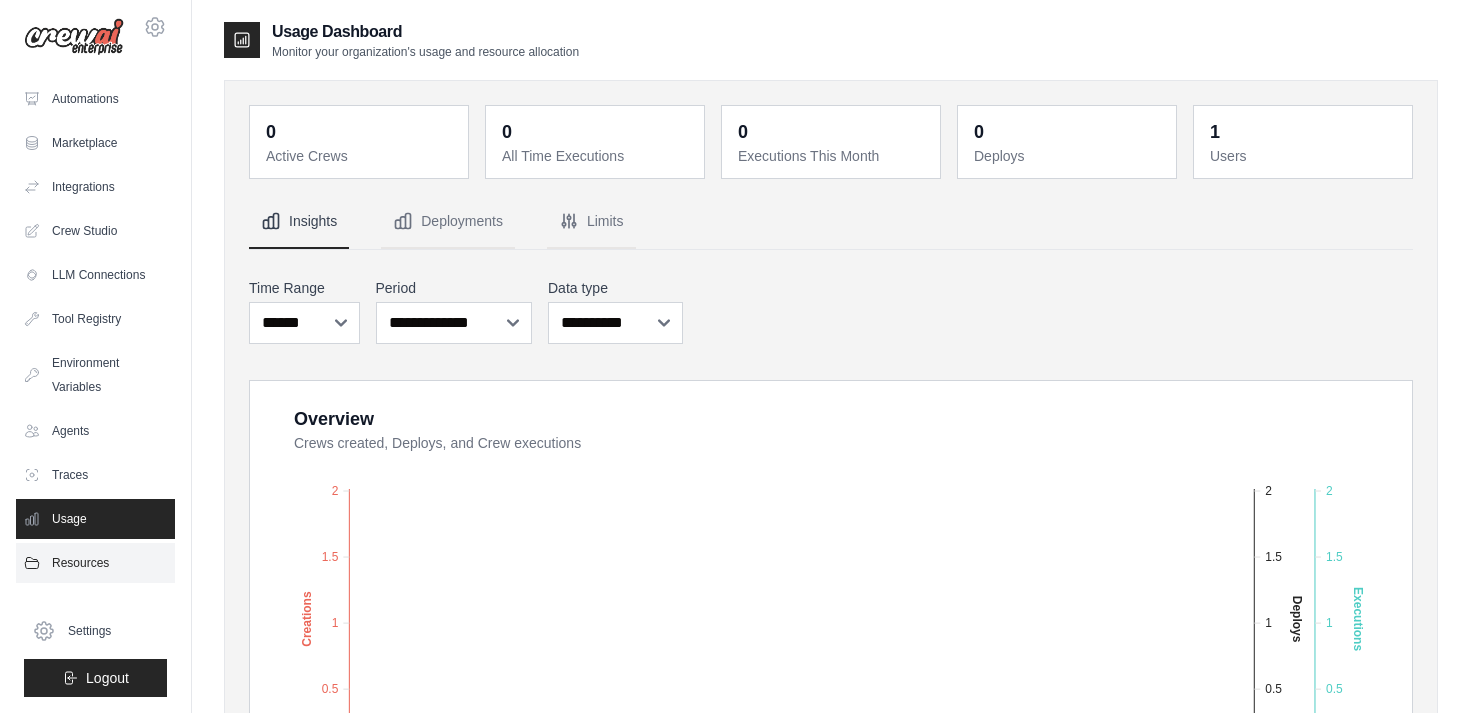 click on "Resources" at bounding box center [95, 563] 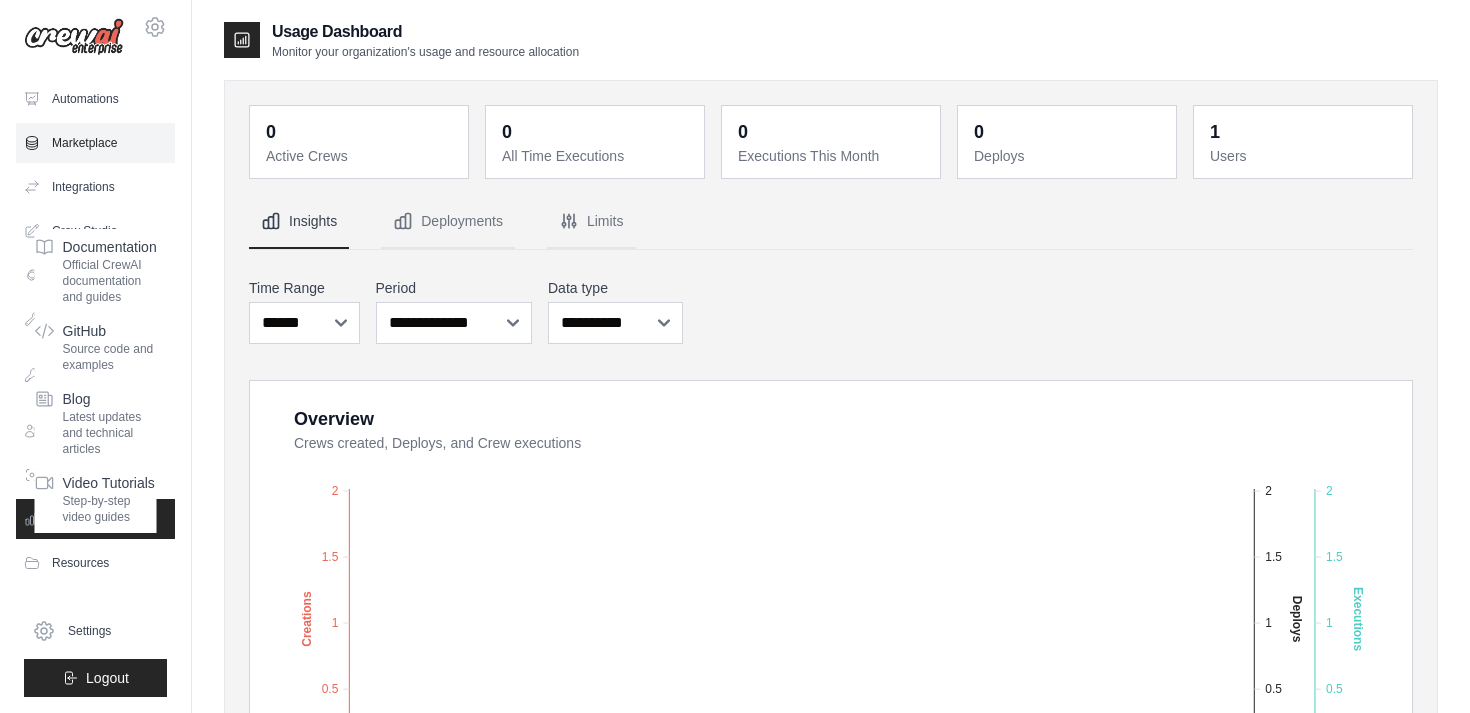 click on "Marketplace" at bounding box center (95, 143) 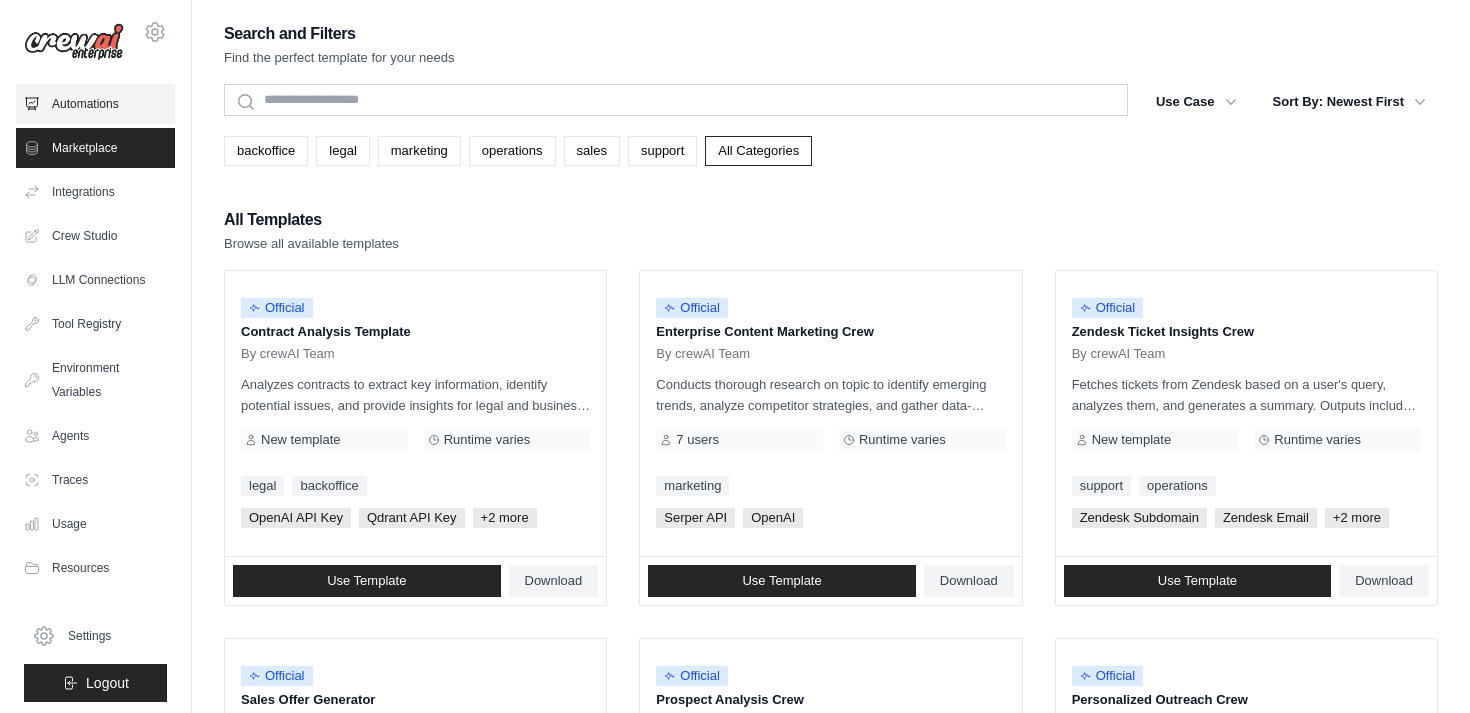 click on "Automations" at bounding box center [95, 104] 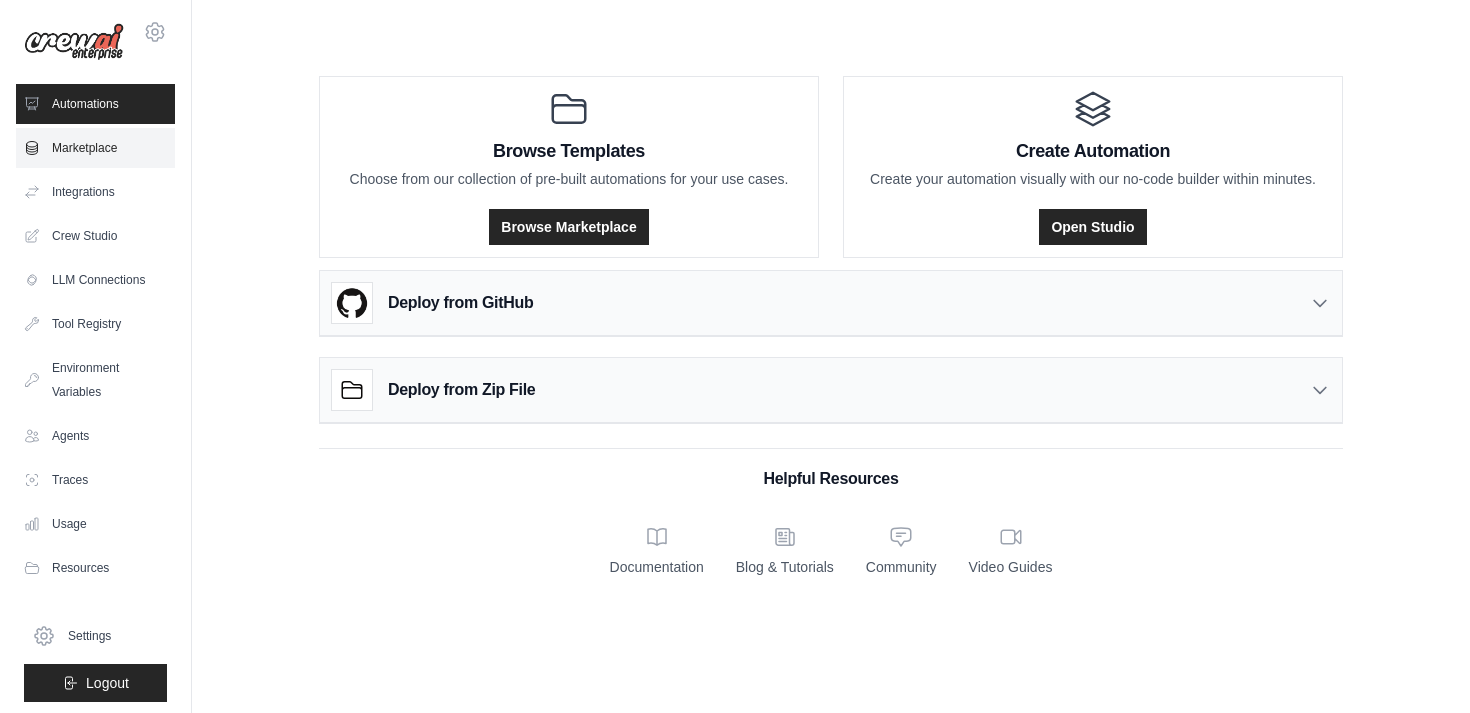 click on "Marketplace" at bounding box center (95, 148) 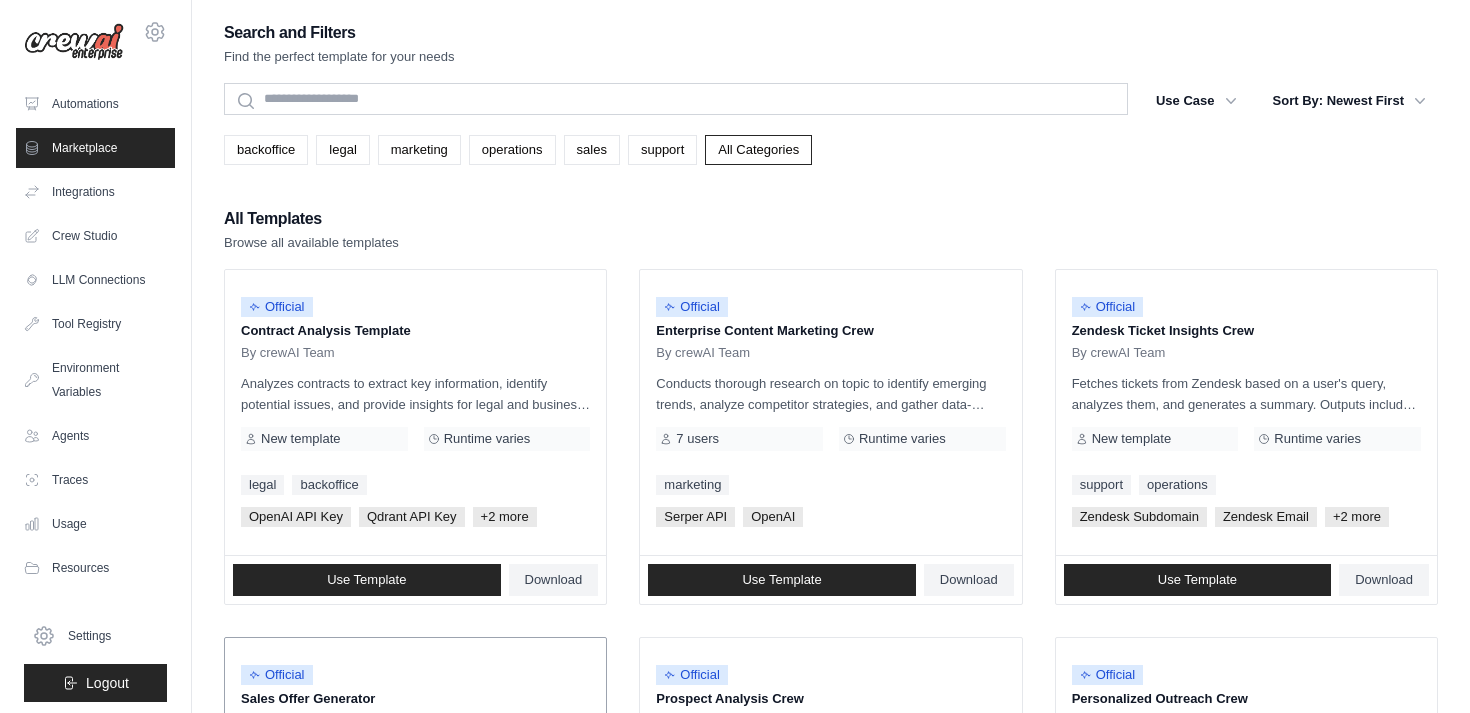 scroll, scrollTop: 0, scrollLeft: 0, axis: both 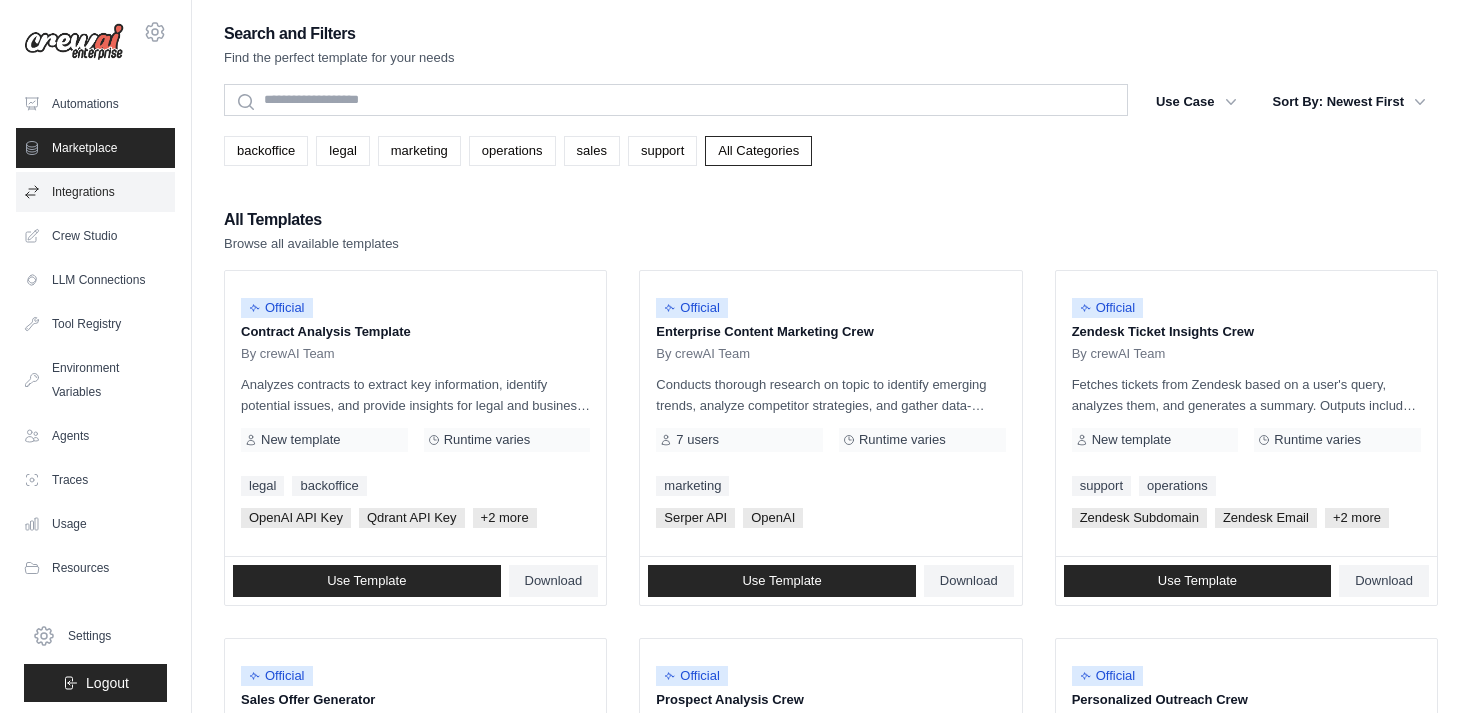 click on "Integrations" at bounding box center [95, 192] 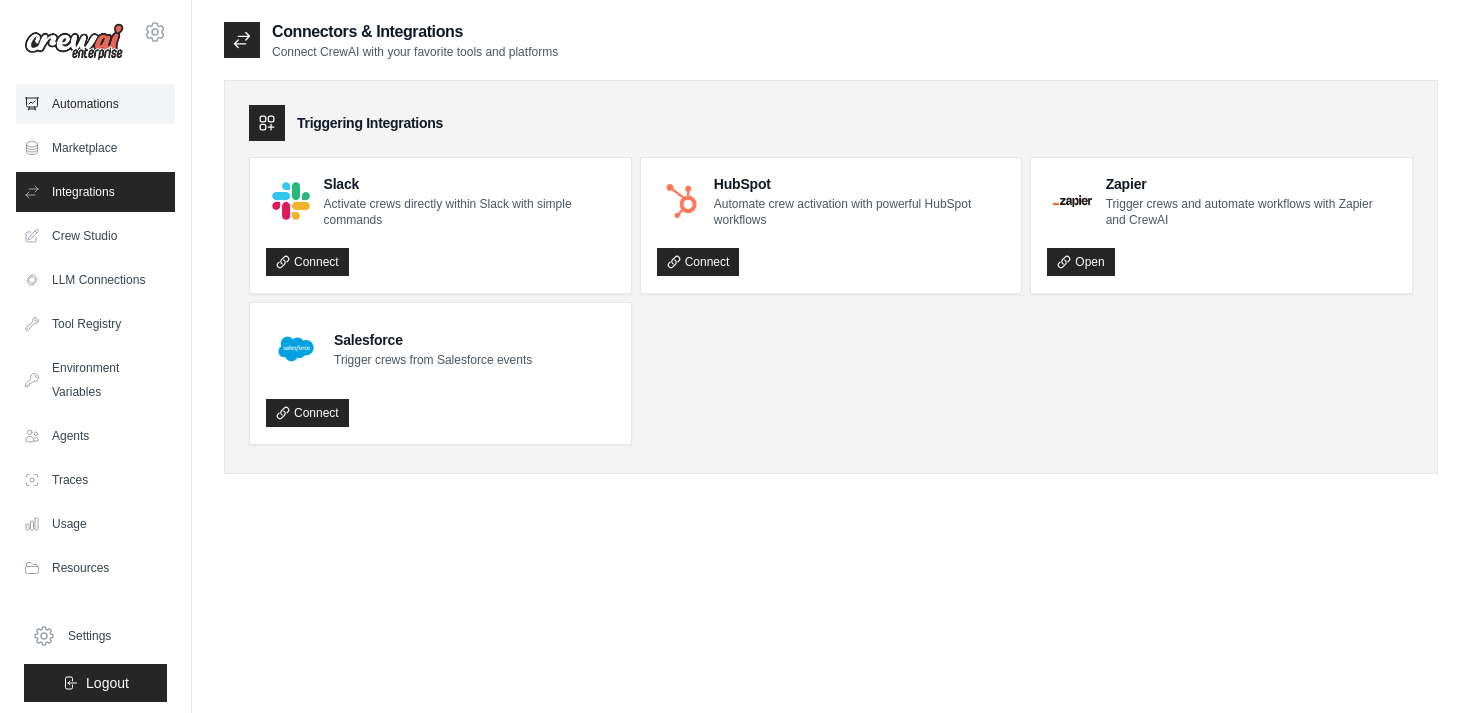 click on "Automations" at bounding box center [95, 104] 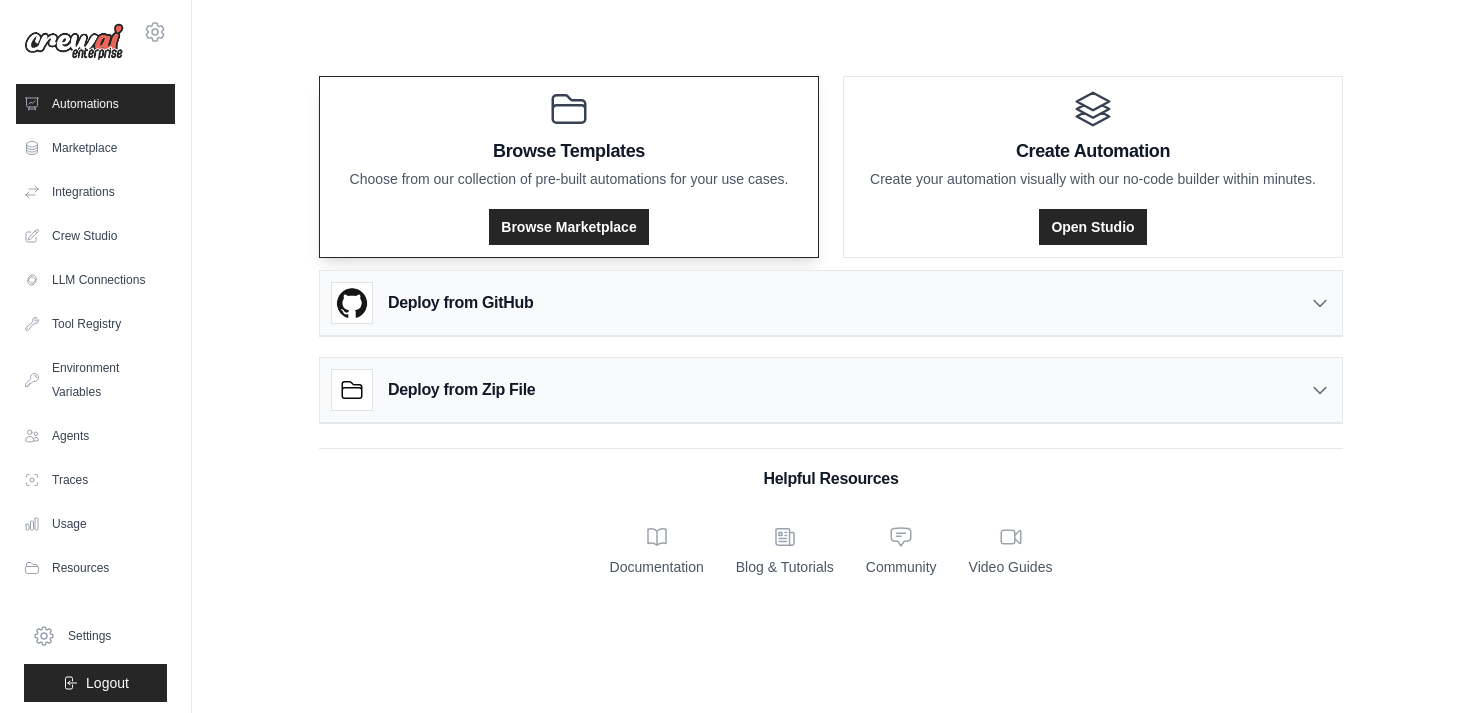 click on "Browse Marketplace" at bounding box center (569, 221) 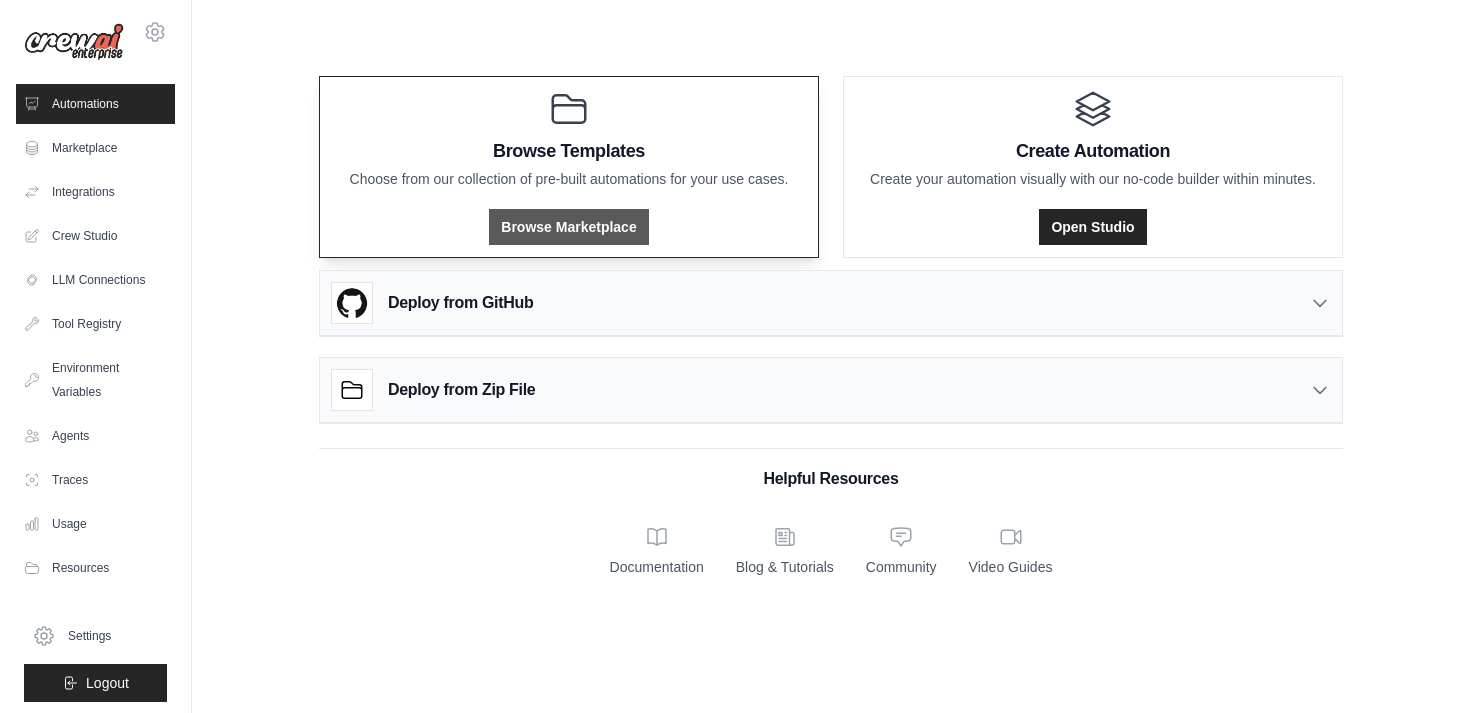 click on "Browse Marketplace" at bounding box center (568, 227) 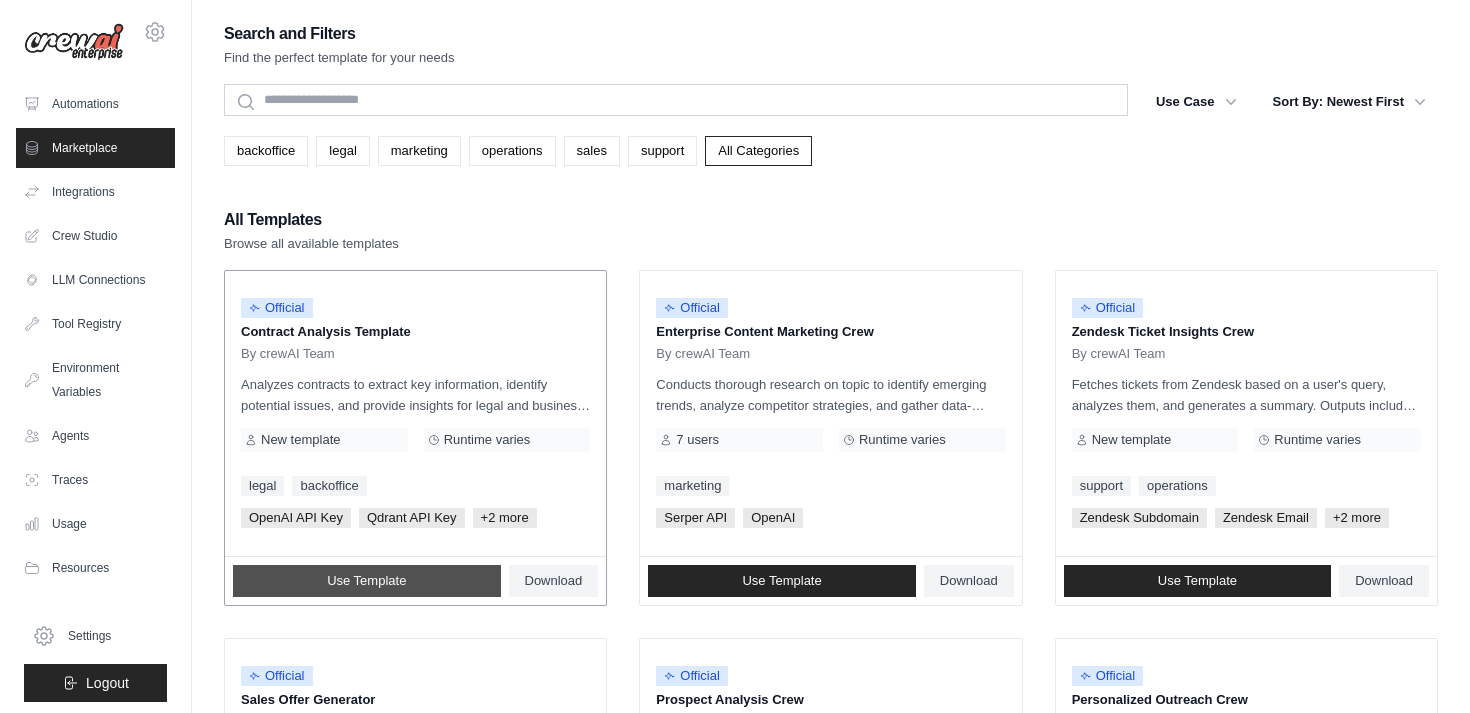 click on "Use Template" at bounding box center [366, 581] 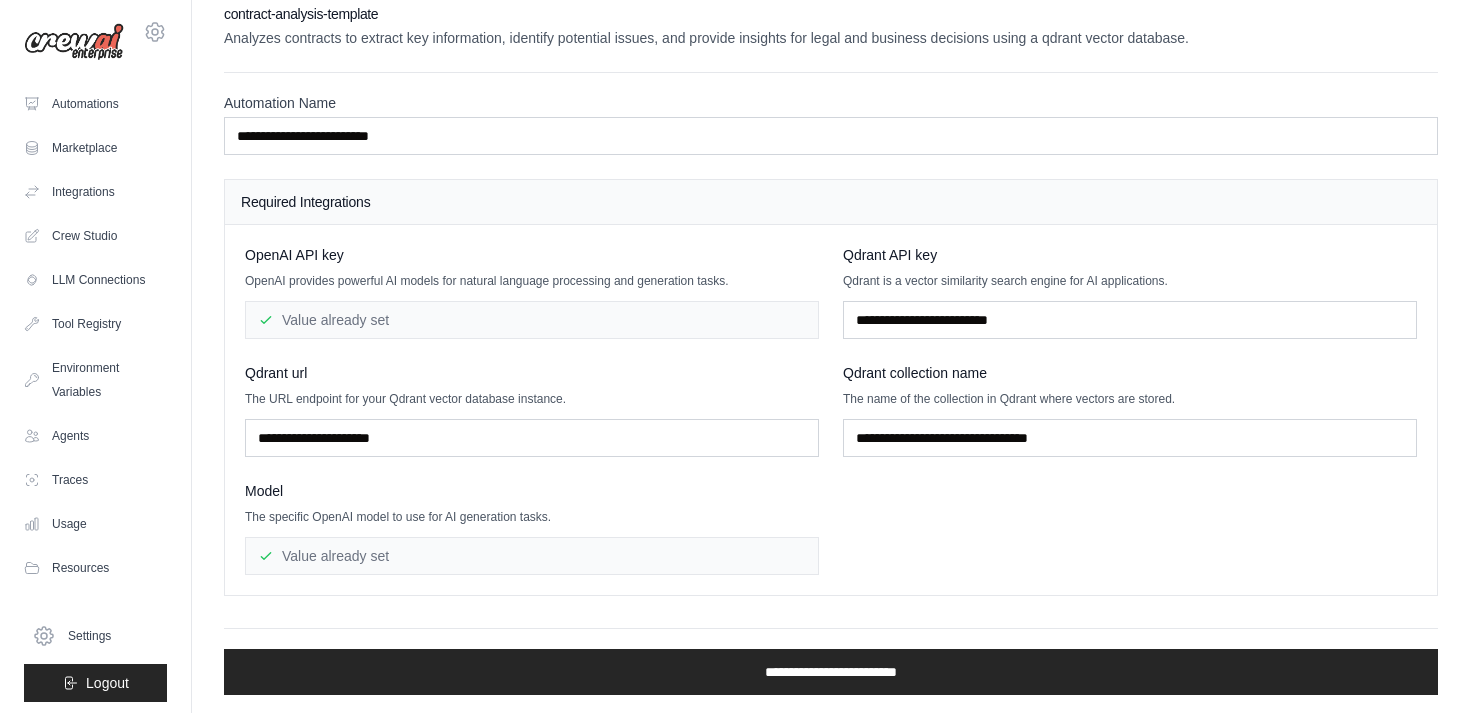 scroll, scrollTop: 18, scrollLeft: 0, axis: vertical 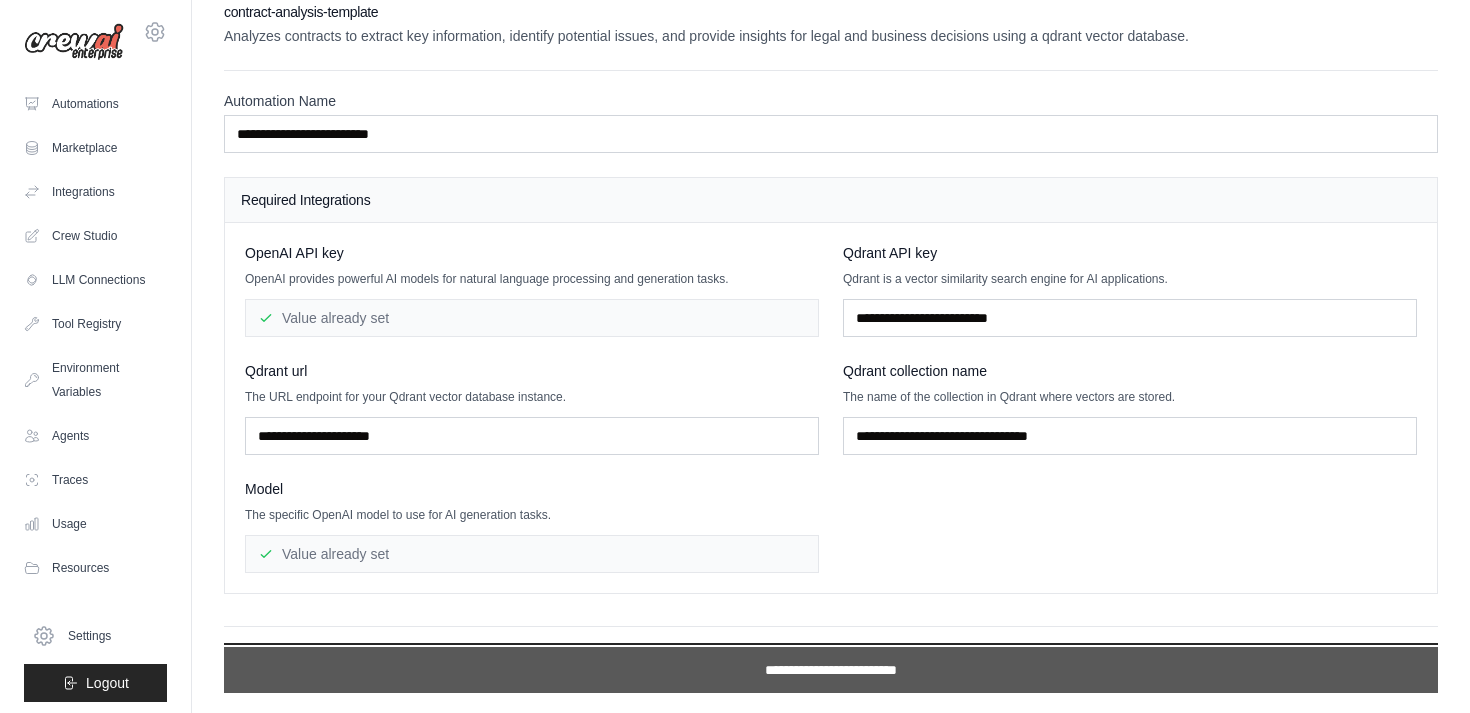 click on "**********" at bounding box center (831, 670) 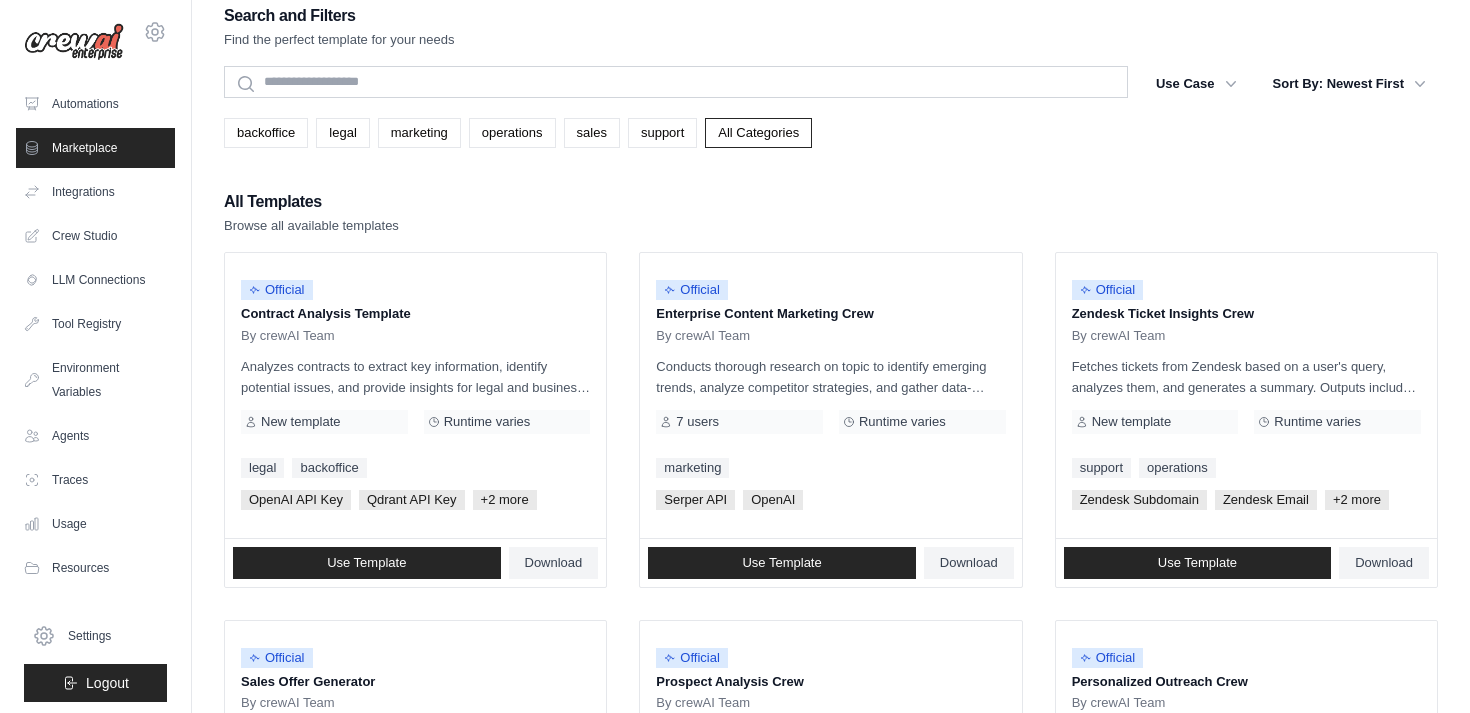 scroll, scrollTop: 0, scrollLeft: 0, axis: both 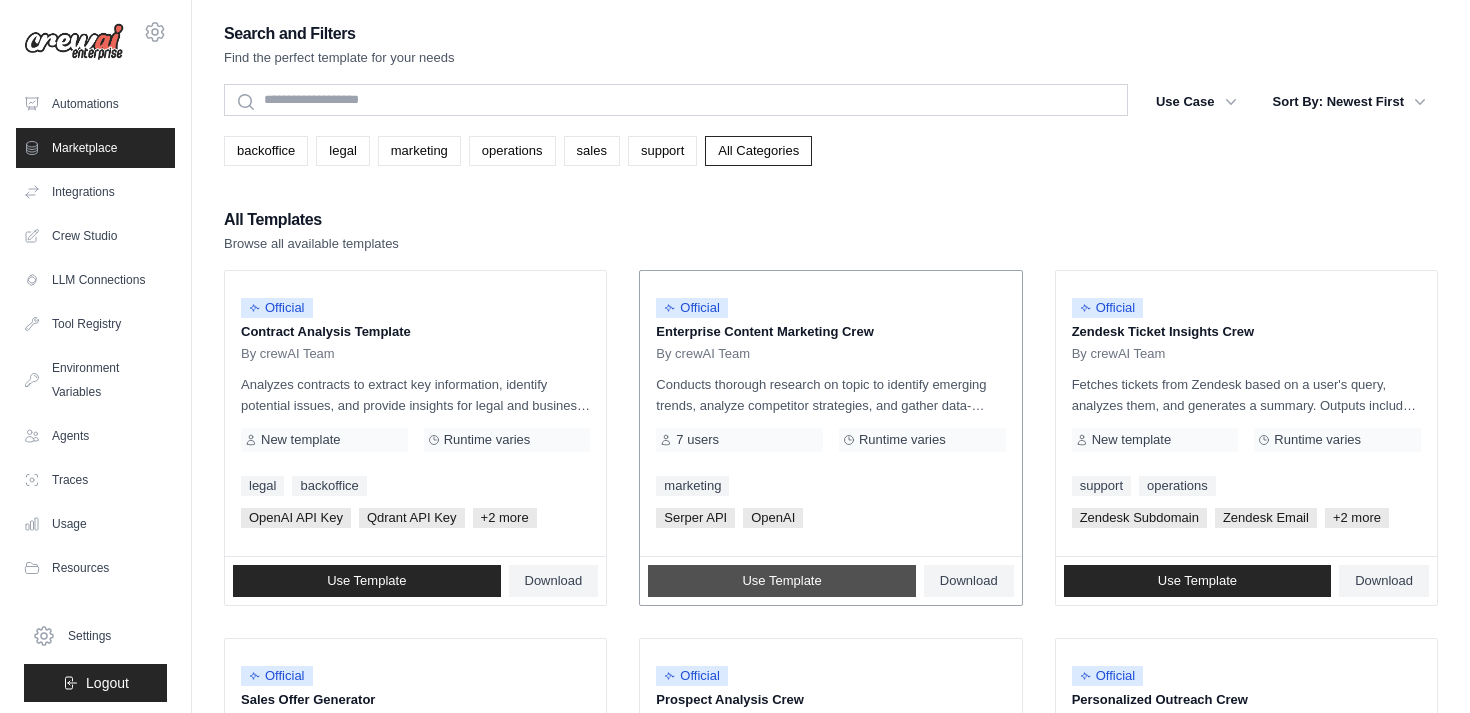 click on "Use Template" at bounding box center [782, 581] 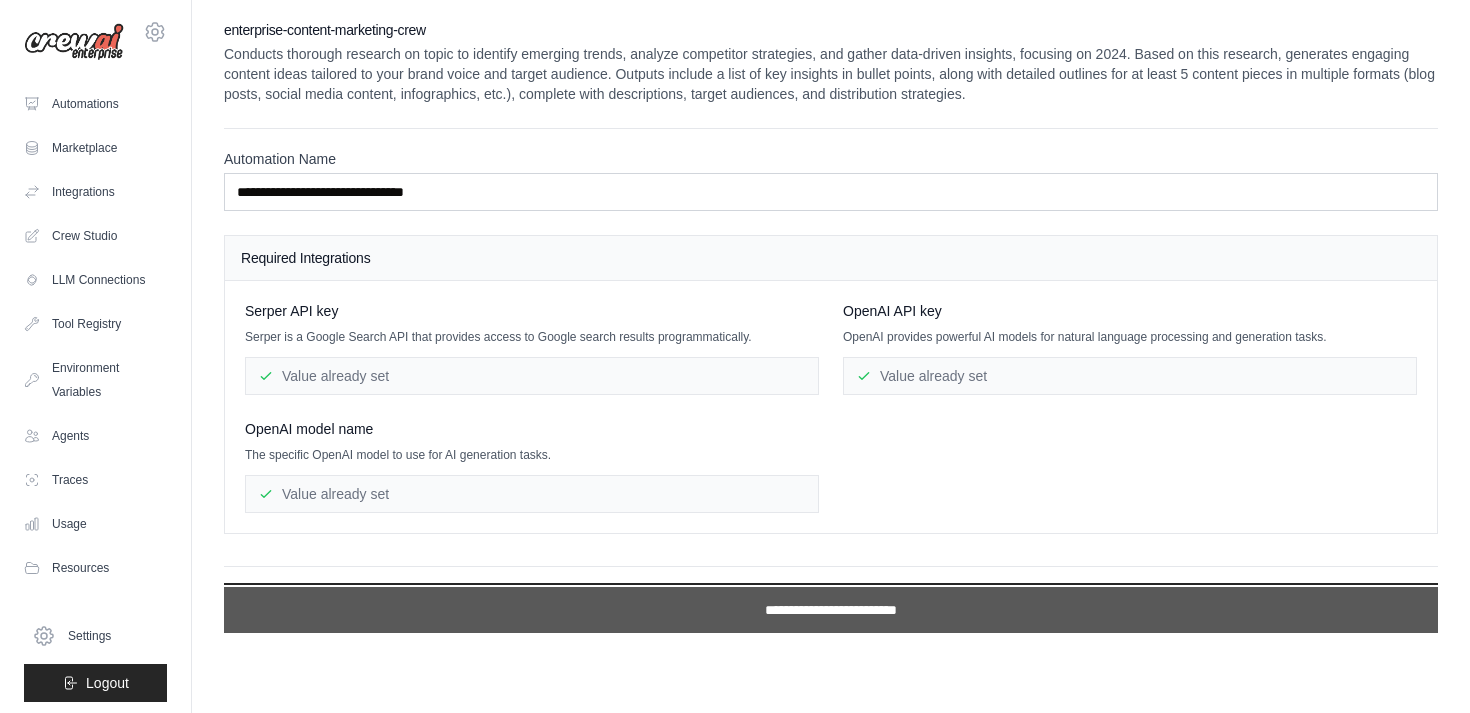 click on "**********" at bounding box center [831, 610] 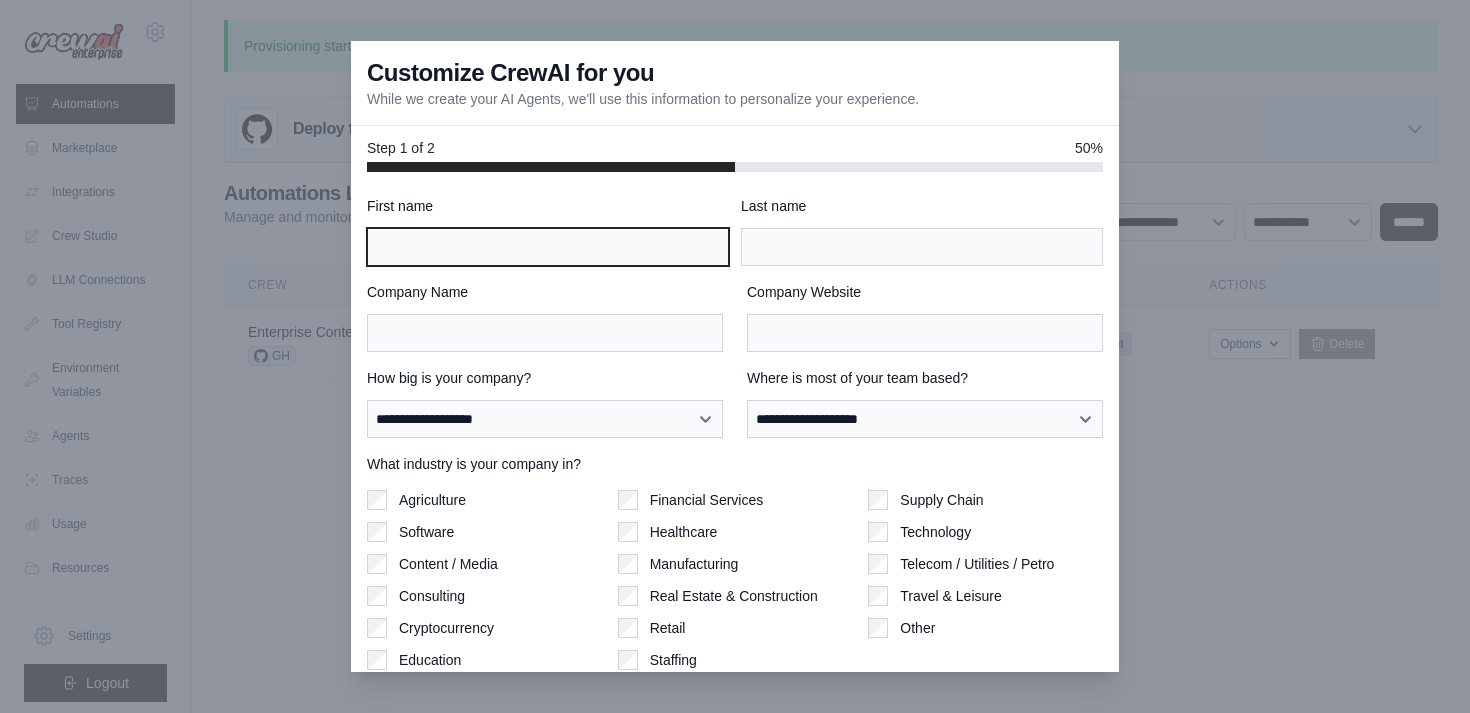 click on "First name" at bounding box center (548, 247) 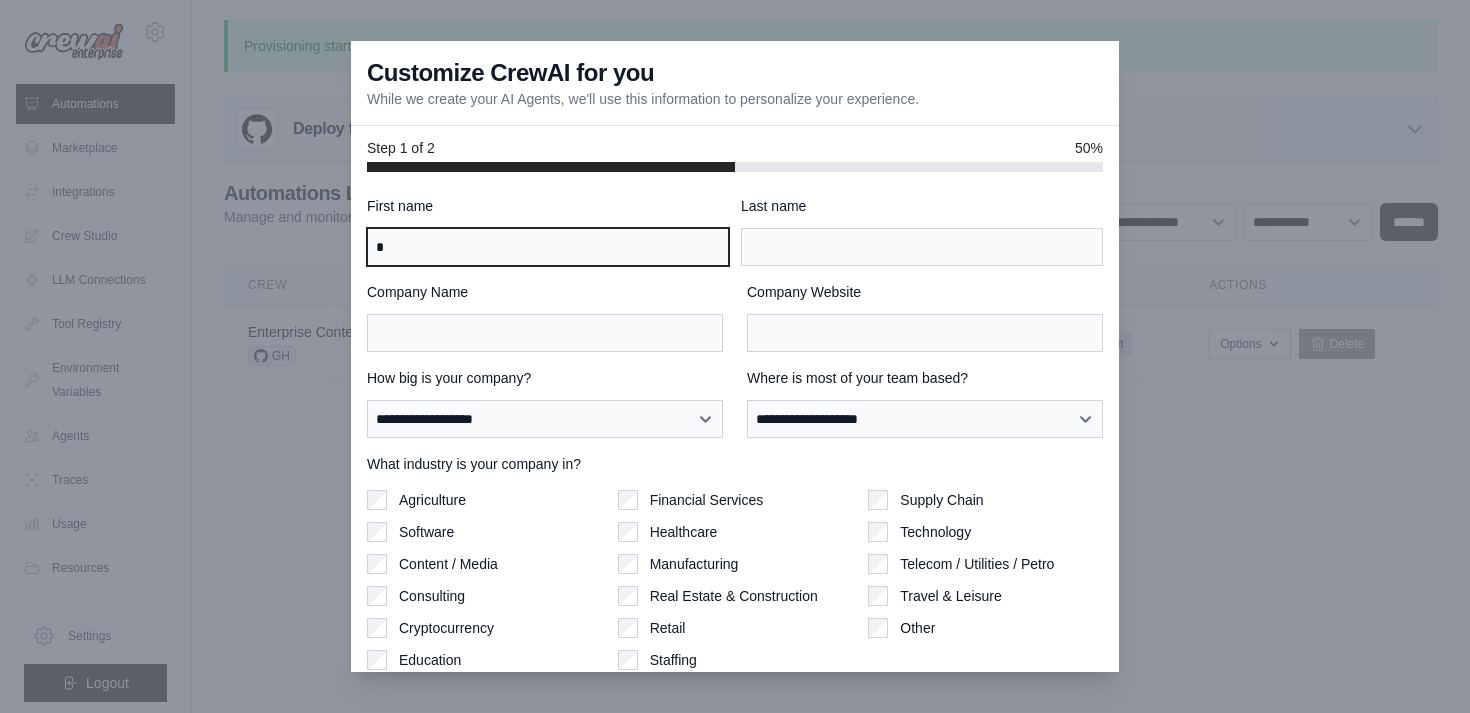 type on "*" 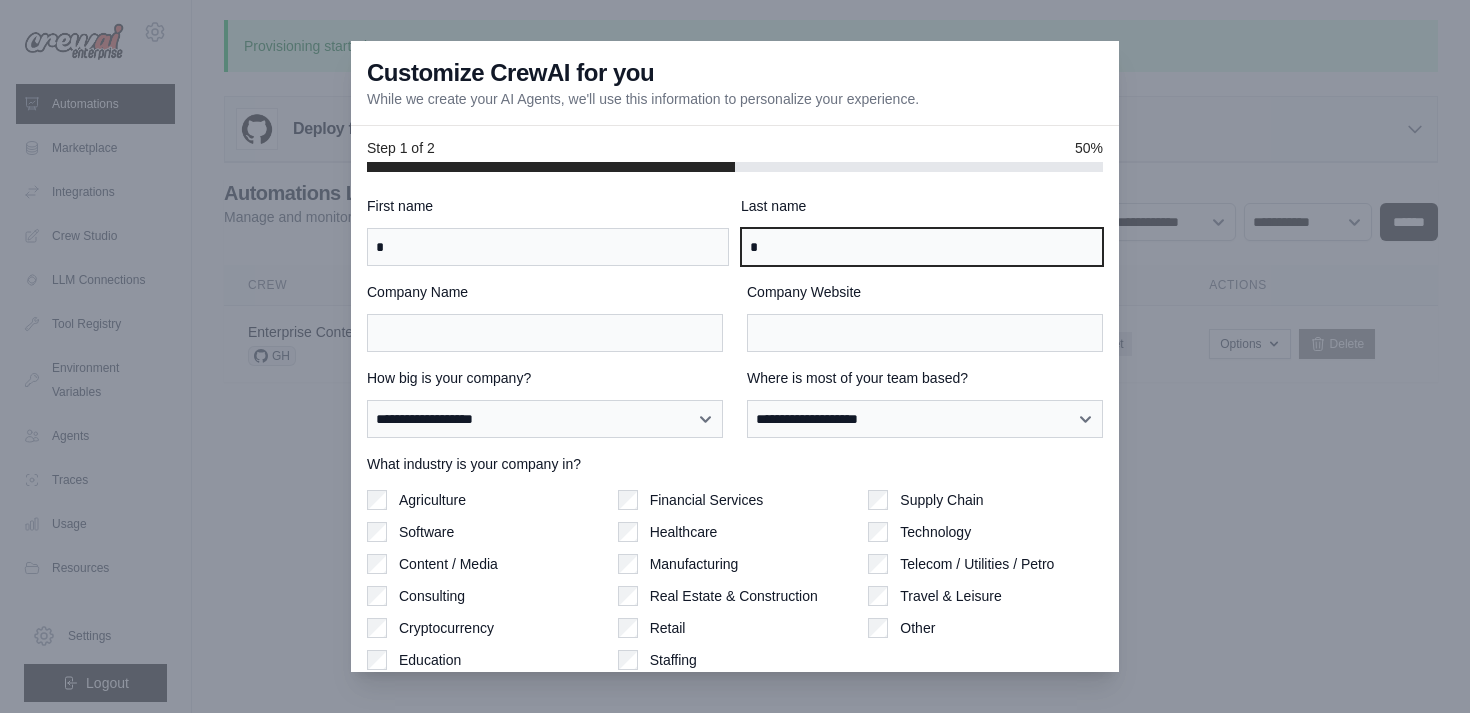 type on "*" 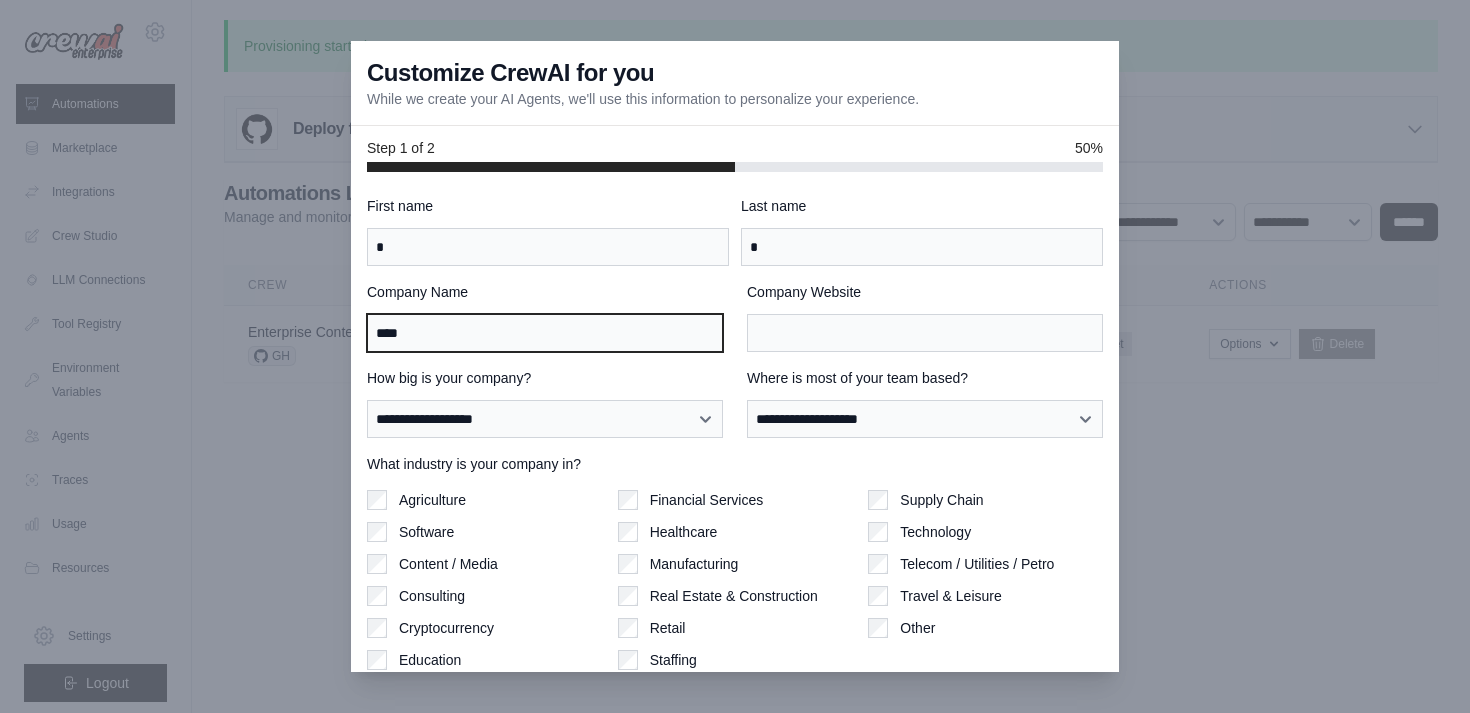 type on "****" 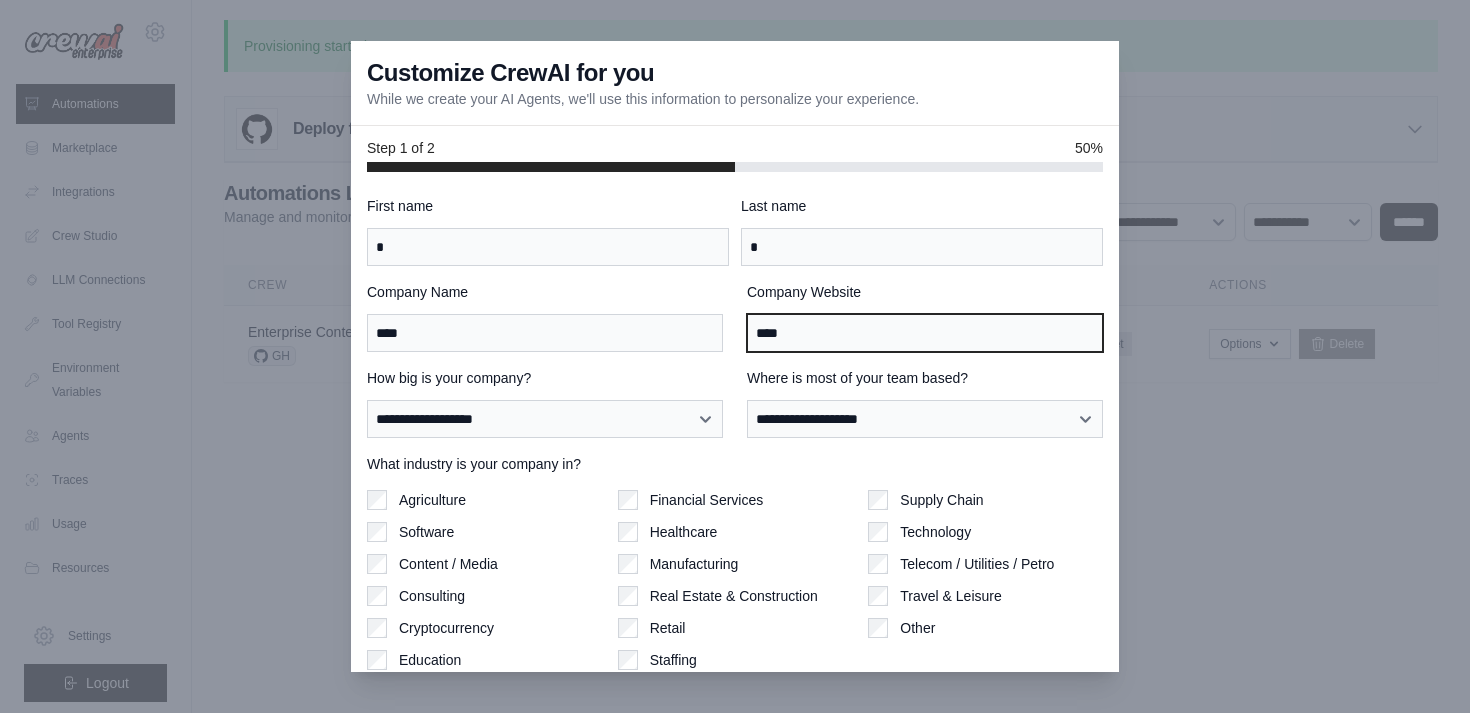 type on "****" 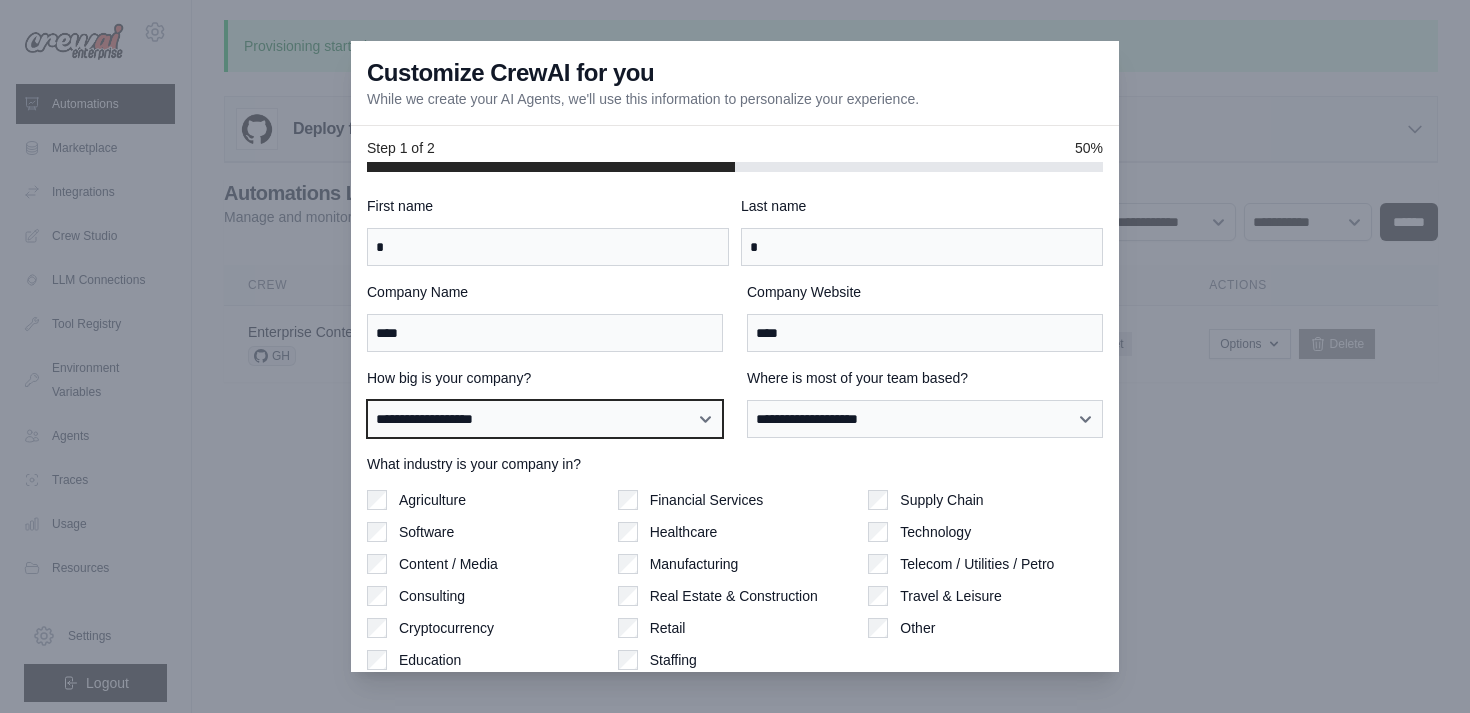 click on "**********" at bounding box center (545, 419) 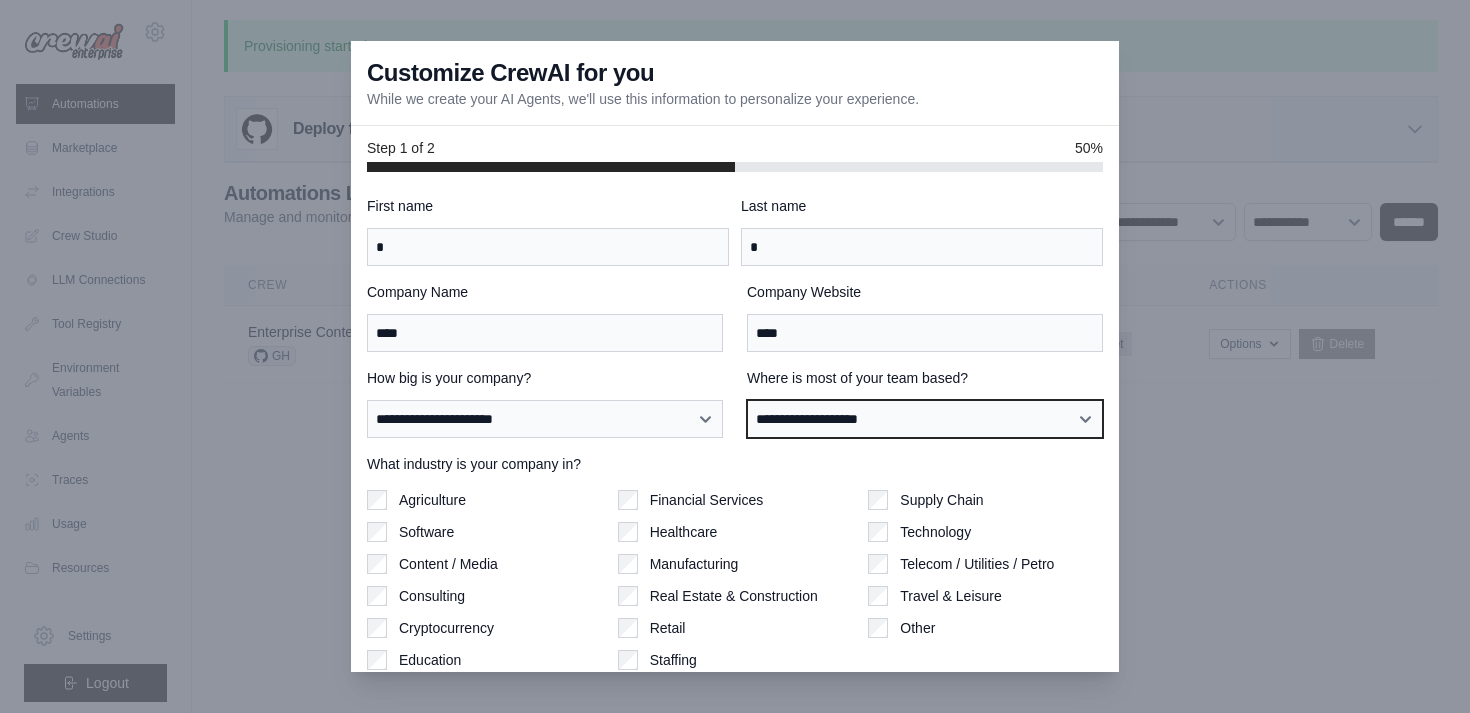 click on "**********" at bounding box center [925, 419] 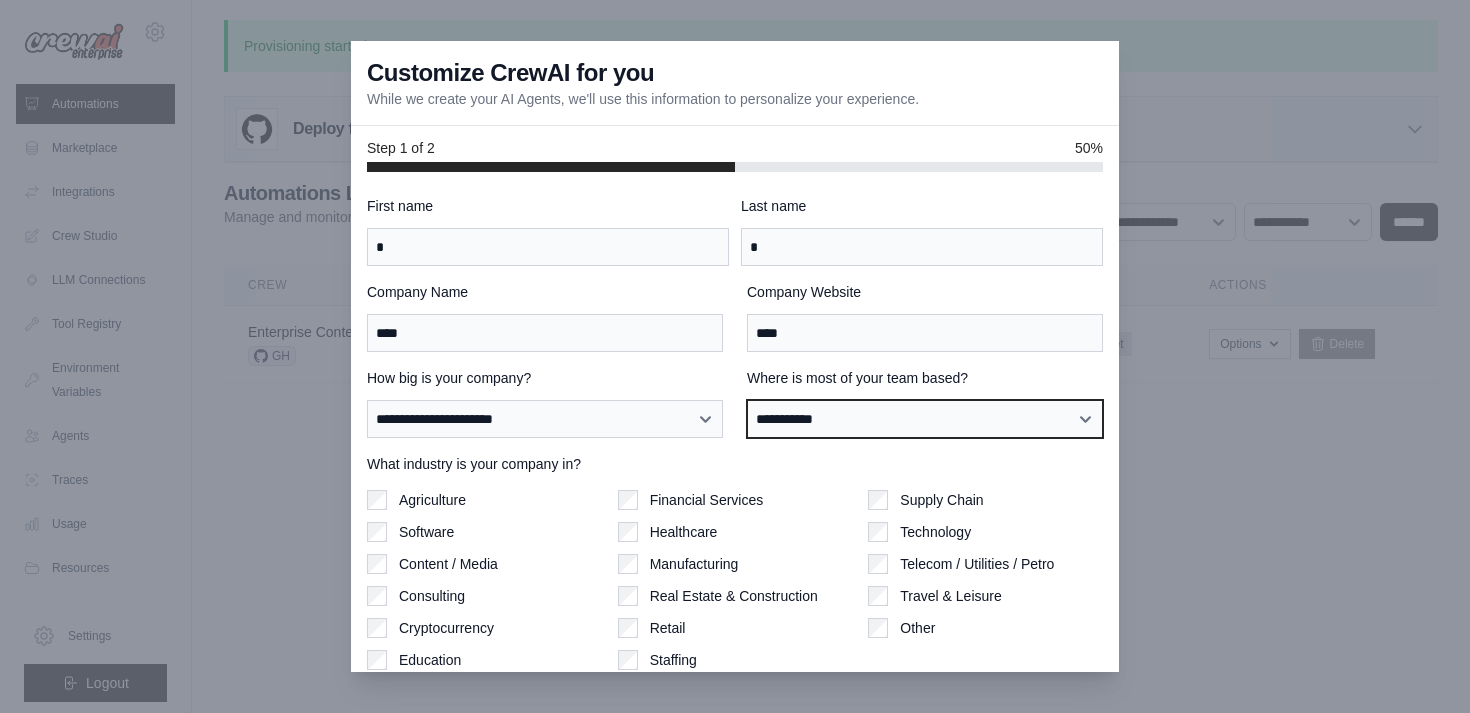 scroll, scrollTop: 75, scrollLeft: 0, axis: vertical 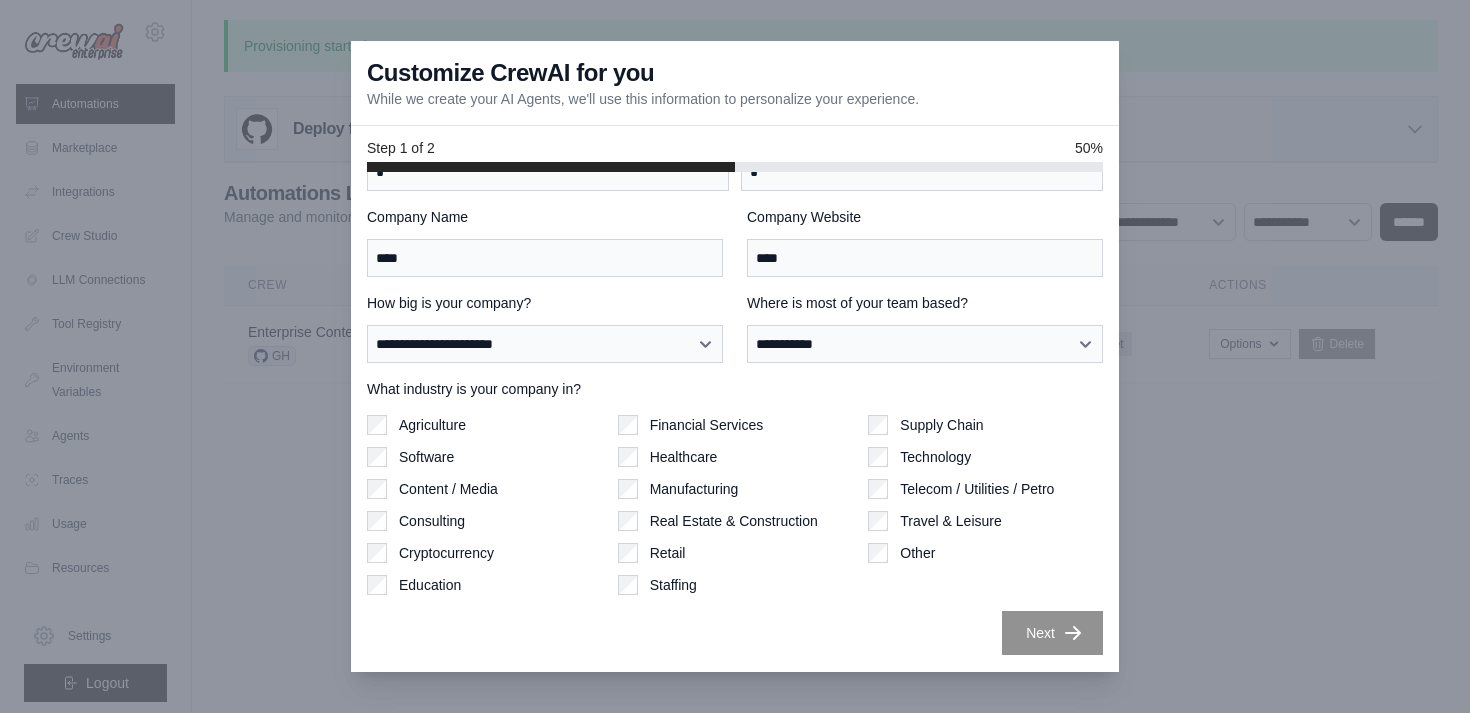 click on "Technology" at bounding box center (935, 457) 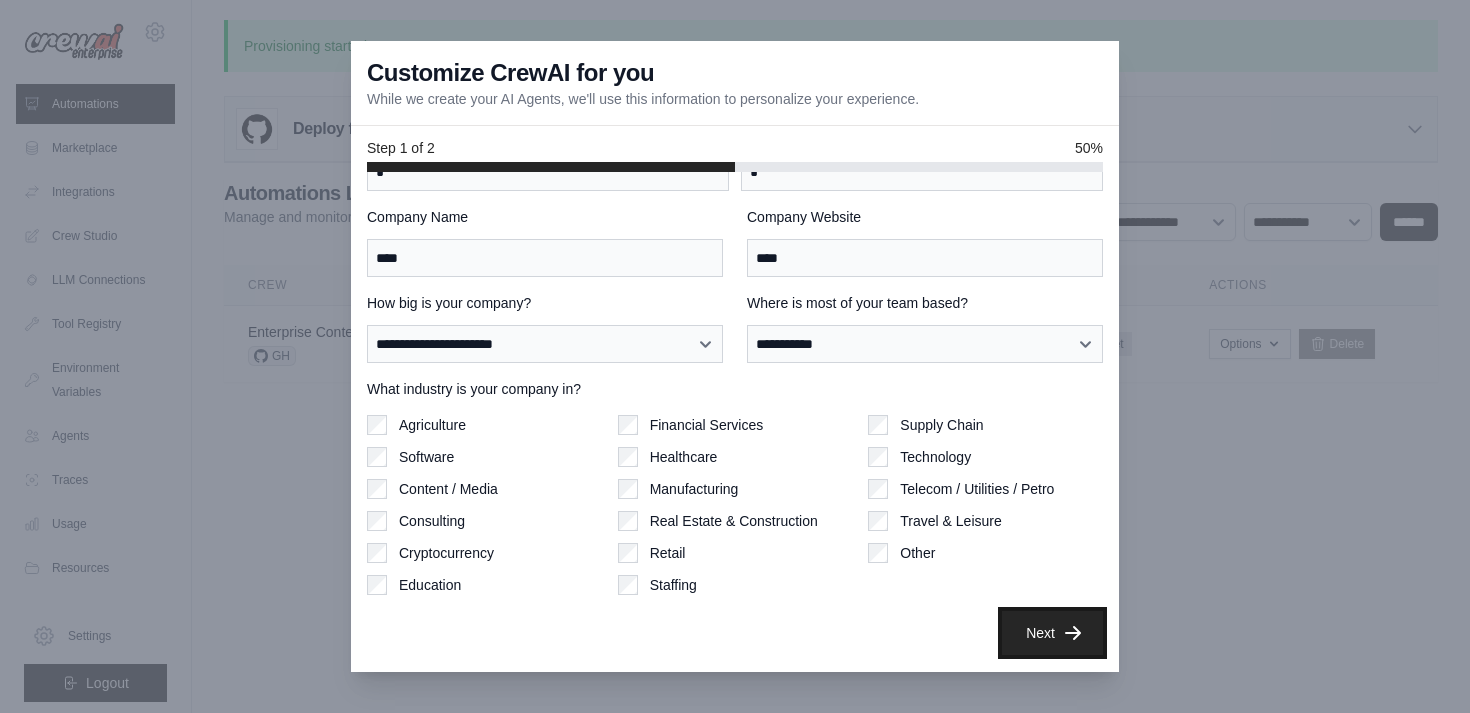 click on "Next" at bounding box center (1052, 633) 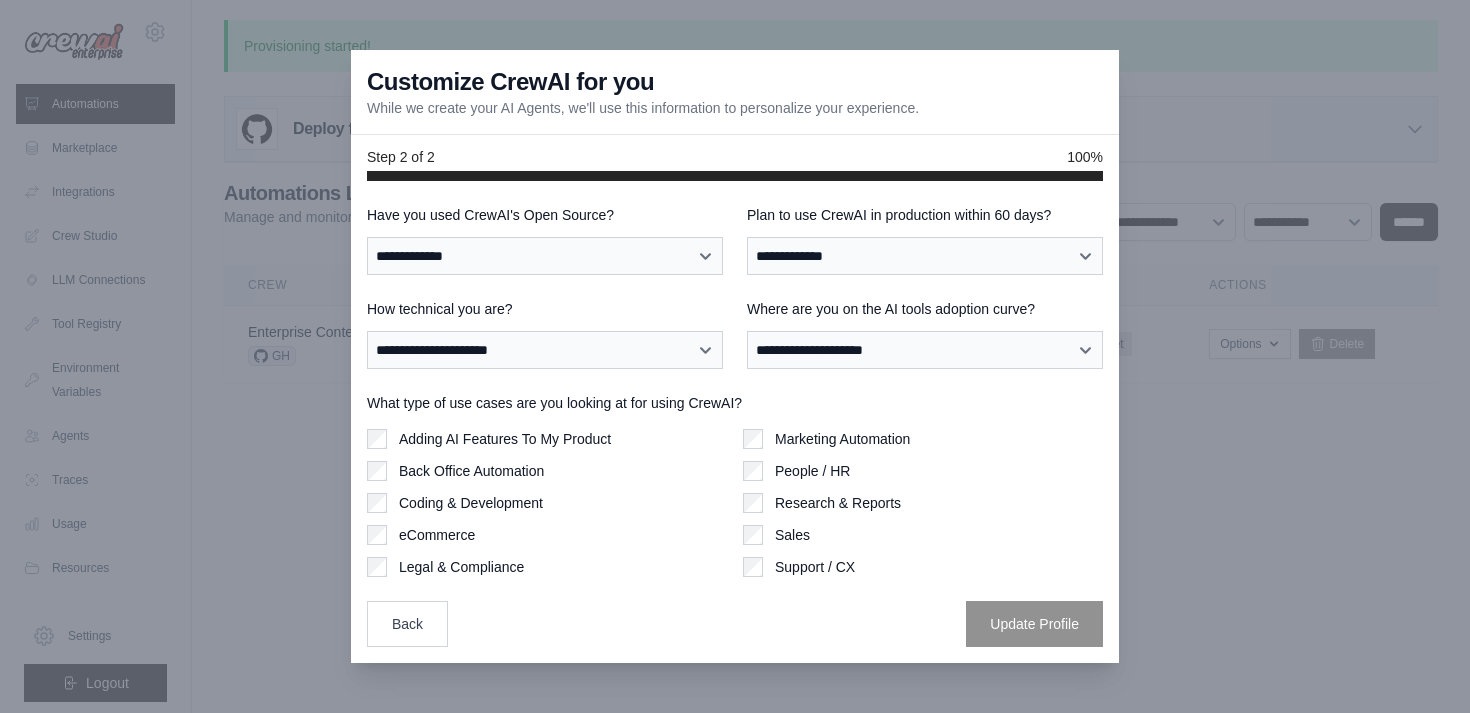 scroll, scrollTop: 0, scrollLeft: 0, axis: both 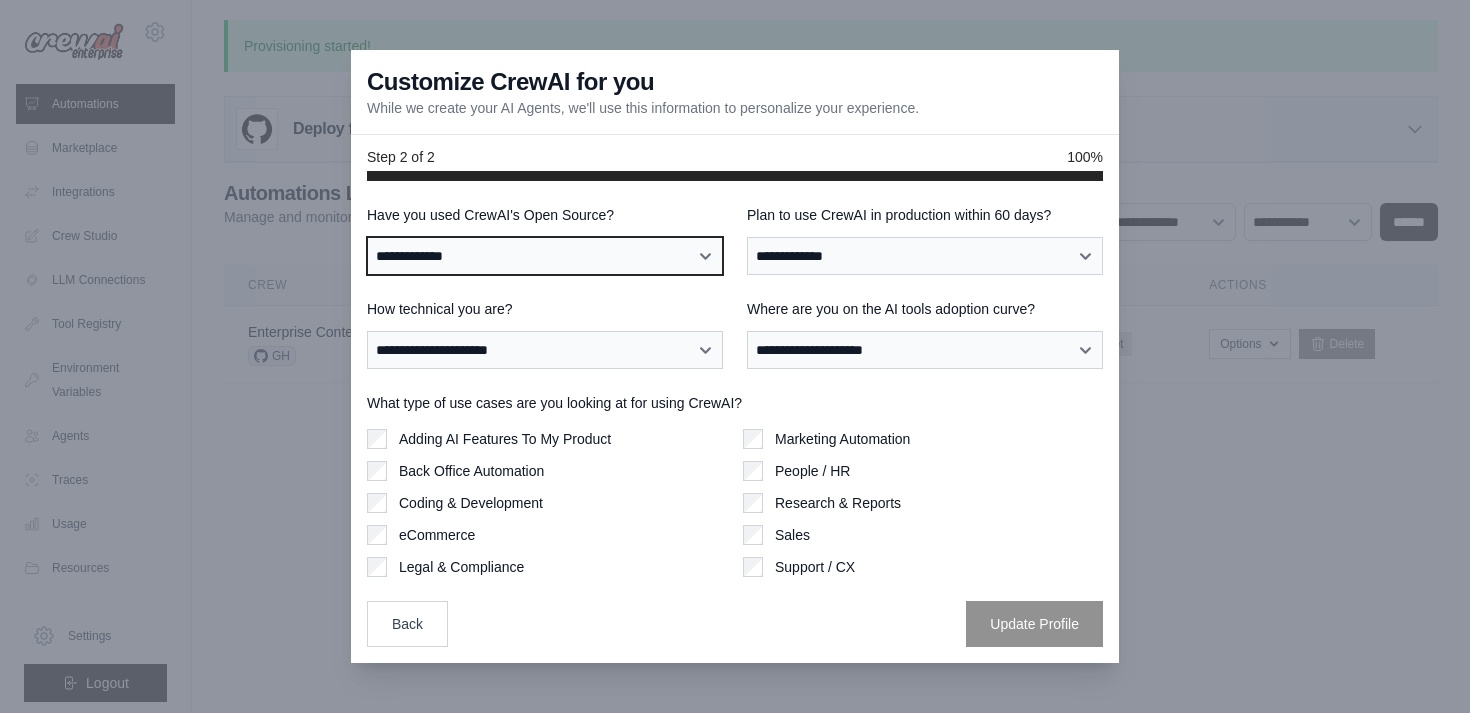 click on "**********" at bounding box center [545, 256] 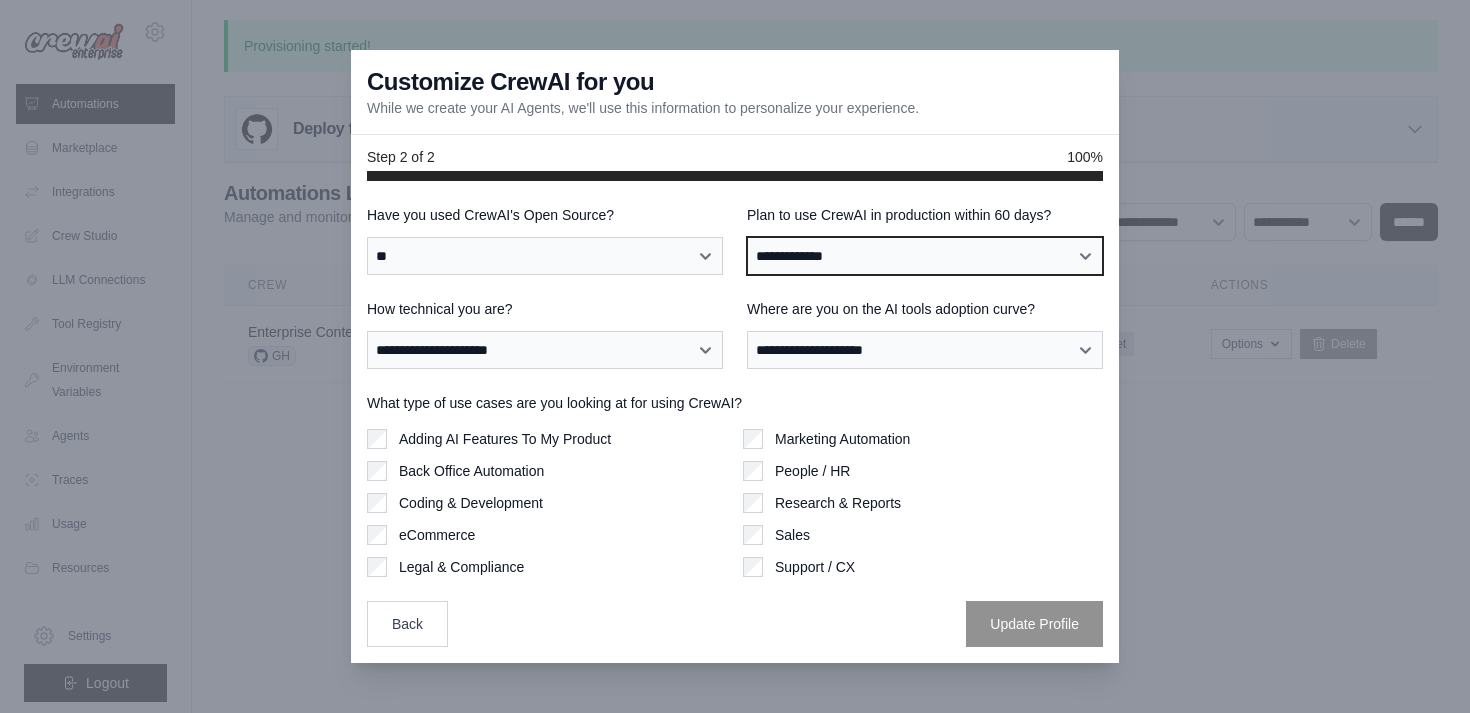 click on "**********" at bounding box center (925, 256) 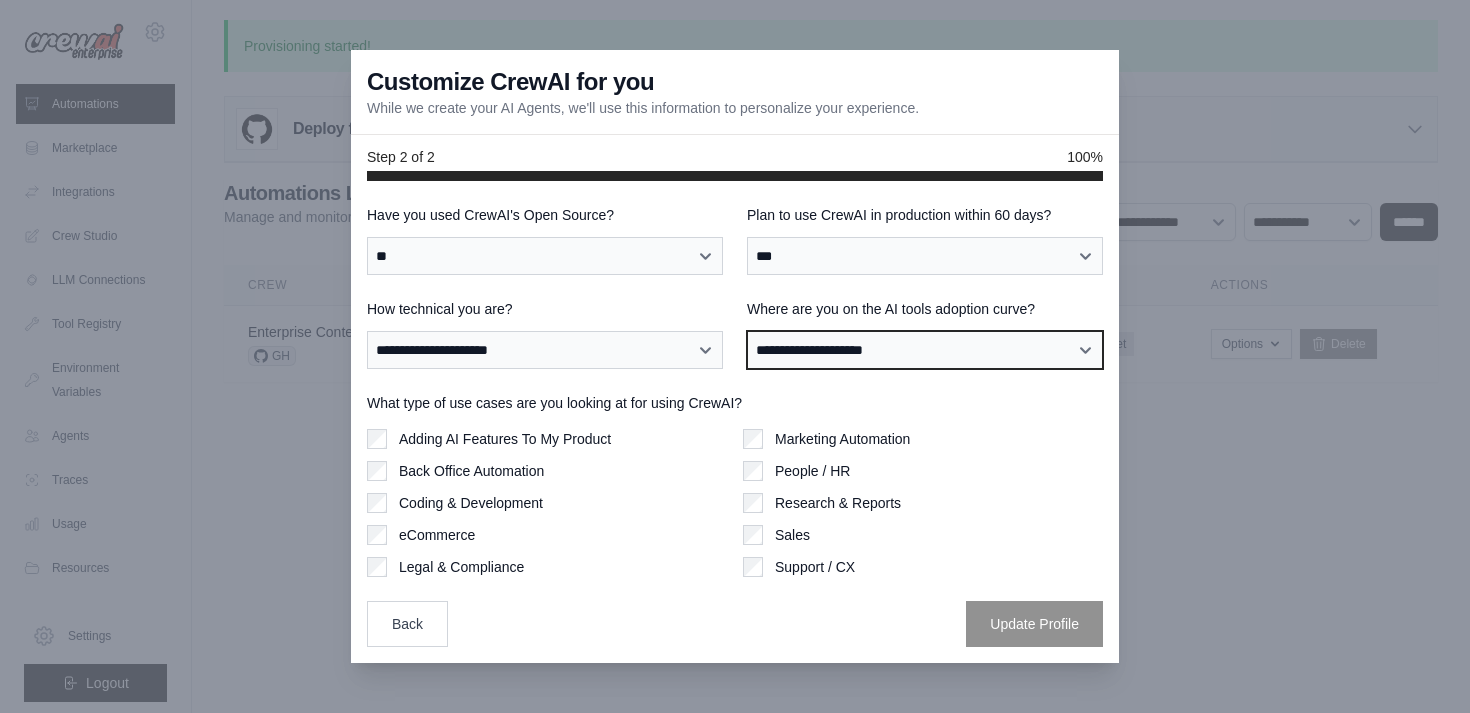 click on "**********" at bounding box center [925, 350] 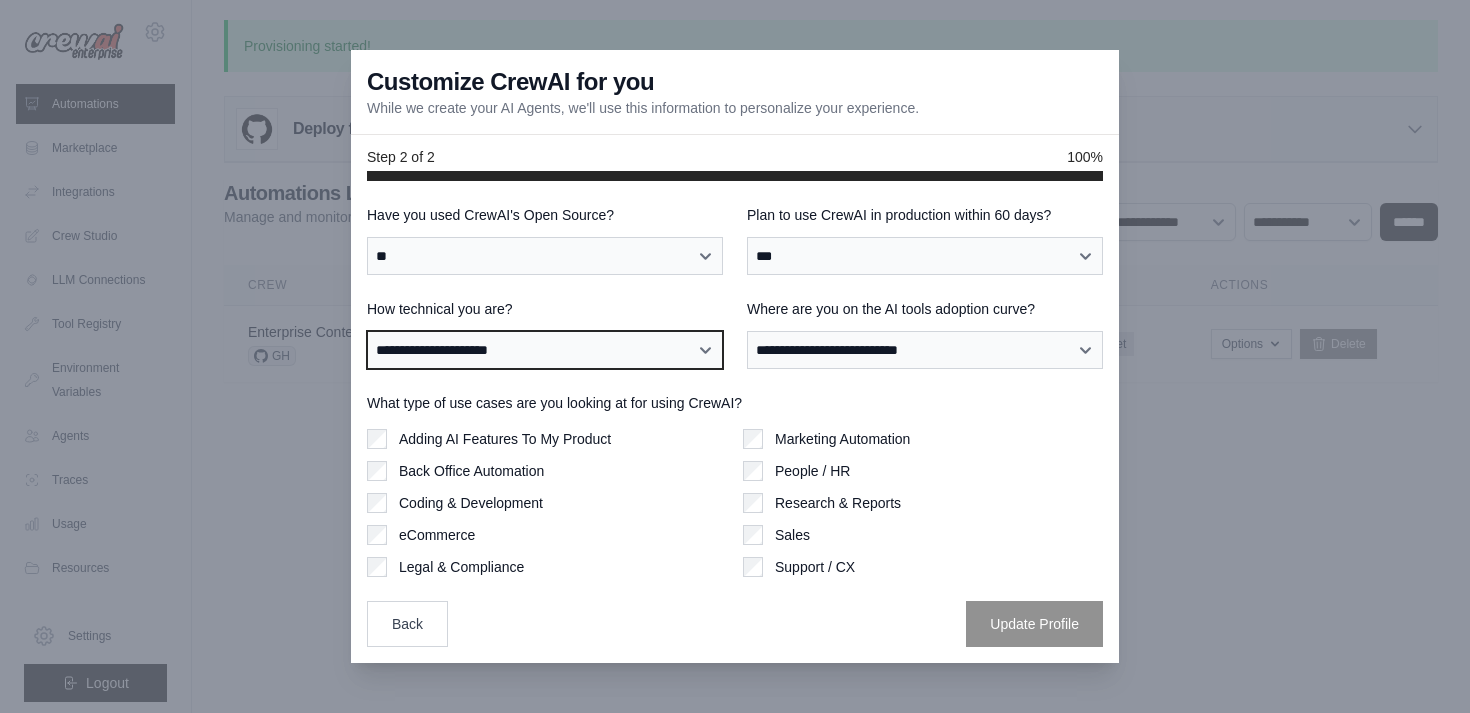 click on "**********" at bounding box center (545, 350) 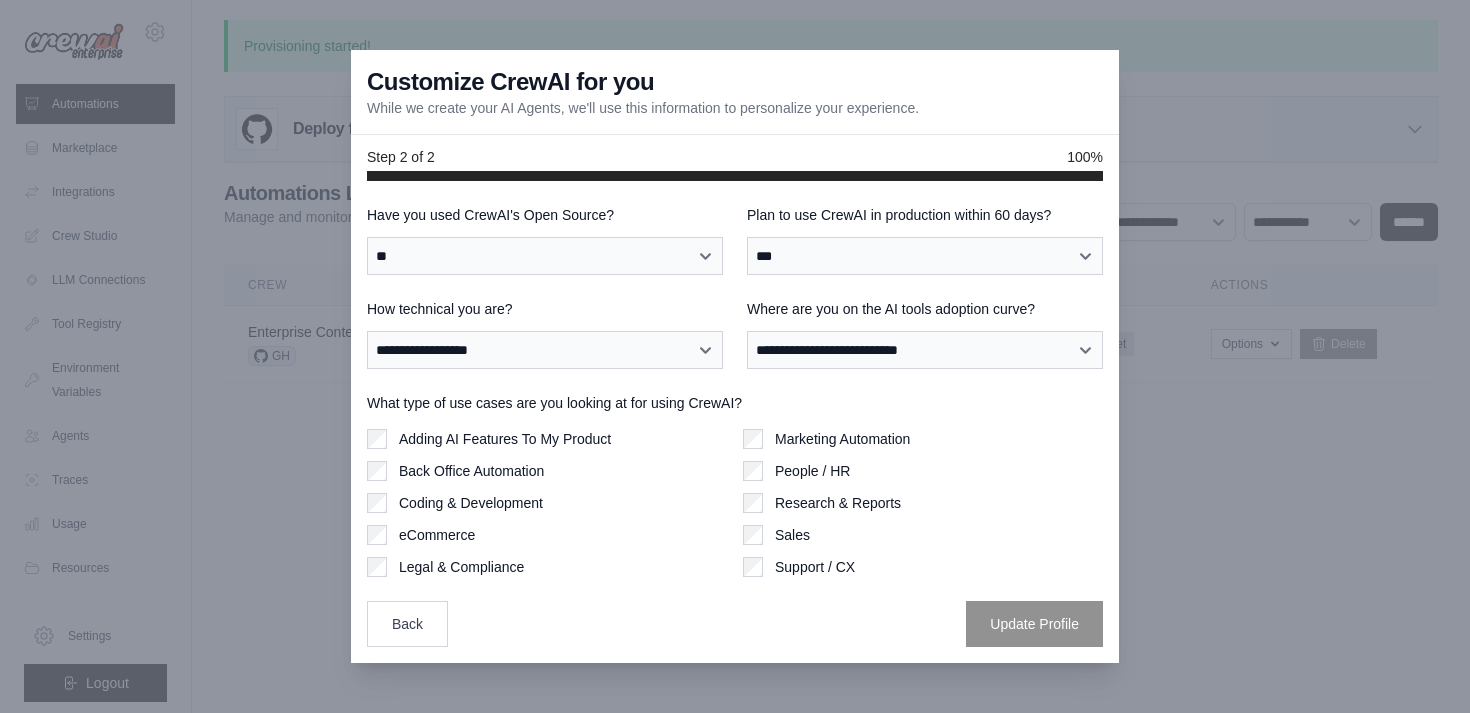 click on "Marketing Automation" at bounding box center [842, 439] 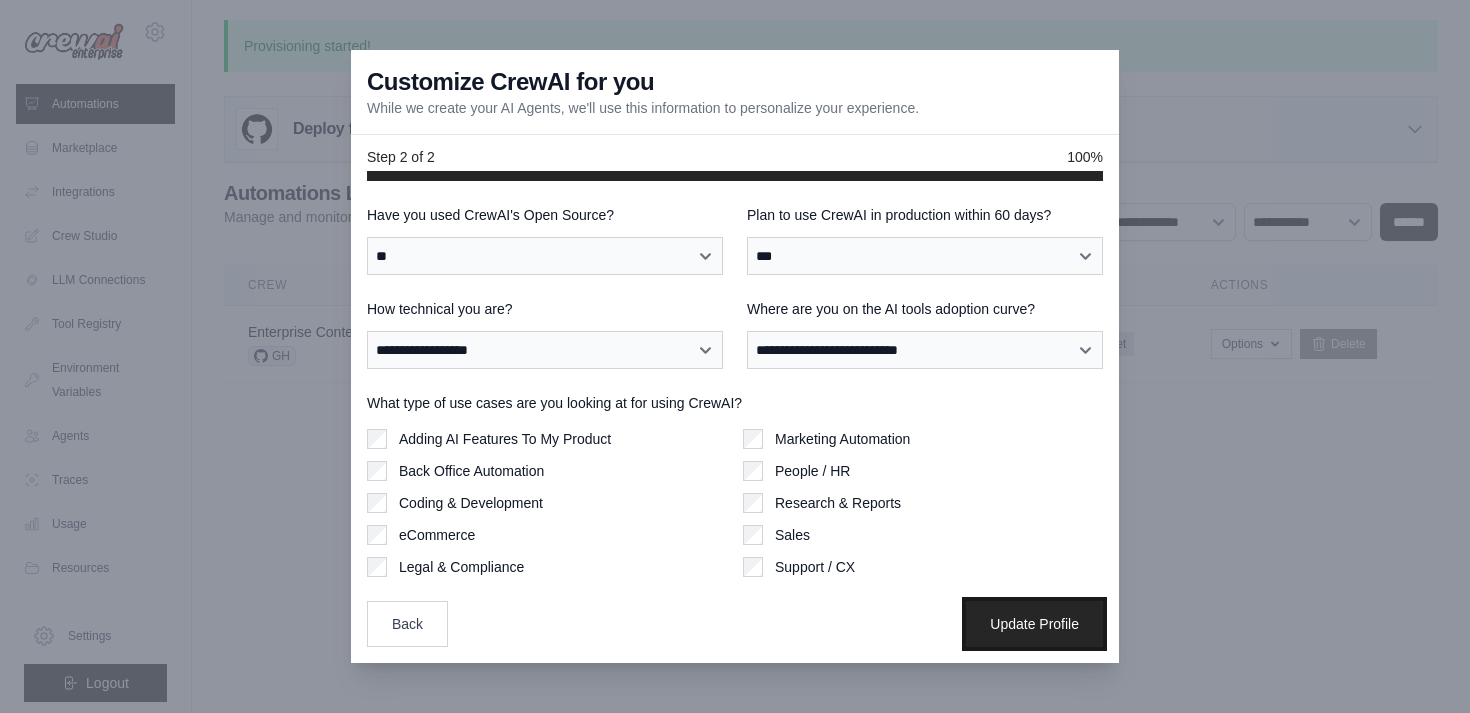 click on "Update Profile" at bounding box center (1034, 624) 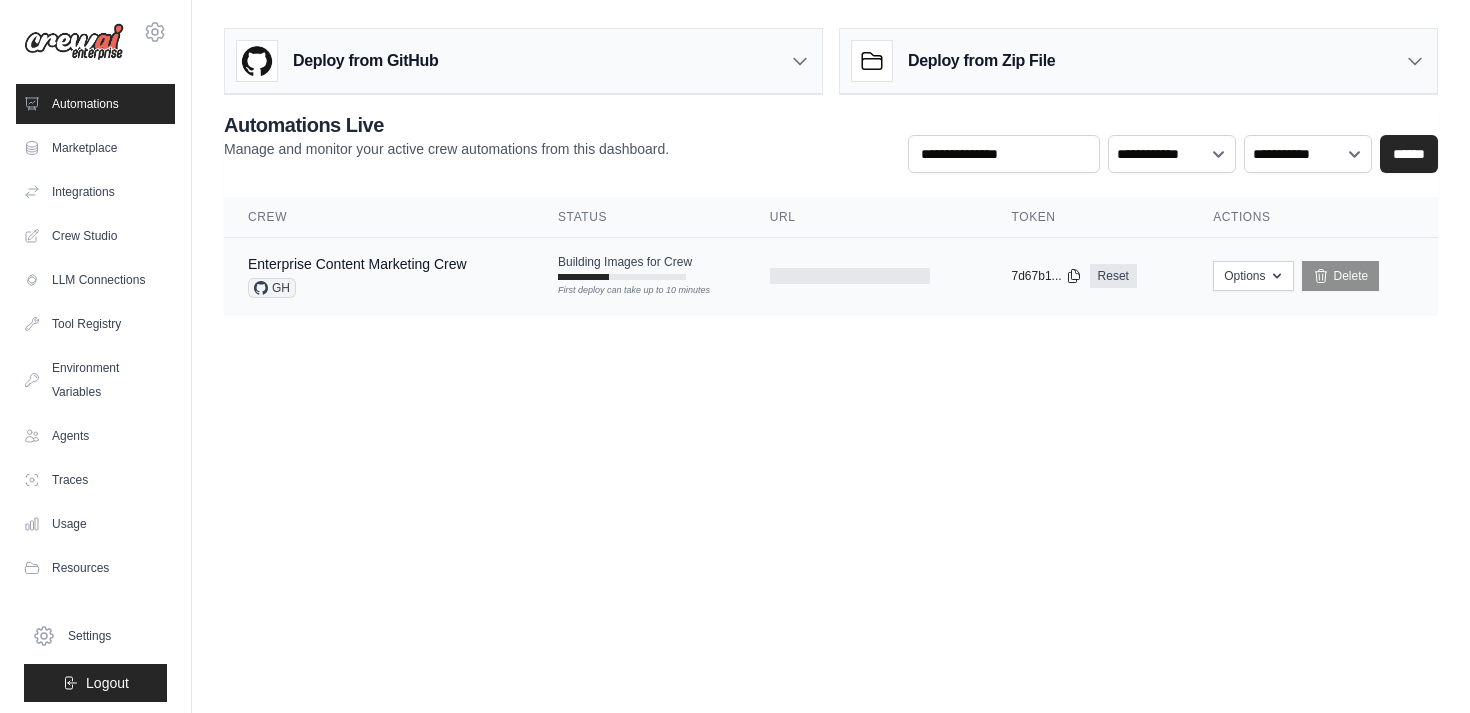 scroll, scrollTop: 0, scrollLeft: 0, axis: both 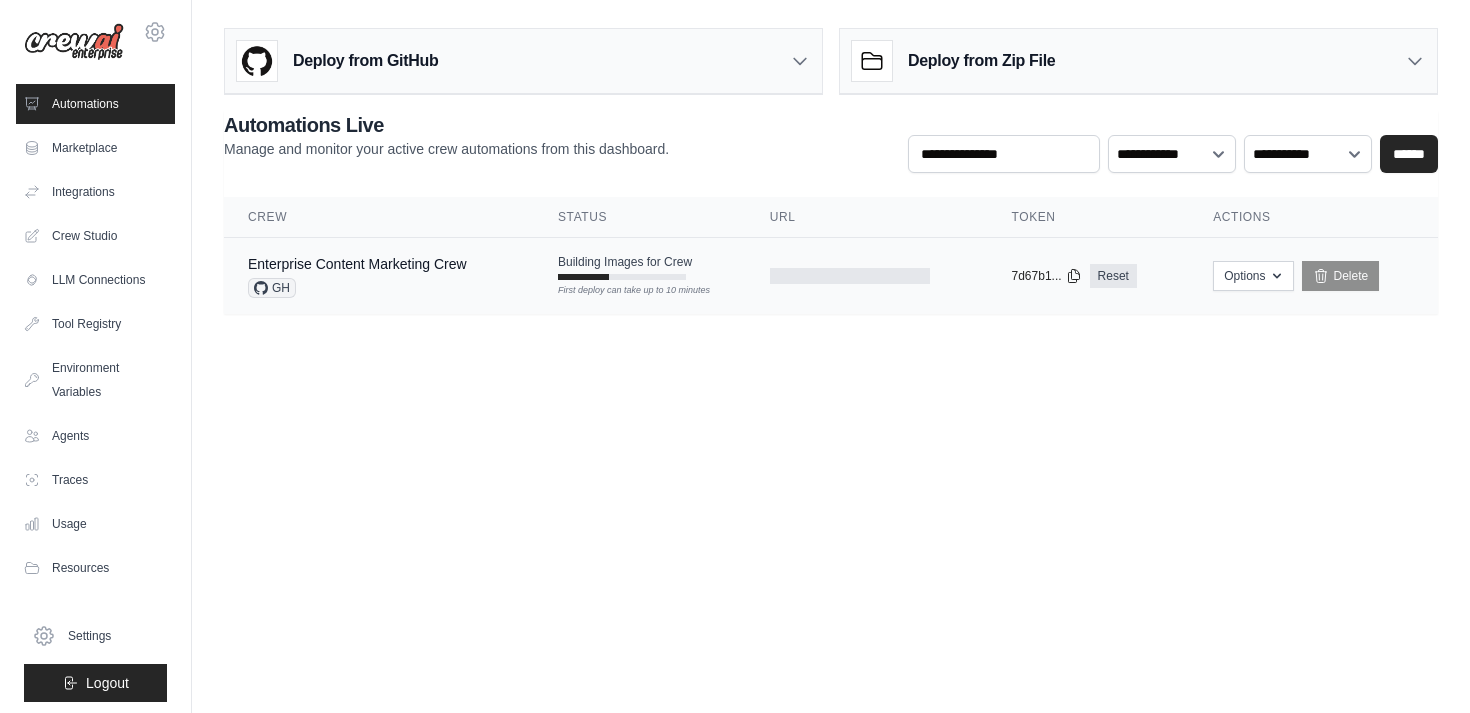 click on "GH" at bounding box center [357, 288] 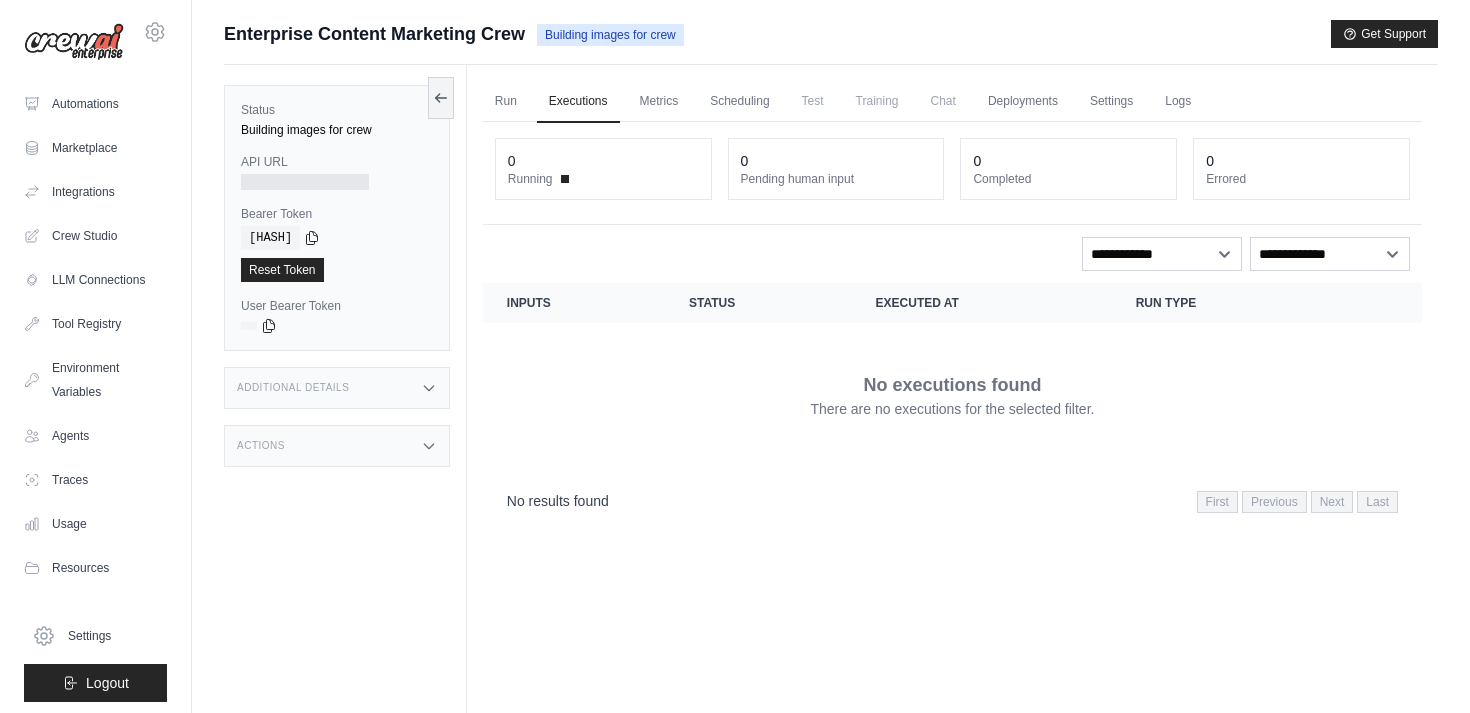 scroll, scrollTop: 0, scrollLeft: 0, axis: both 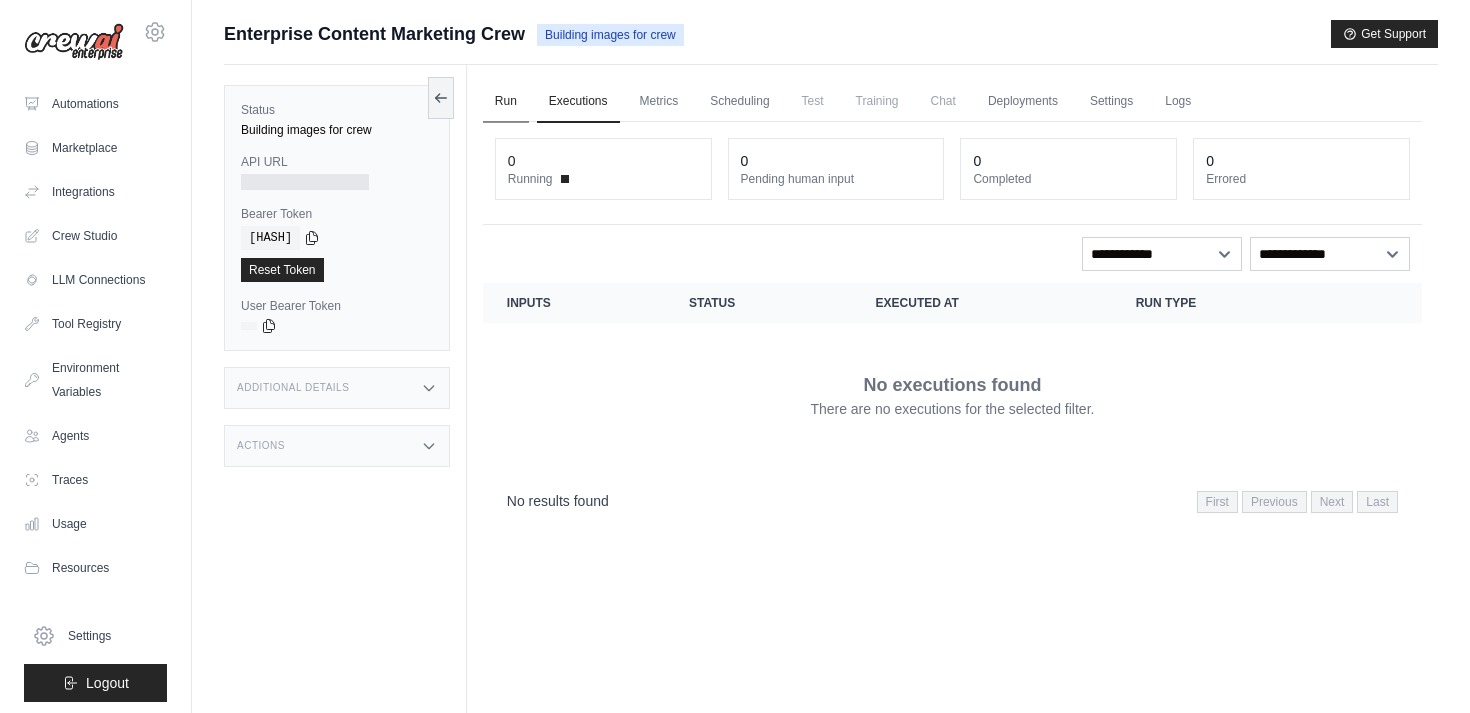 click on "Run" at bounding box center (506, 102) 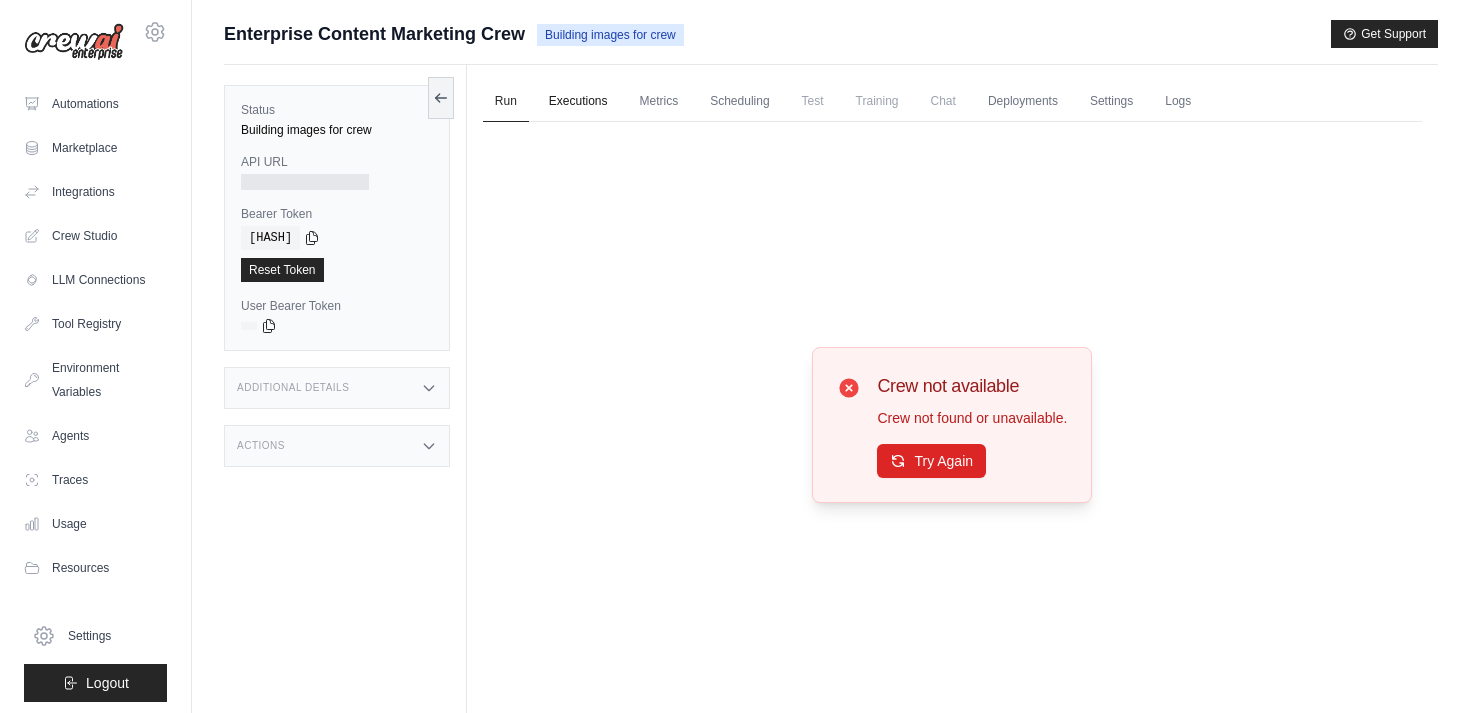 click on "Executions" at bounding box center (578, 102) 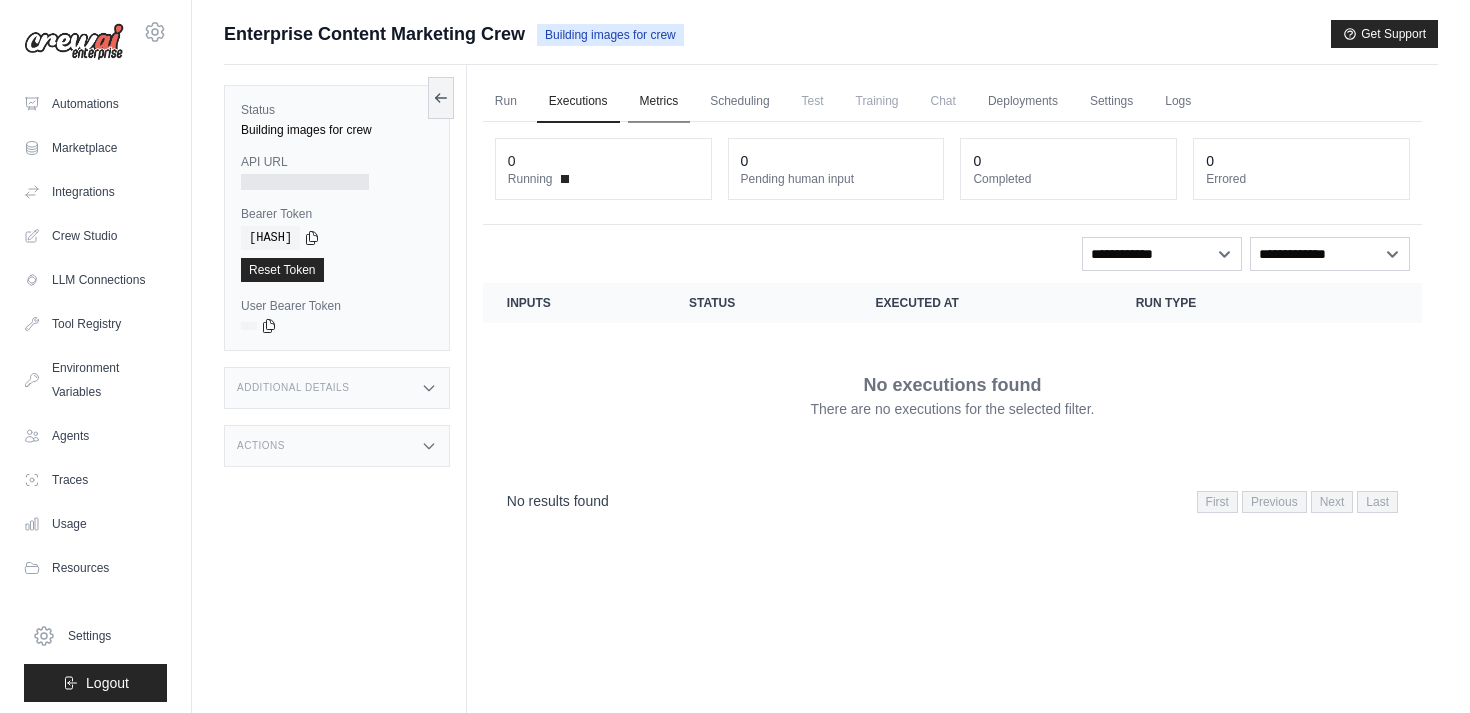 click on "Metrics" at bounding box center [659, 102] 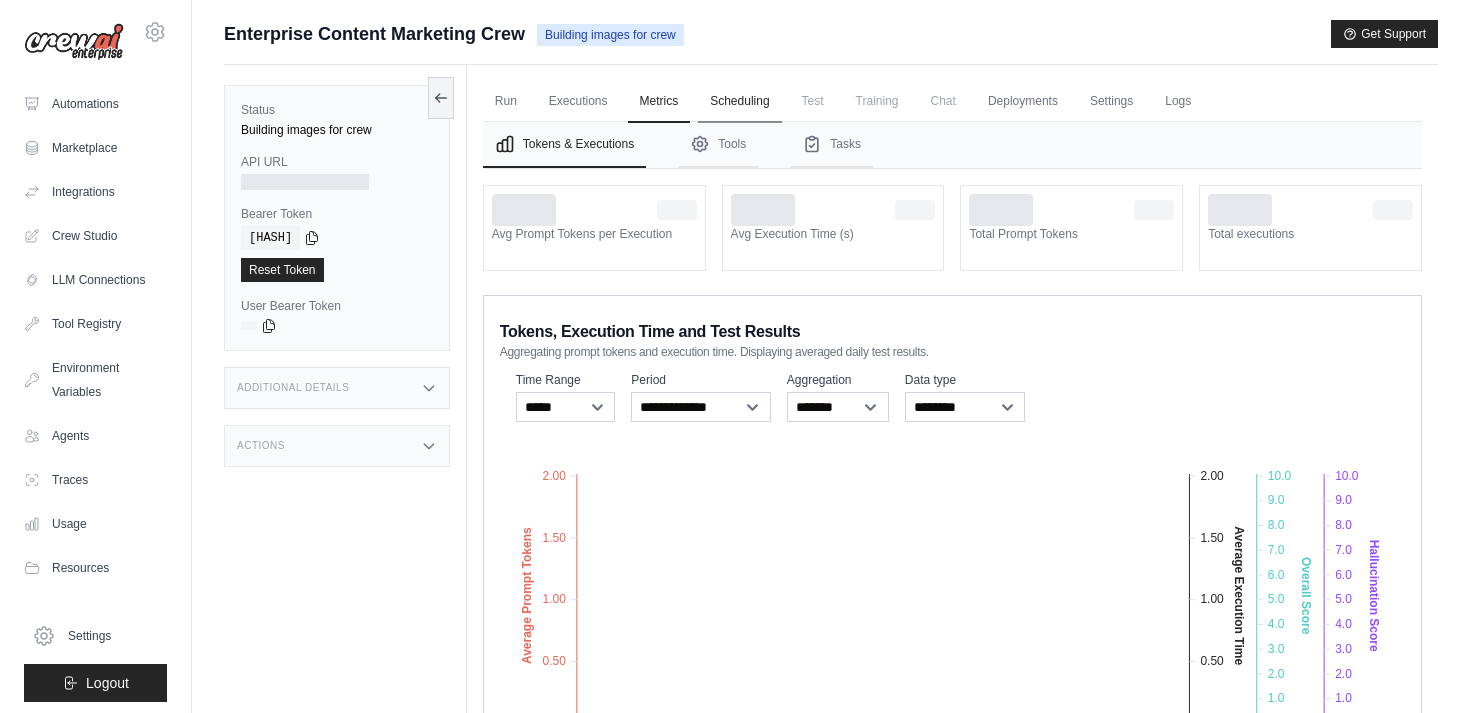 click on "Scheduling" at bounding box center [739, 102] 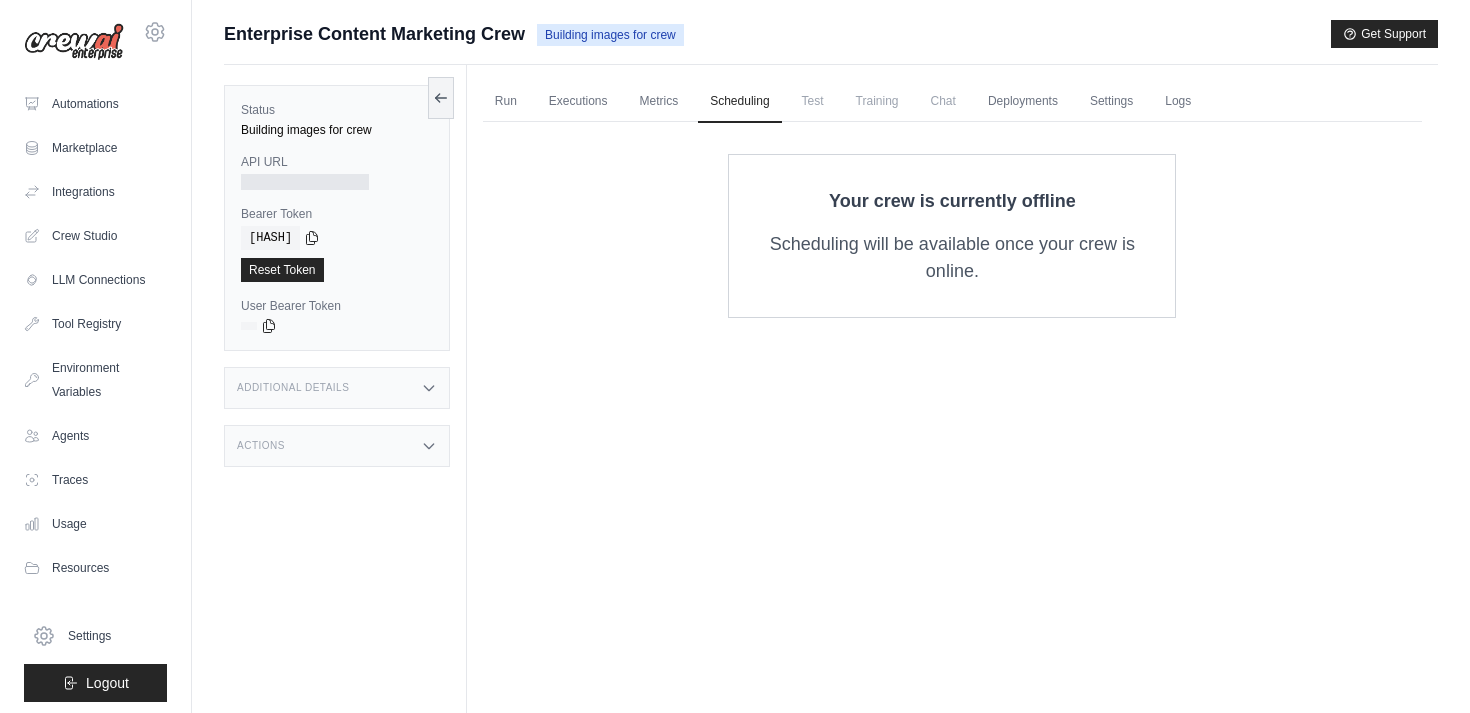 click on "Test" at bounding box center [813, 101] 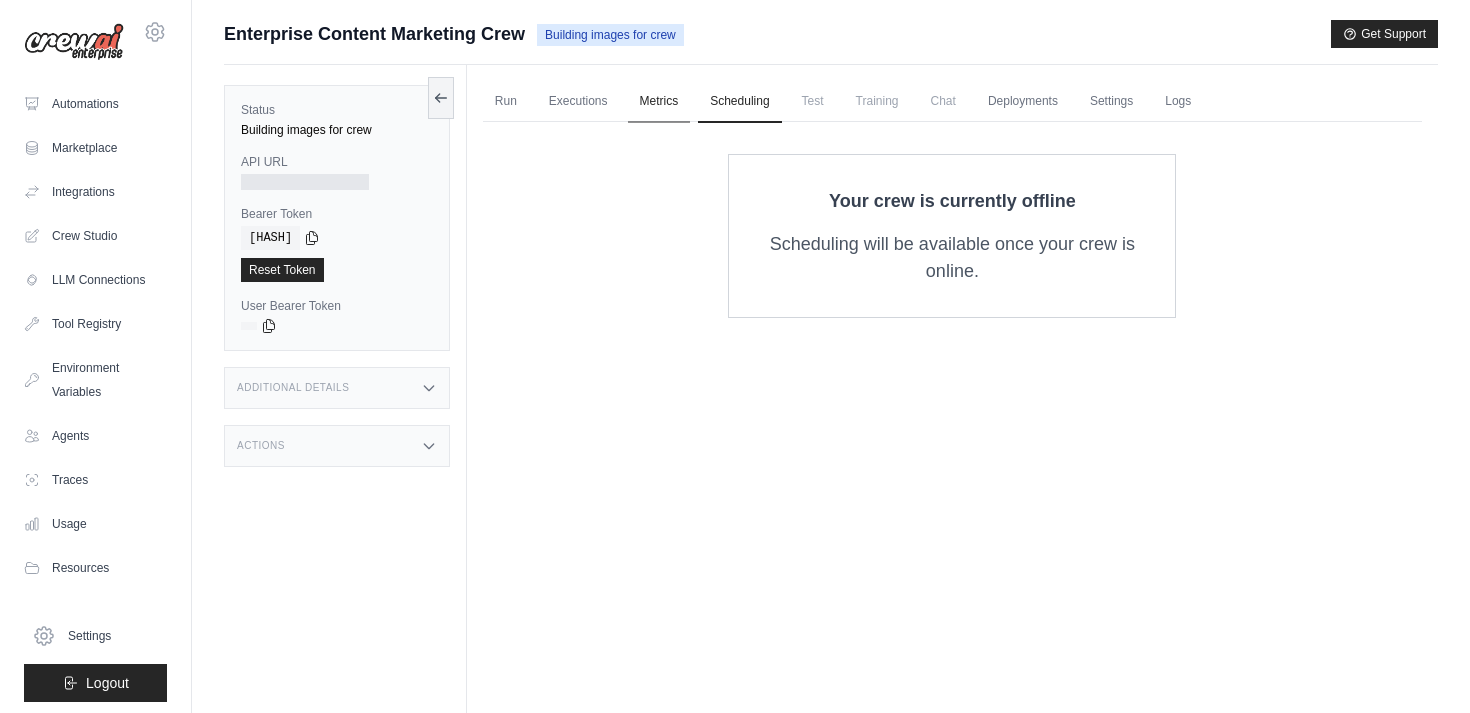 click on "Metrics" at bounding box center [659, 102] 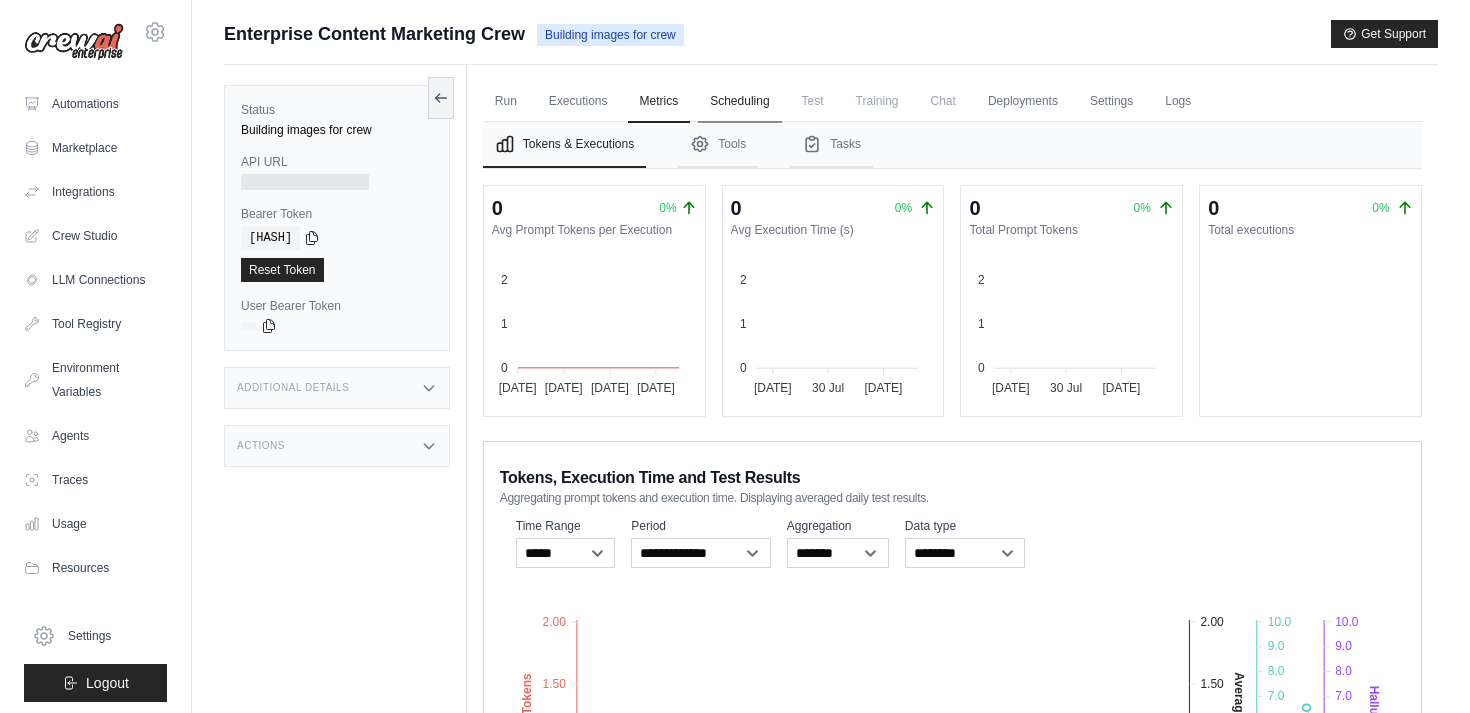 click on "Scheduling" at bounding box center (739, 102) 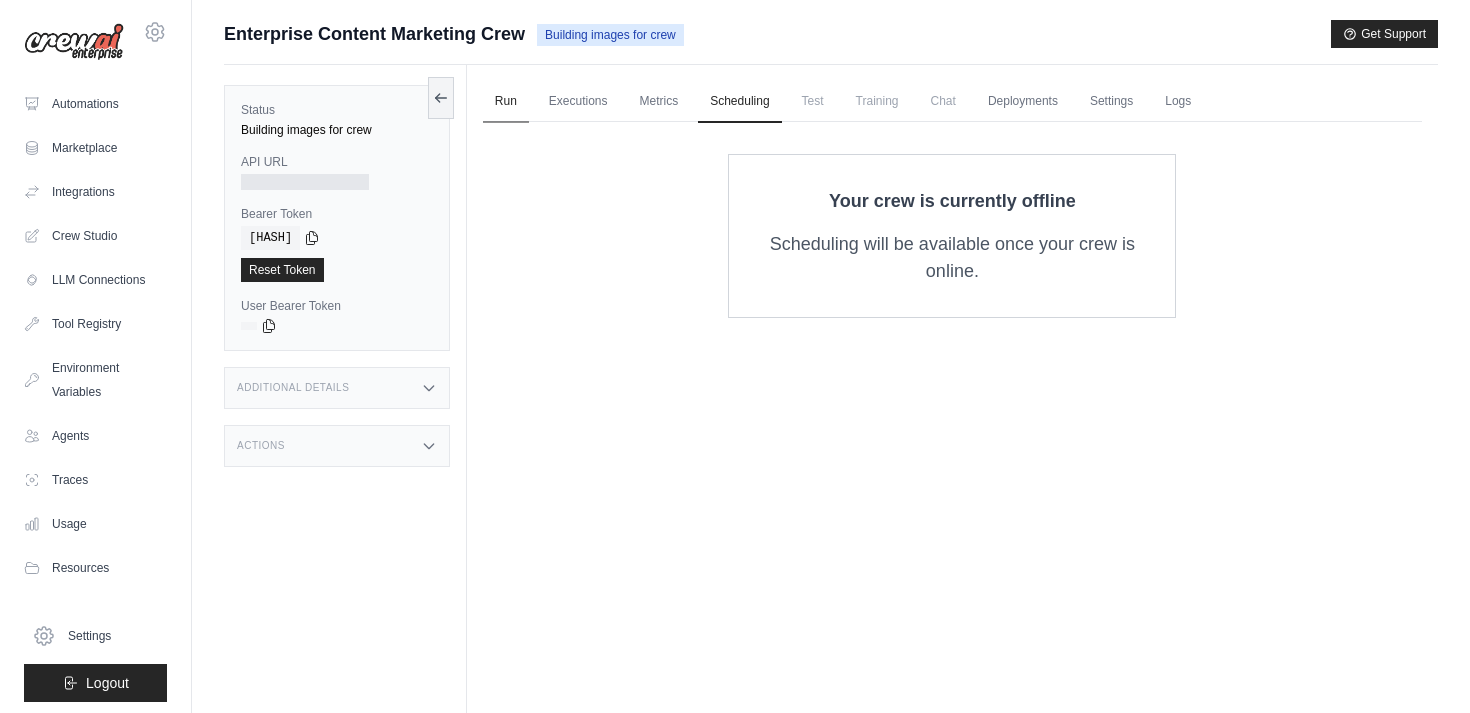 click on "Run" at bounding box center (506, 102) 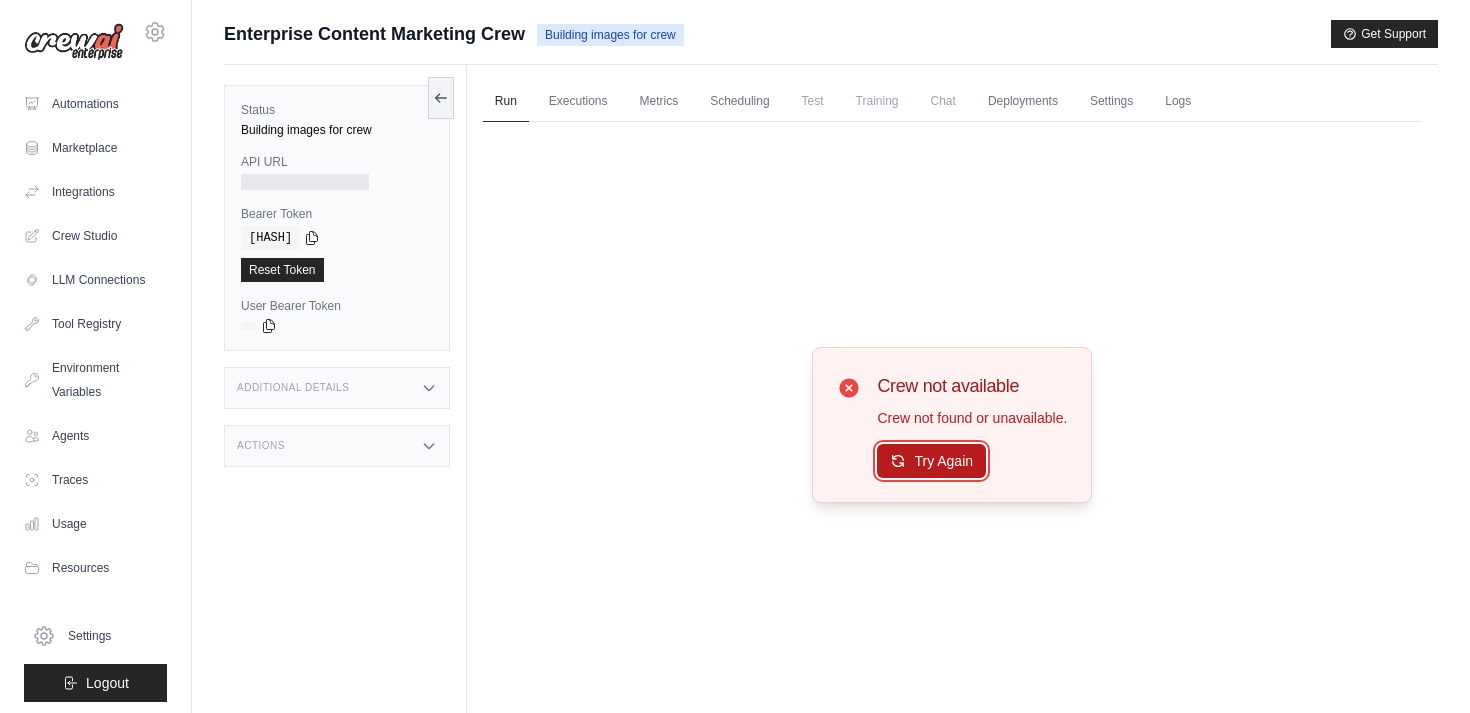 click on "Try Again" at bounding box center (931, 461) 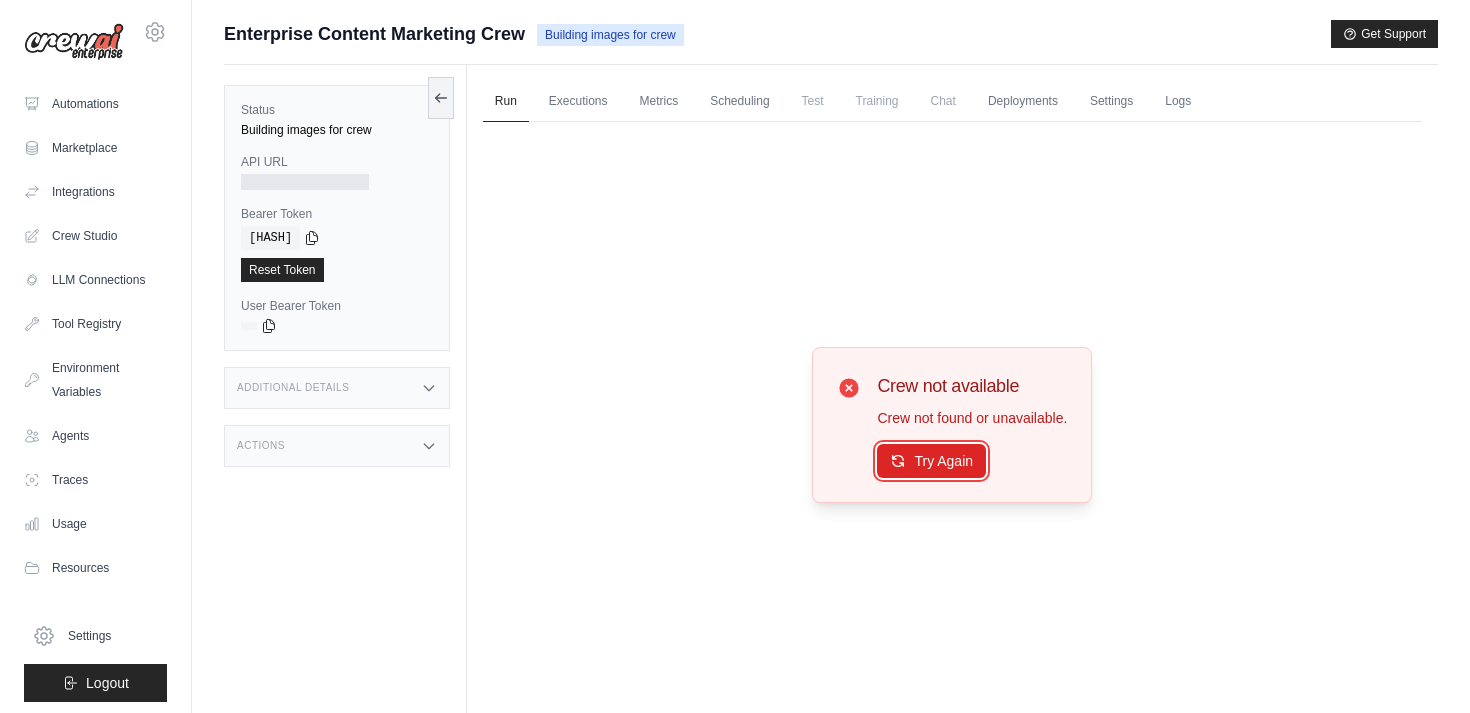 click on "Try Again" at bounding box center (931, 461) 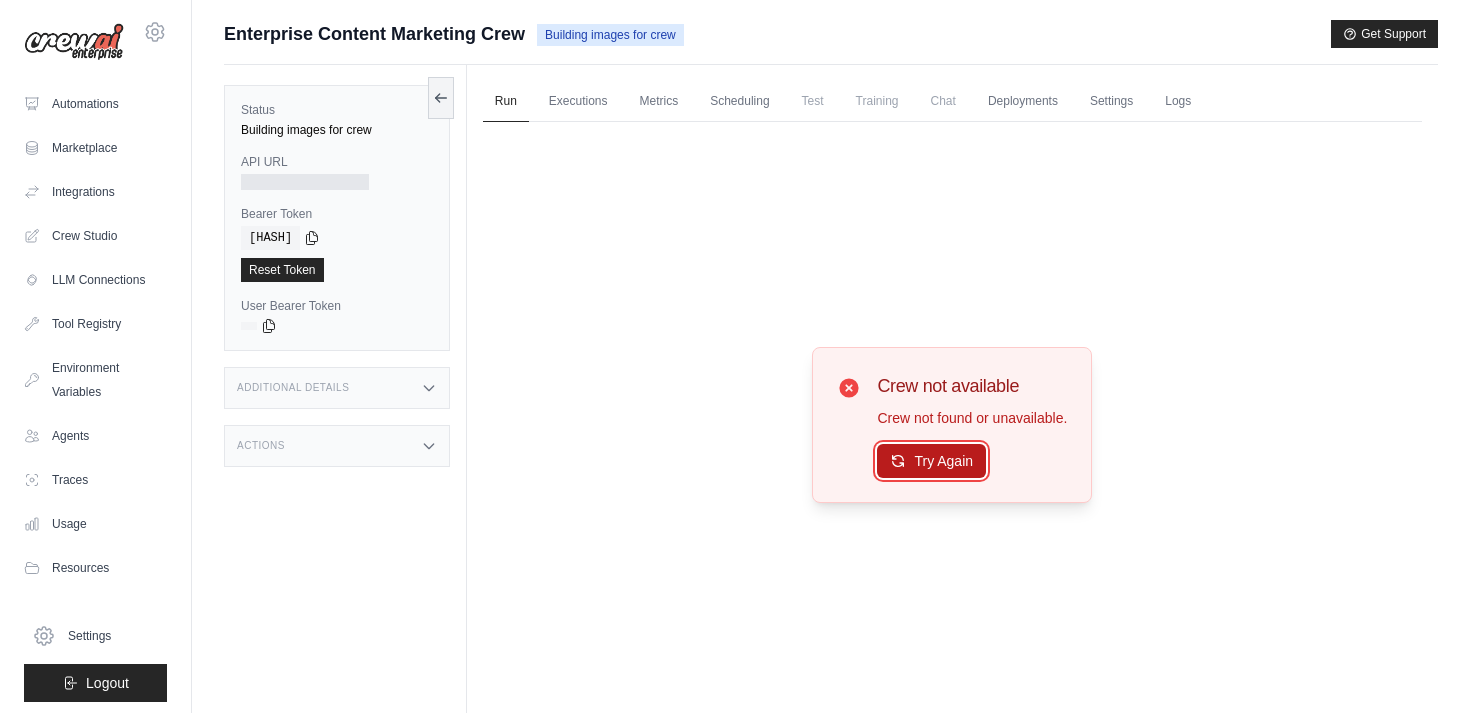 click on "Try Again" at bounding box center [931, 461] 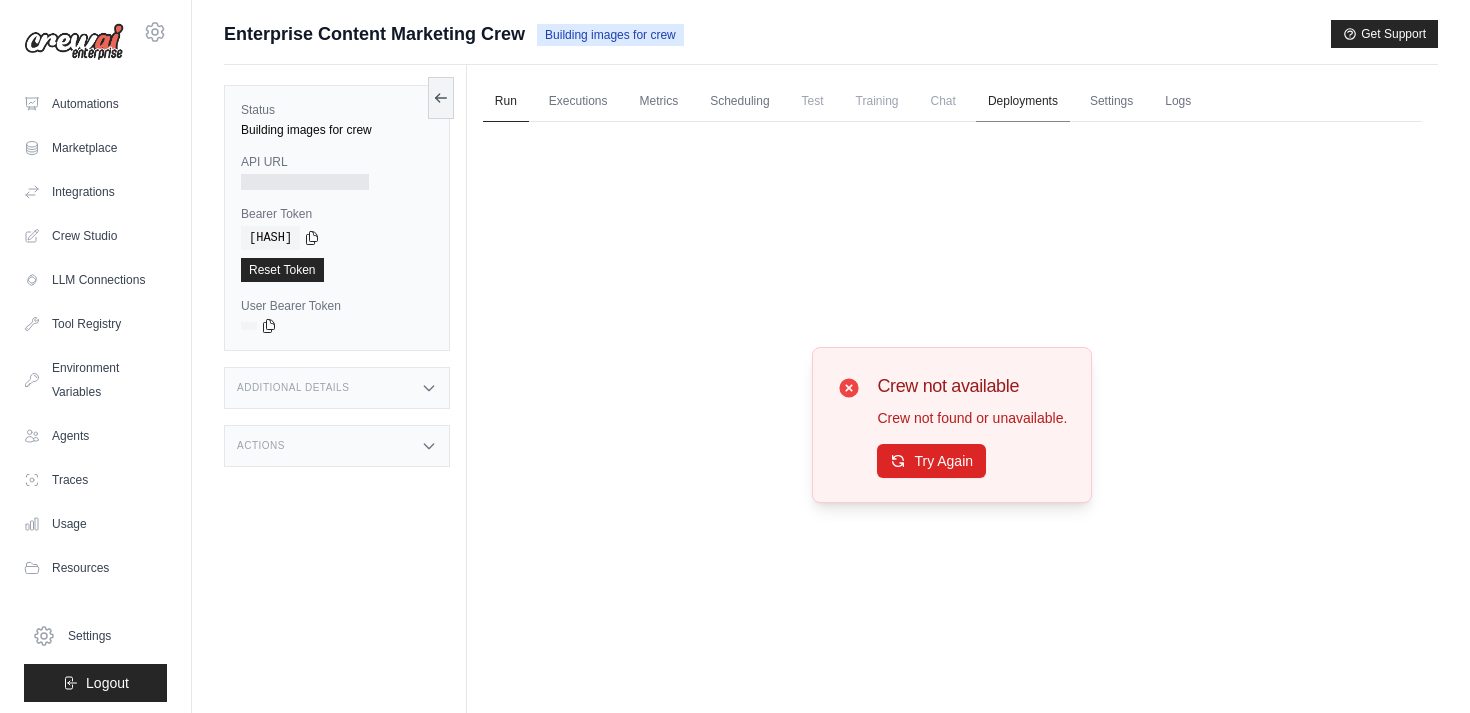 click on "Deployments" at bounding box center (1023, 102) 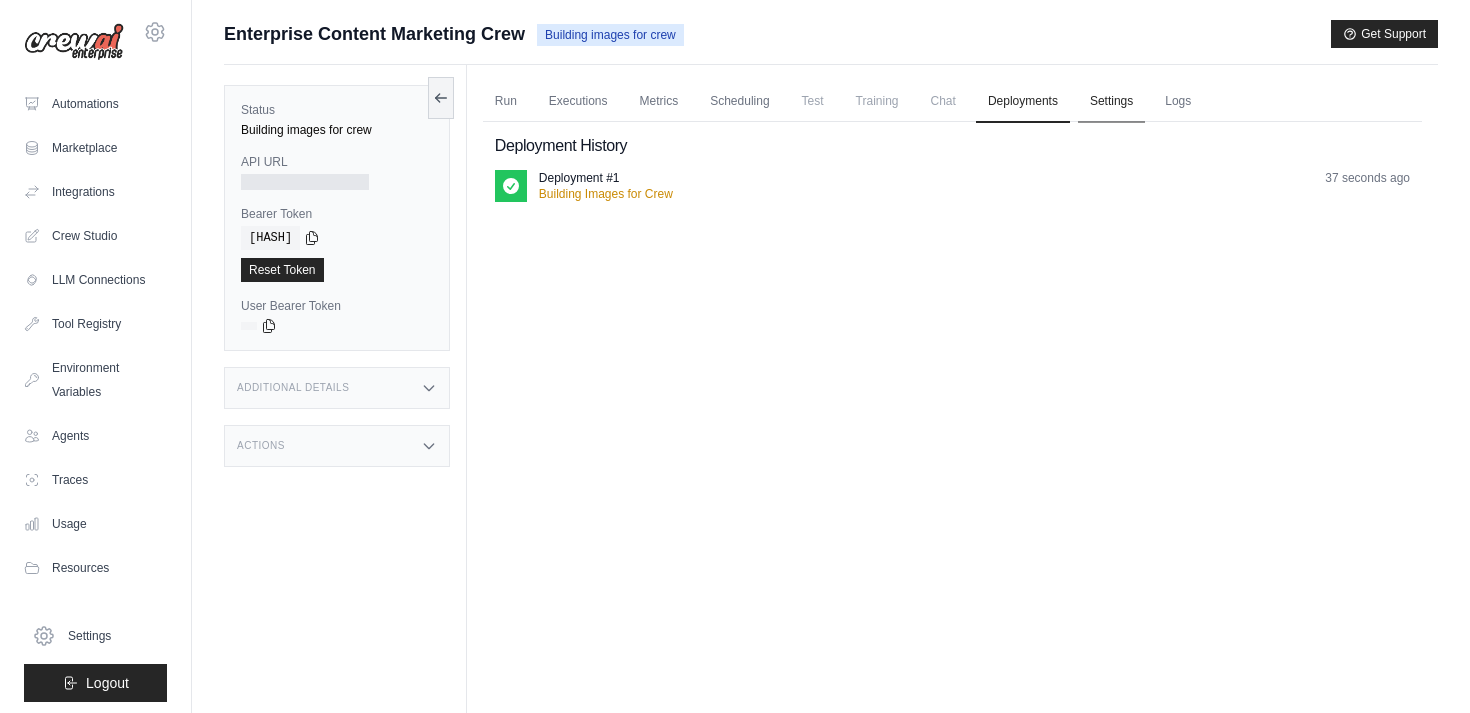 click on "Settings" at bounding box center (1111, 102) 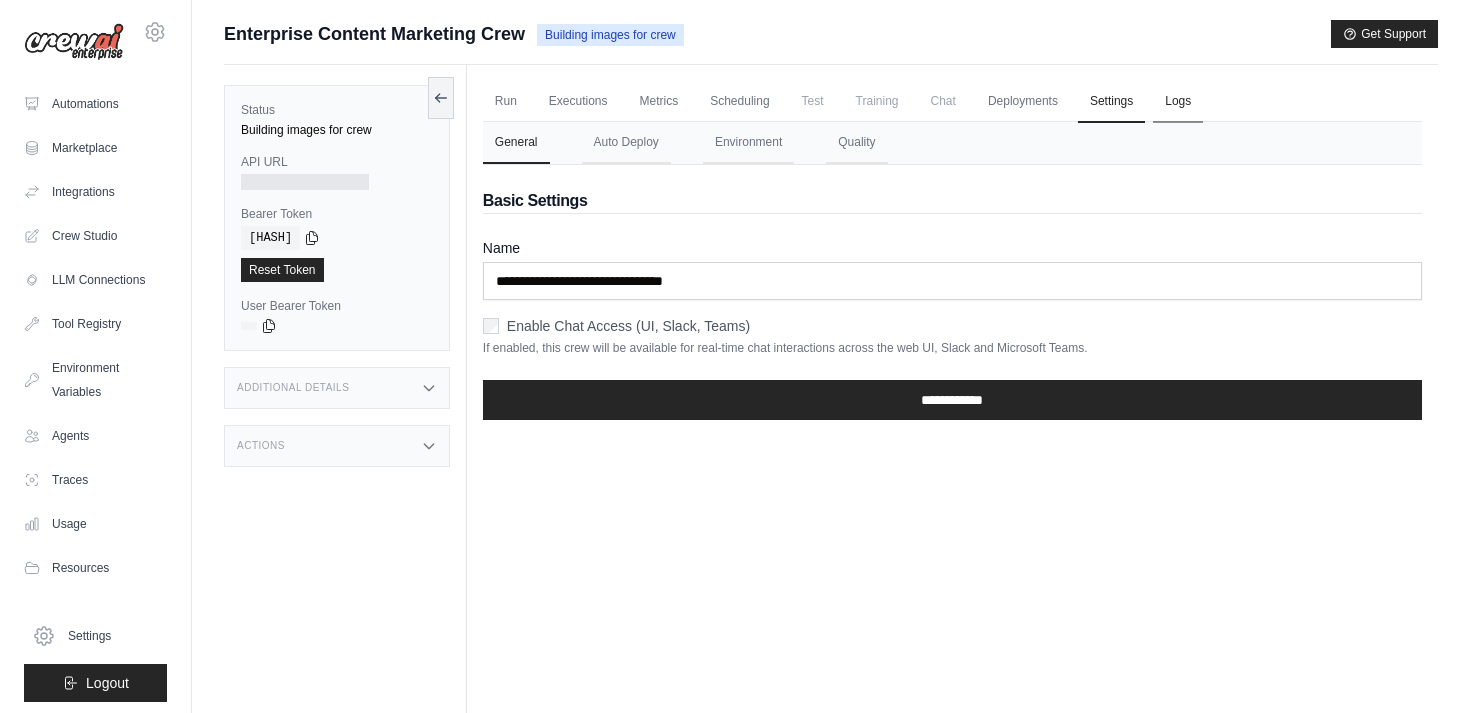 click on "Logs" at bounding box center (1178, 102) 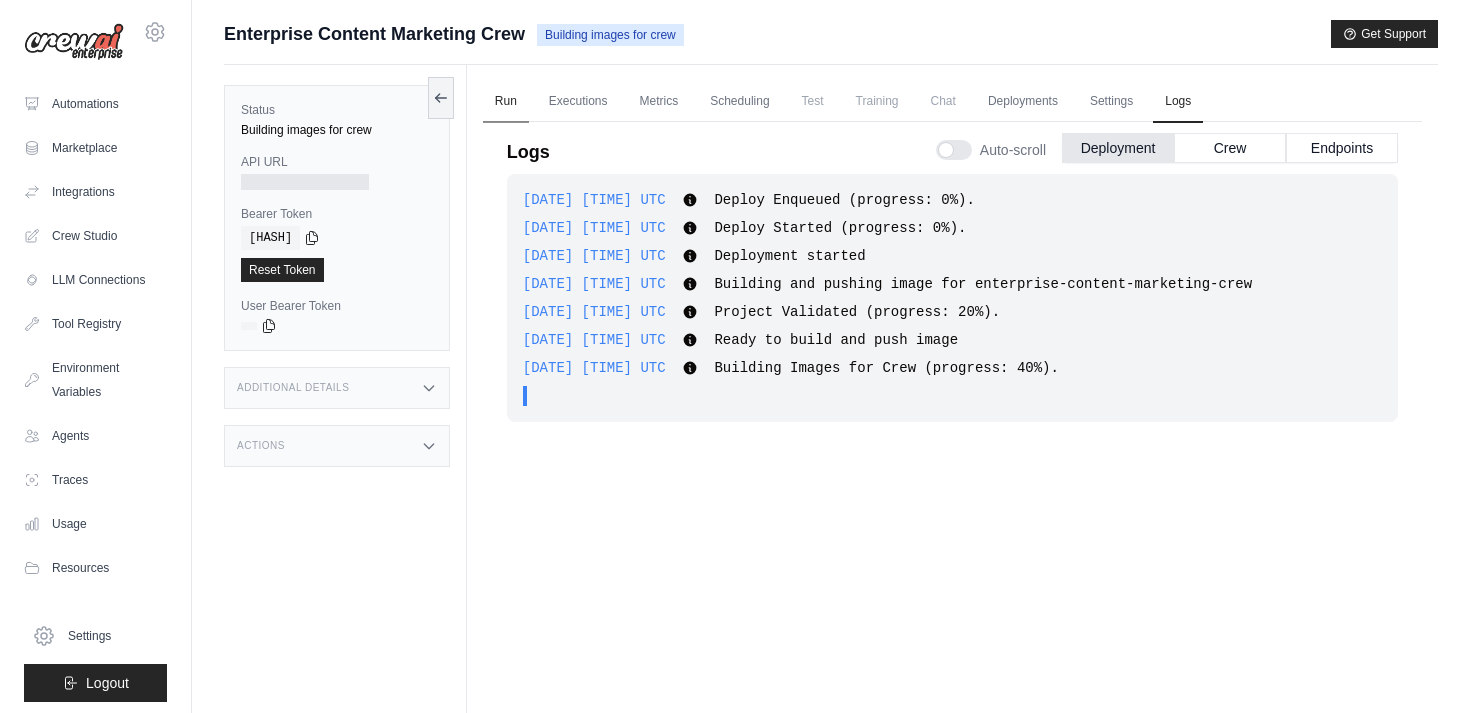 click on "Run" at bounding box center [506, 102] 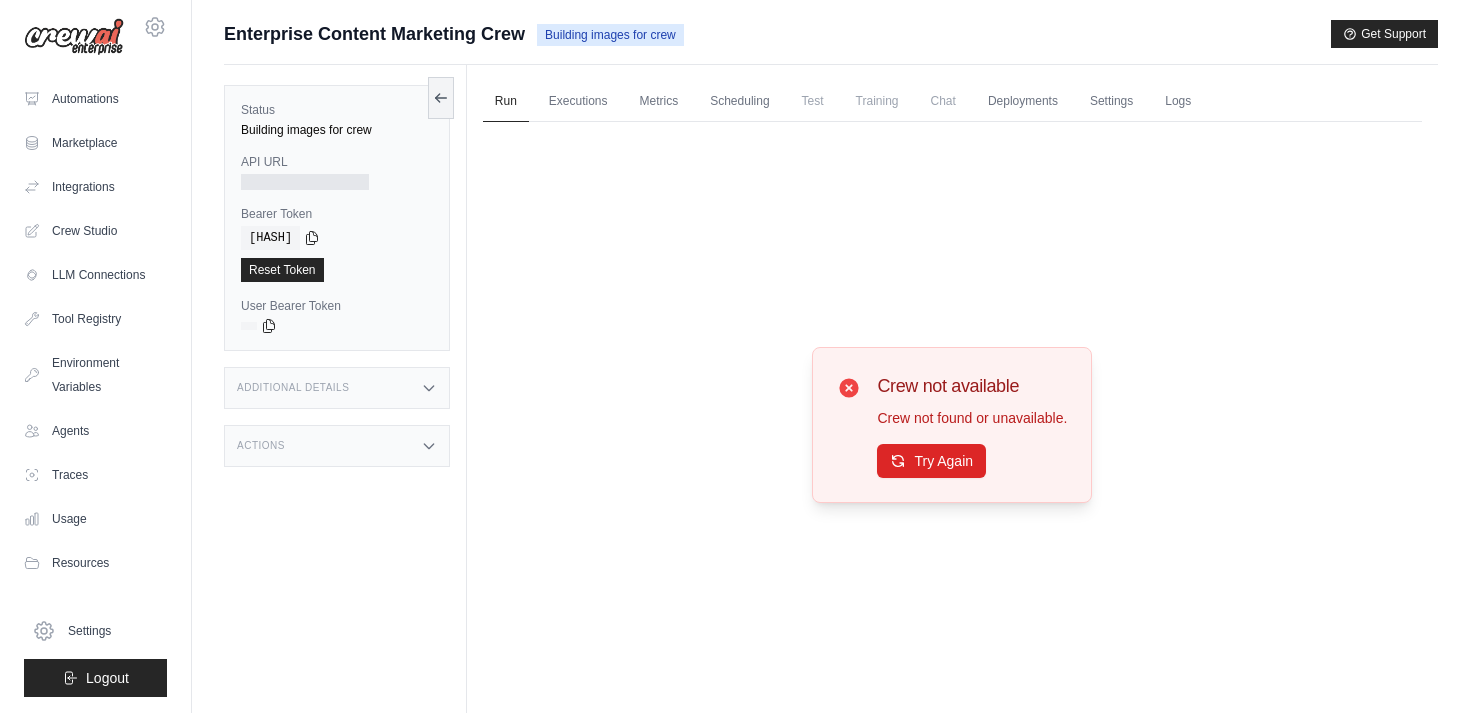 scroll, scrollTop: 0, scrollLeft: 0, axis: both 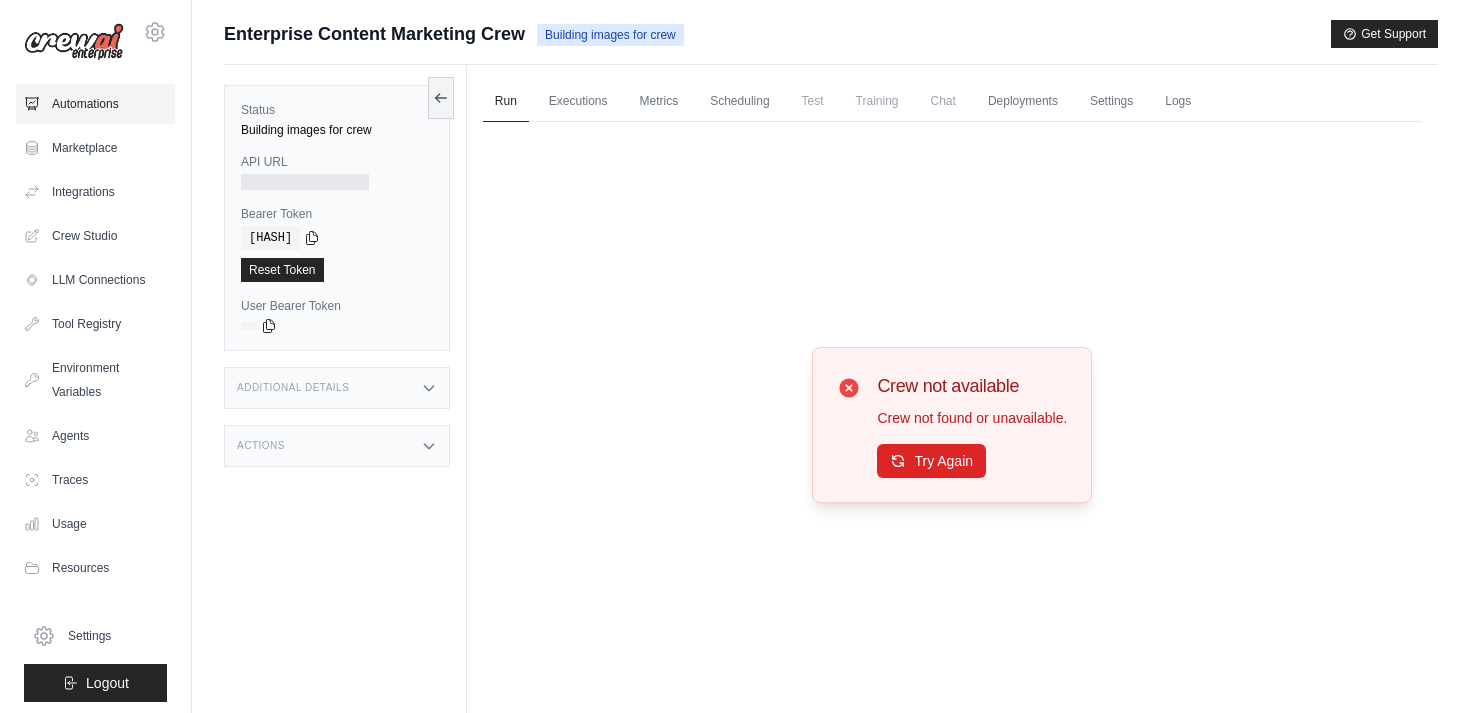 click on "Automations" at bounding box center [95, 104] 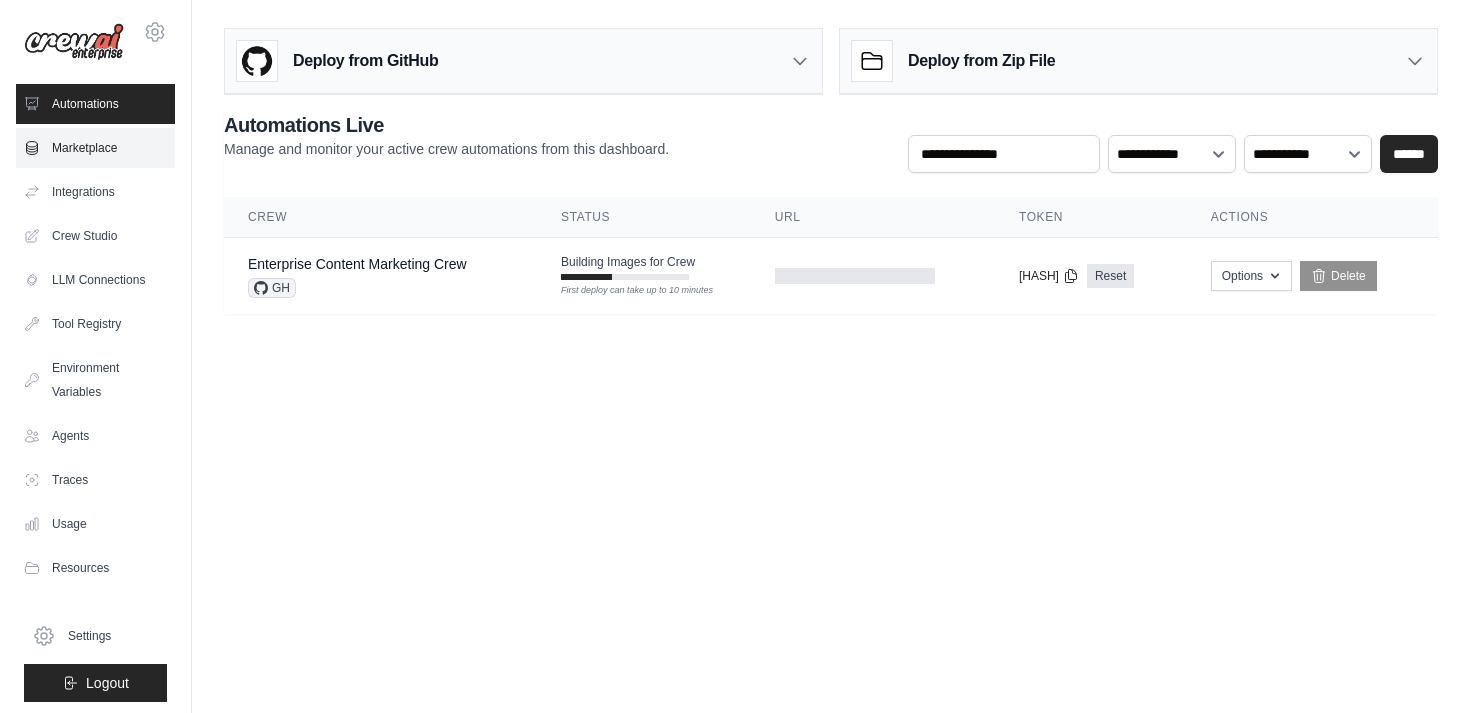 click on "Marketplace" at bounding box center (95, 148) 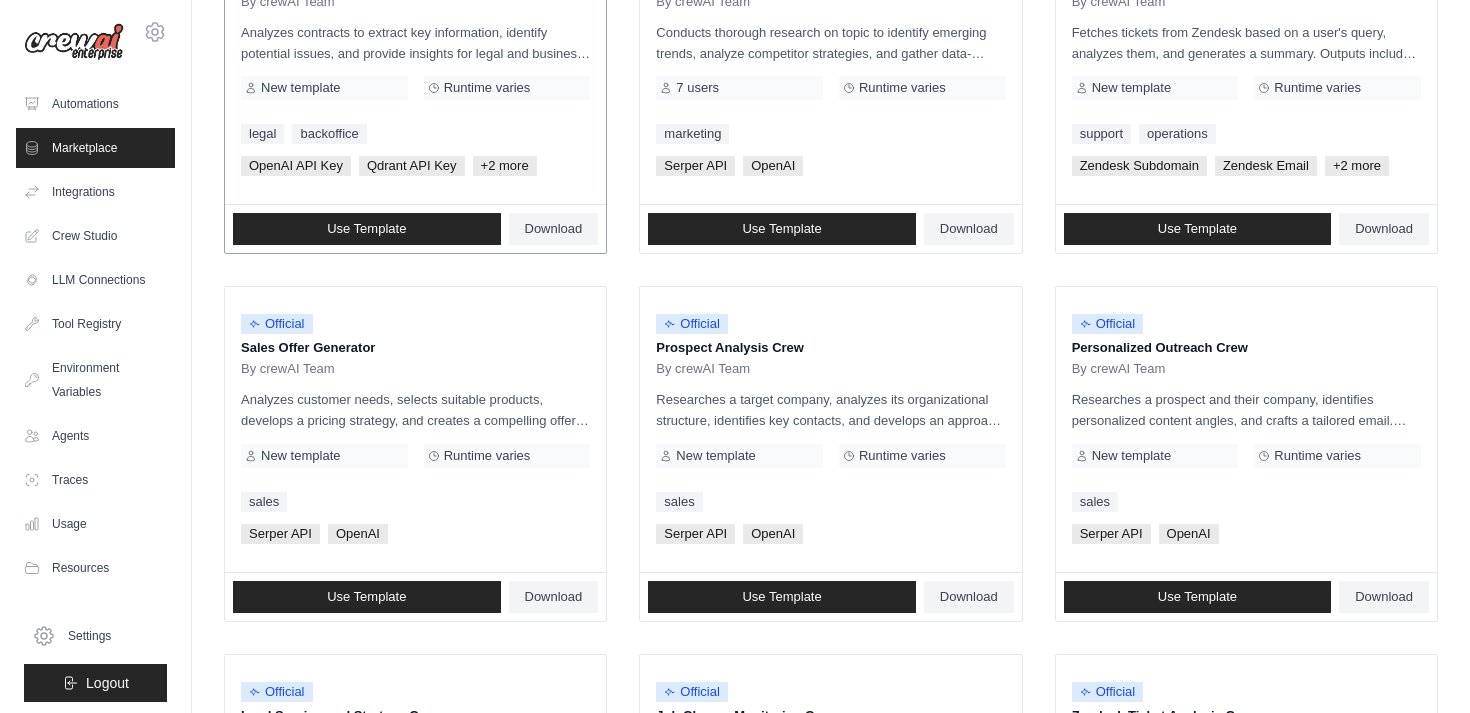 scroll, scrollTop: 437, scrollLeft: 0, axis: vertical 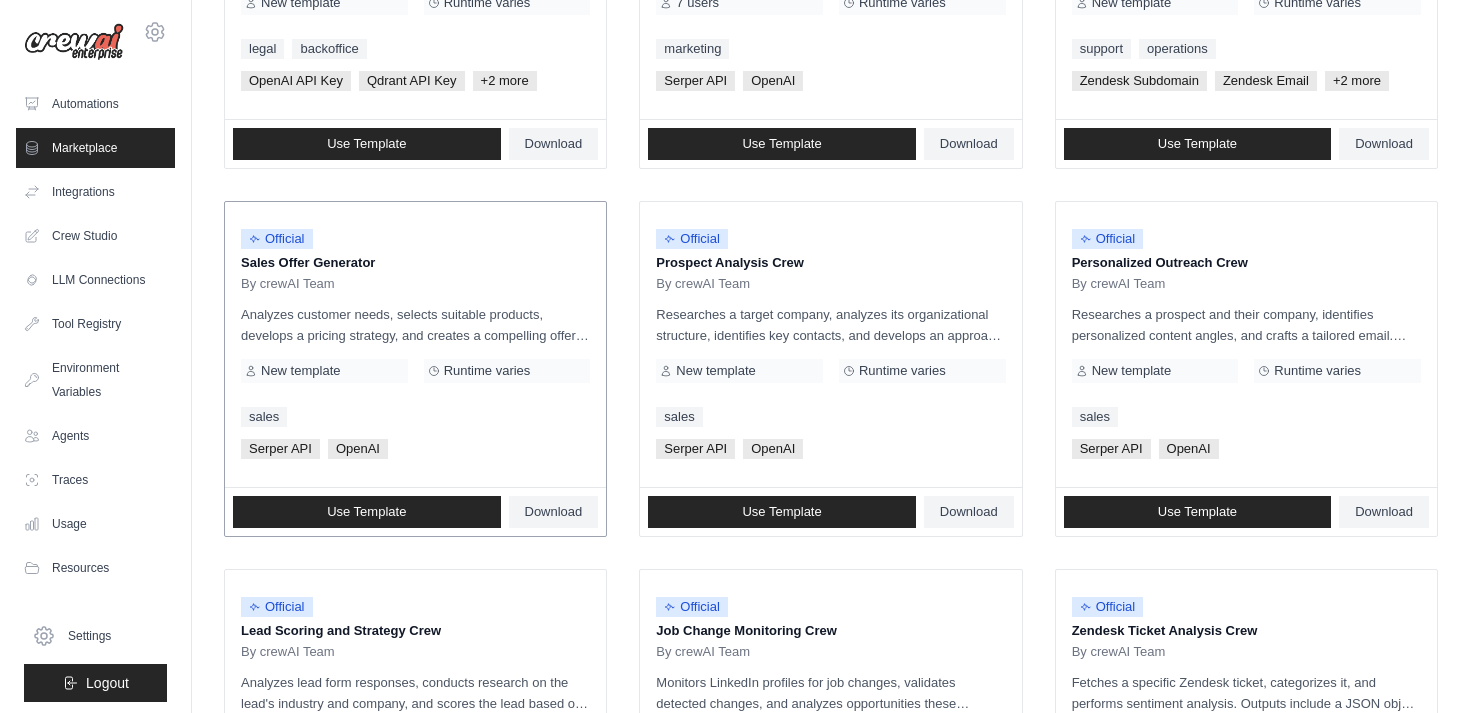 click on "Sales Offer Generator" at bounding box center (415, 263) 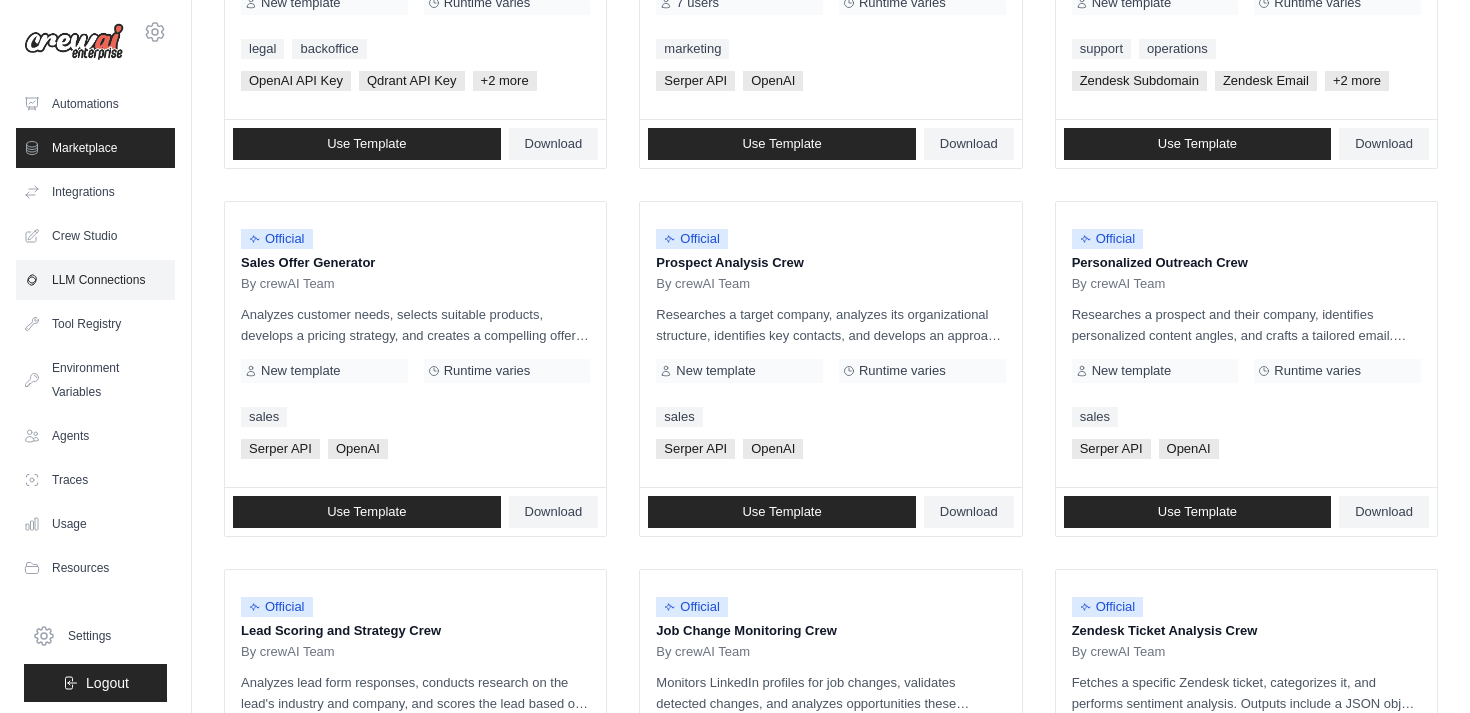 click on "LLM Connections" at bounding box center (95, 280) 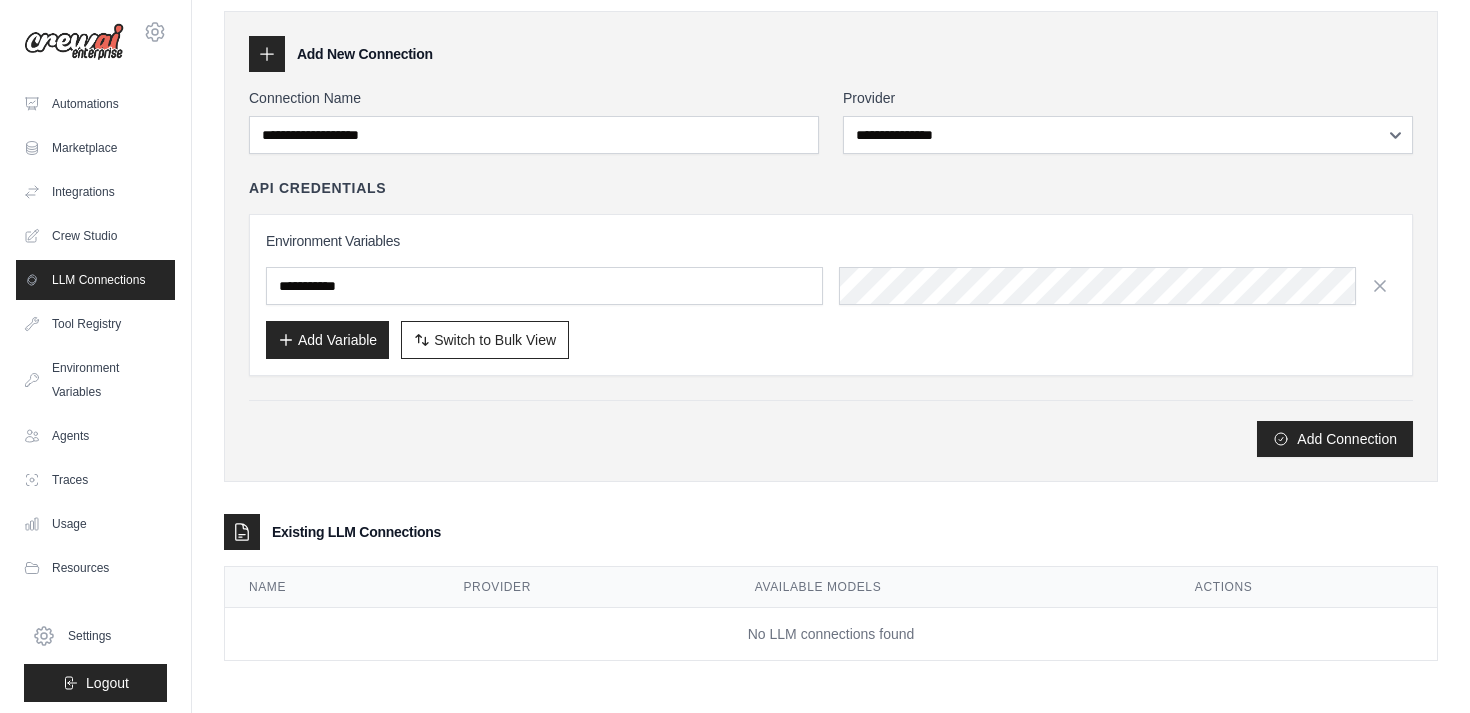 scroll, scrollTop: 0, scrollLeft: 0, axis: both 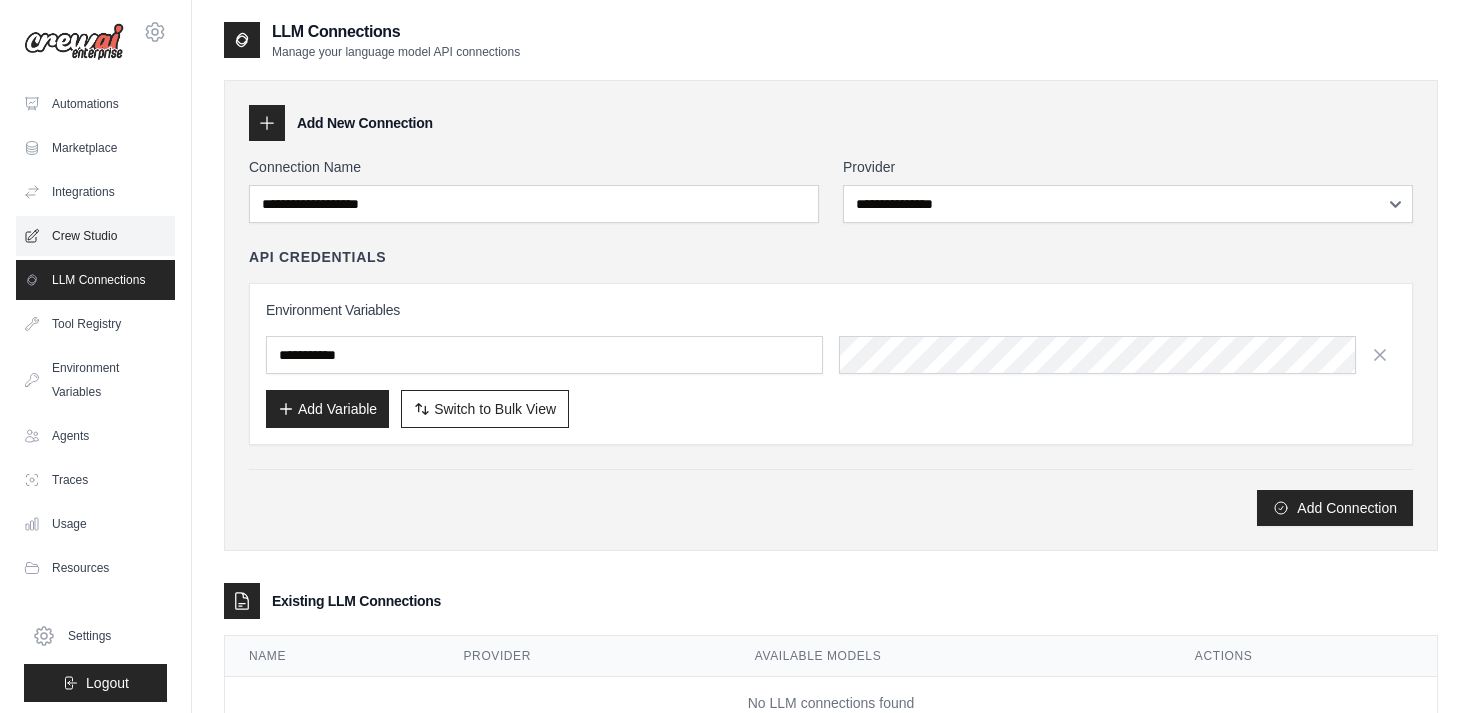 click on "Crew Studio" at bounding box center (95, 236) 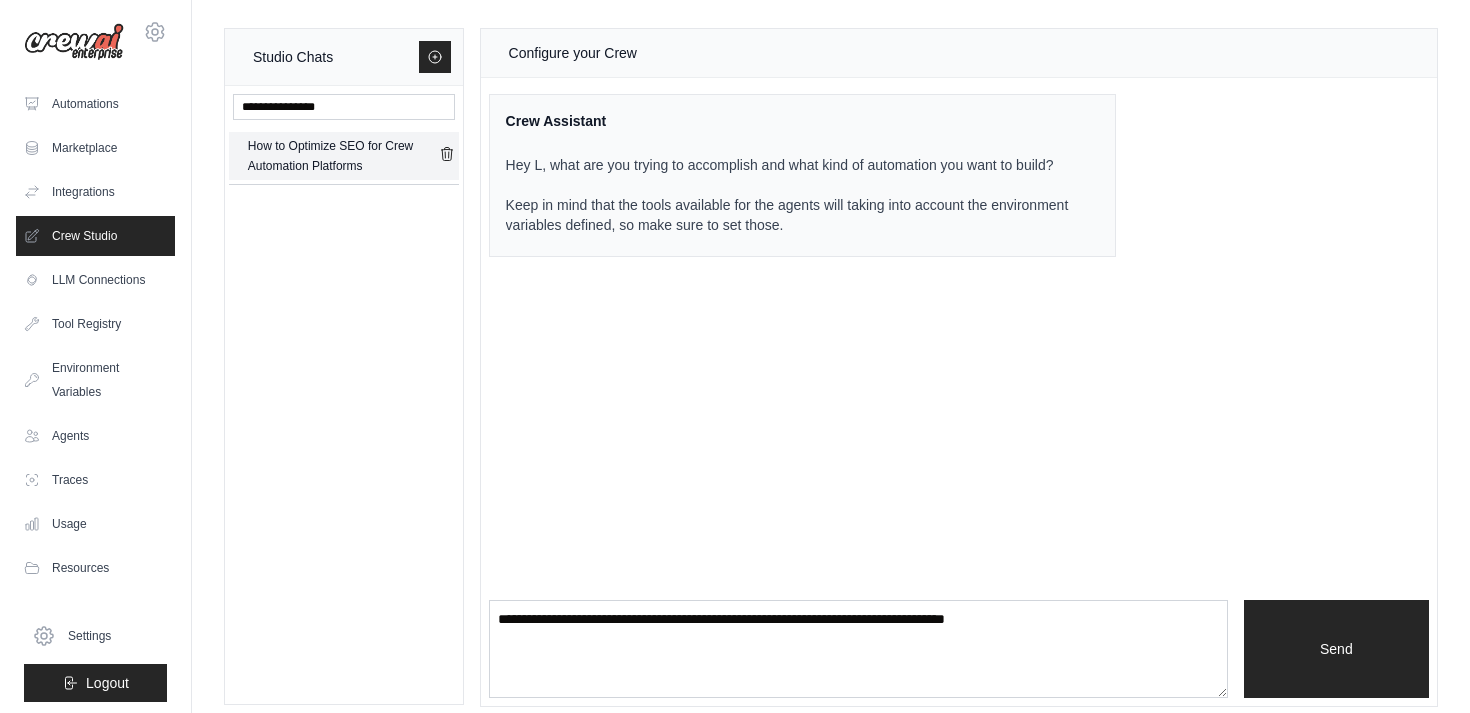 click on "How to Optimize SEO for Crew Automation Platforms" at bounding box center (343, 156) 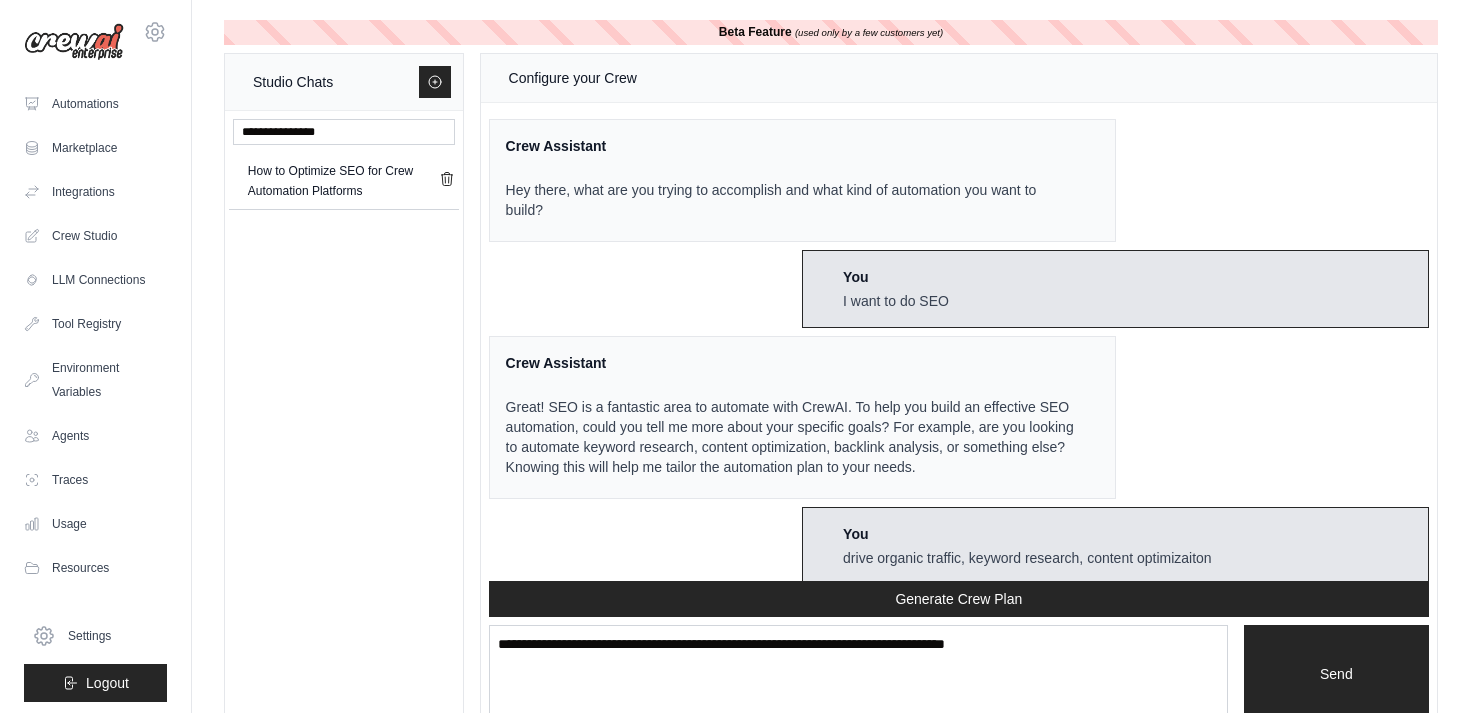 scroll, scrollTop: 950, scrollLeft: 0, axis: vertical 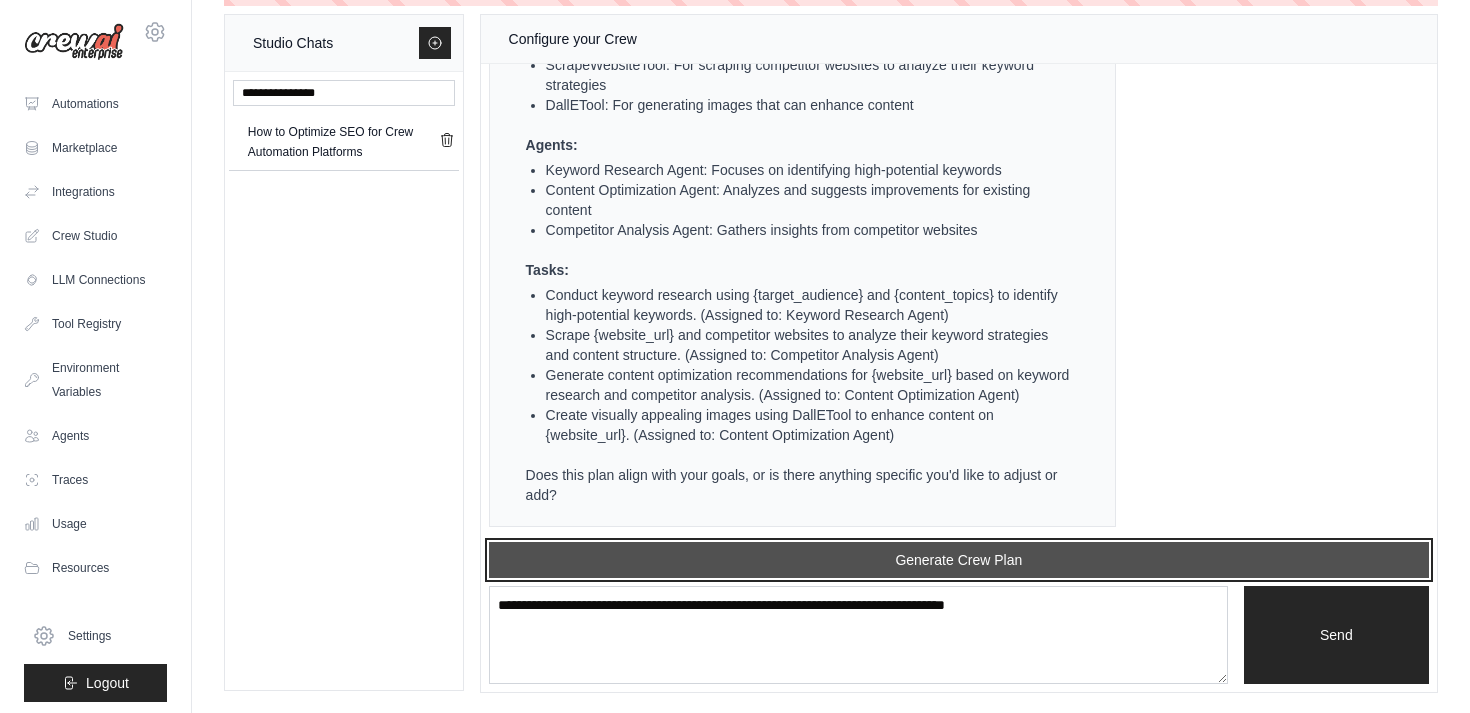 click on "Generate Crew Plan" at bounding box center (959, 560) 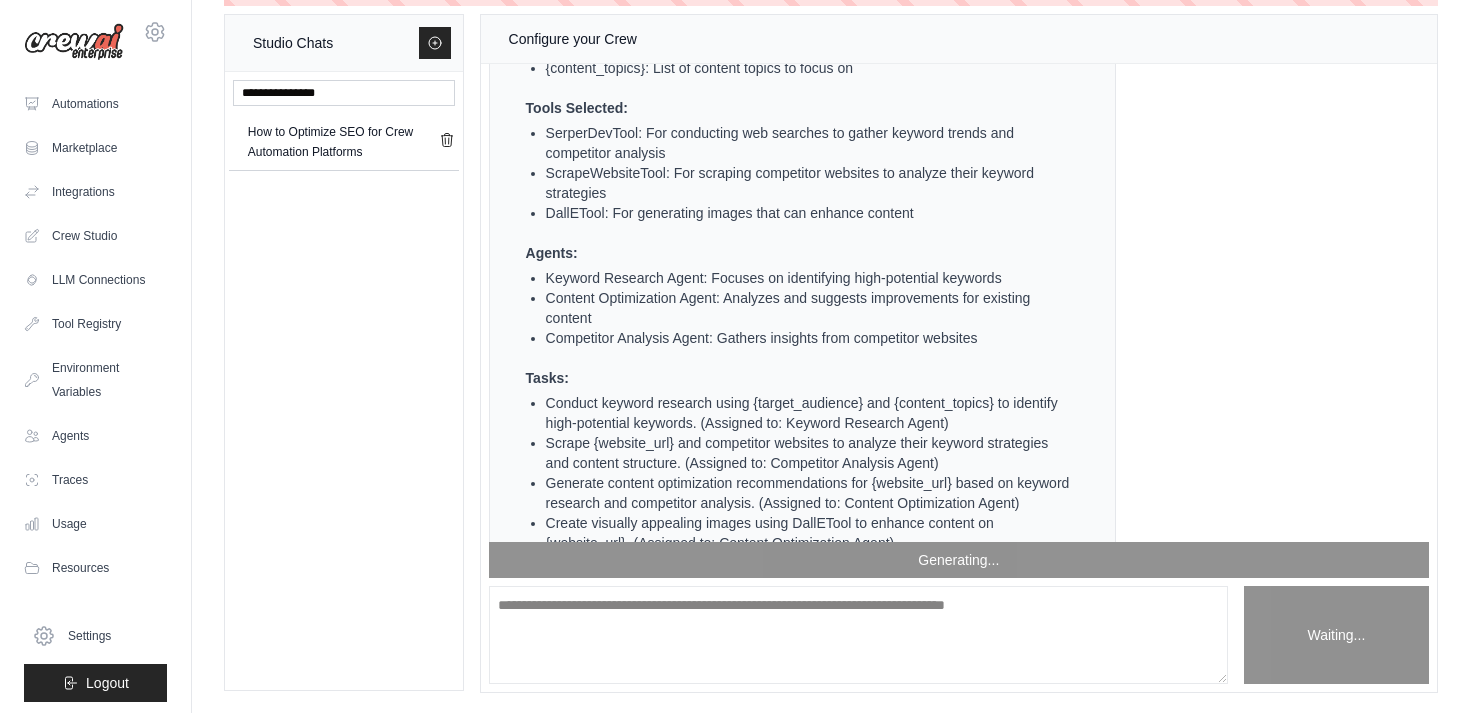 scroll, scrollTop: 994, scrollLeft: 0, axis: vertical 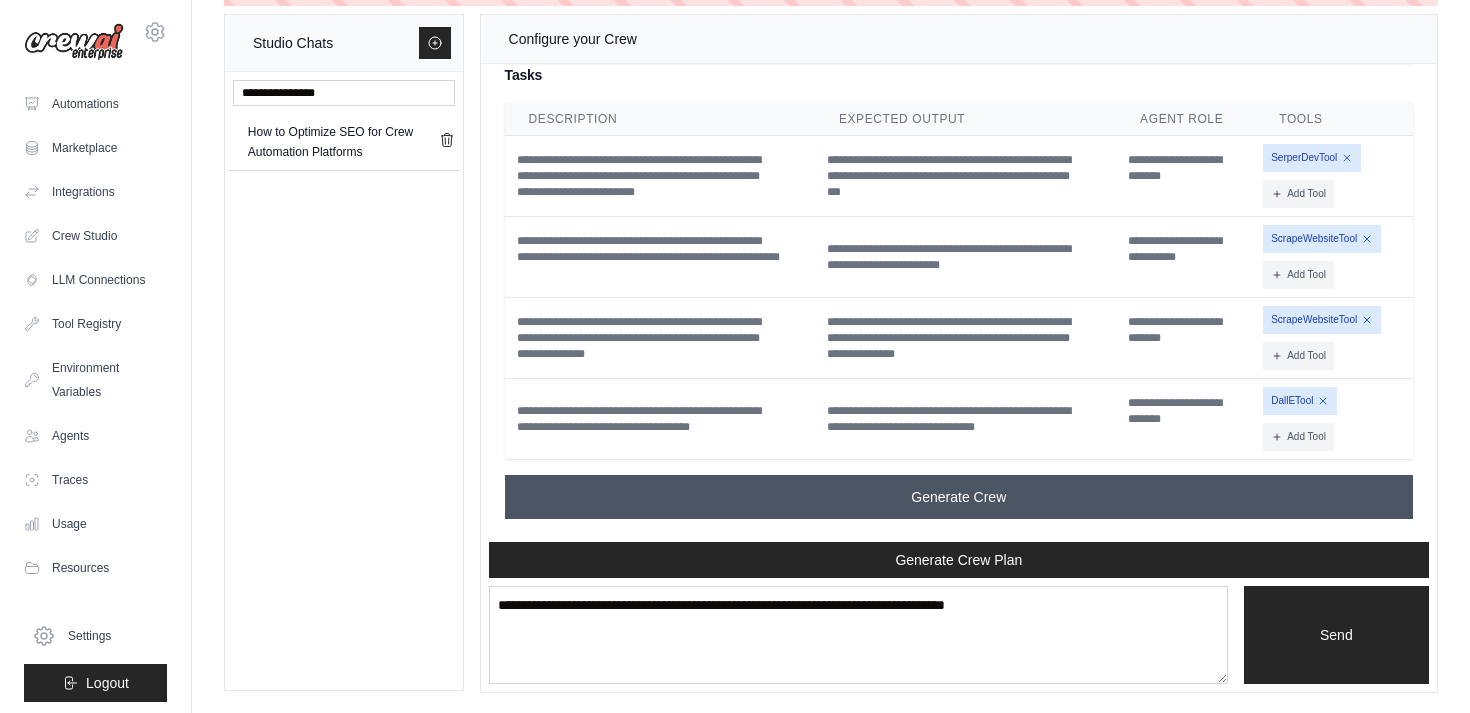 click on "Generate Crew" at bounding box center (959, 497) 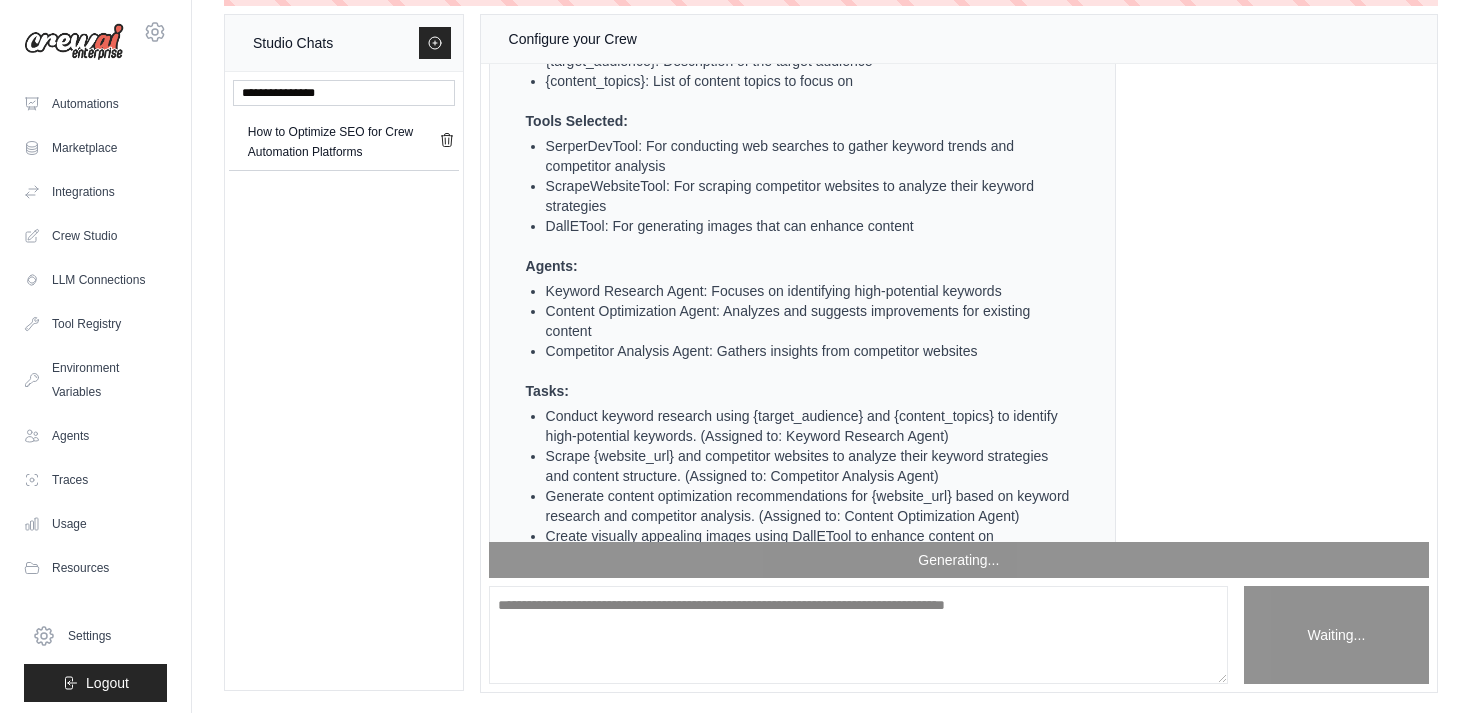 scroll, scrollTop: 1886, scrollLeft: 0, axis: vertical 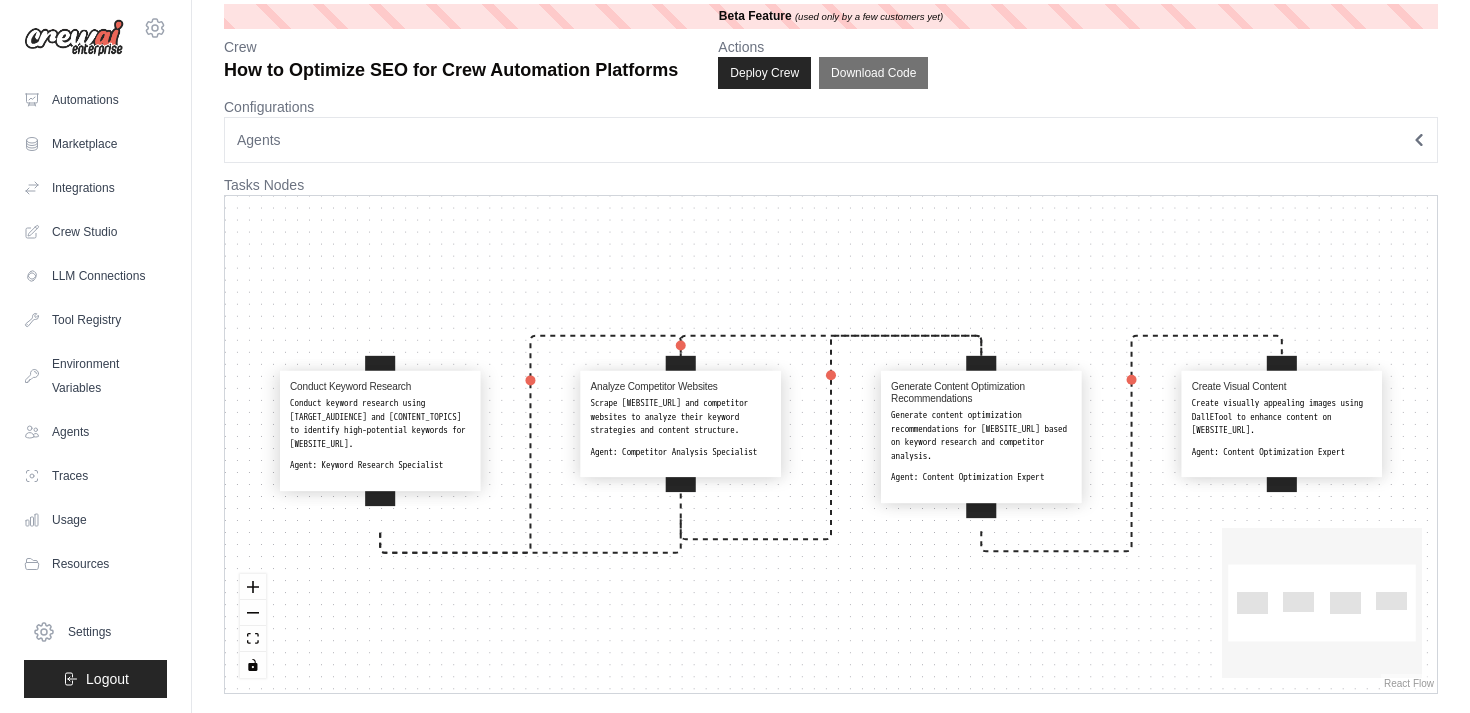 click on "Conduct keyword research using {target_audience} and {content_topics} to identify high-potential keywords for {website_url}." at bounding box center [380, 424] 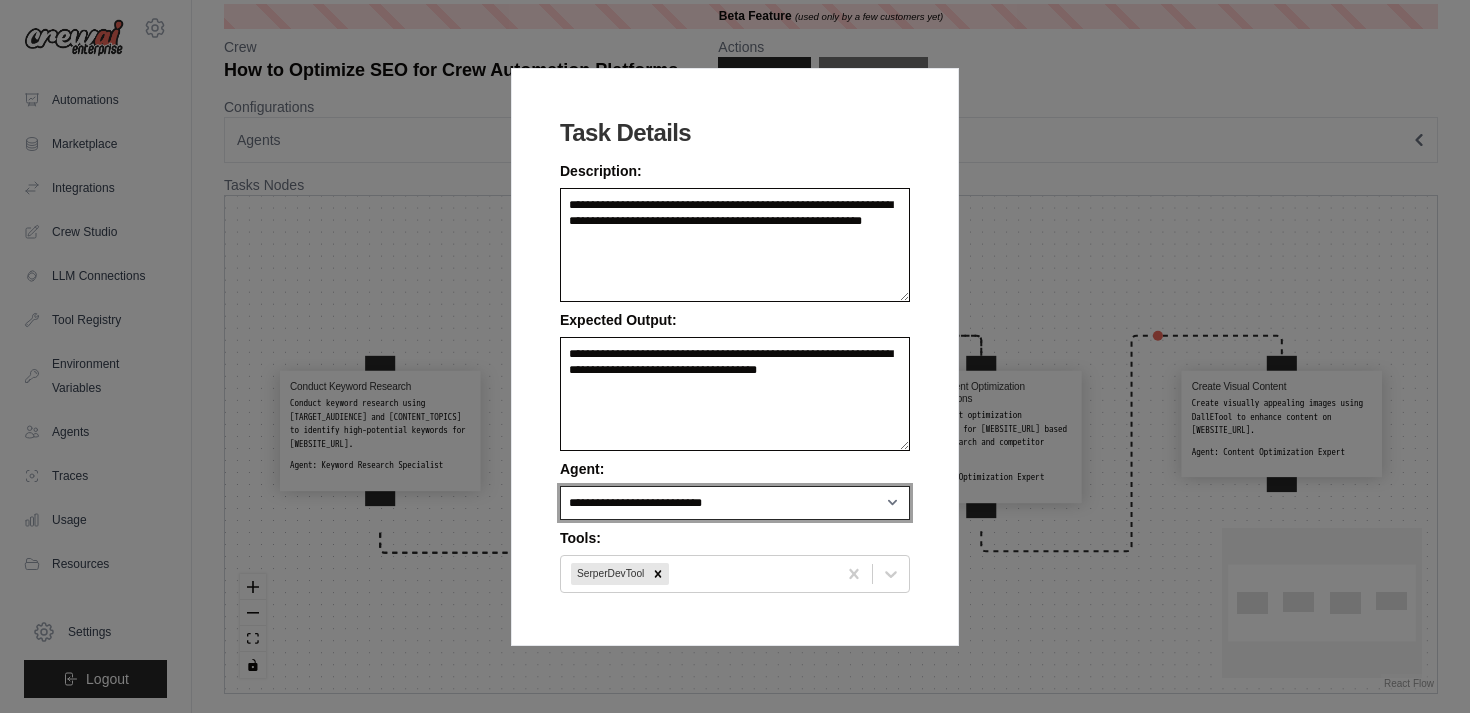 click on "**********" at bounding box center [735, 503] 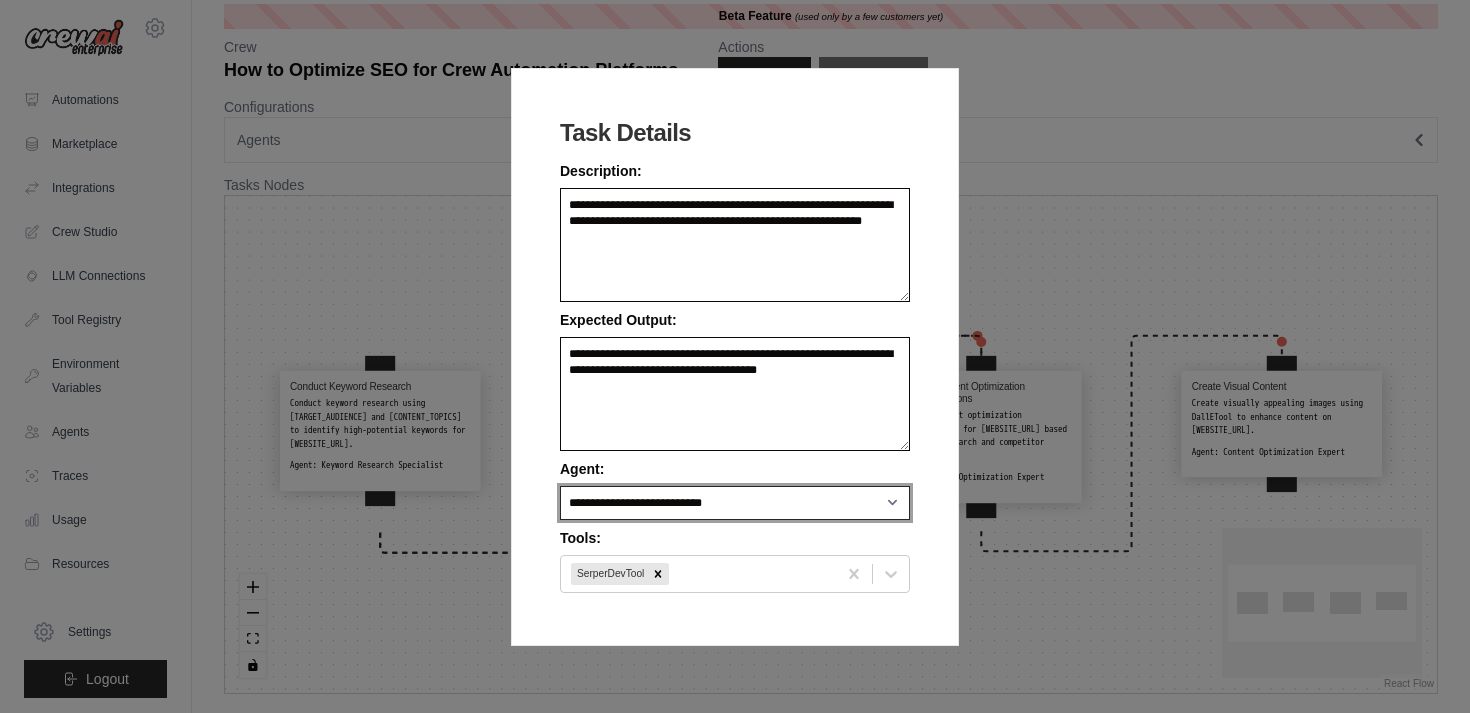 scroll, scrollTop: 0, scrollLeft: 0, axis: both 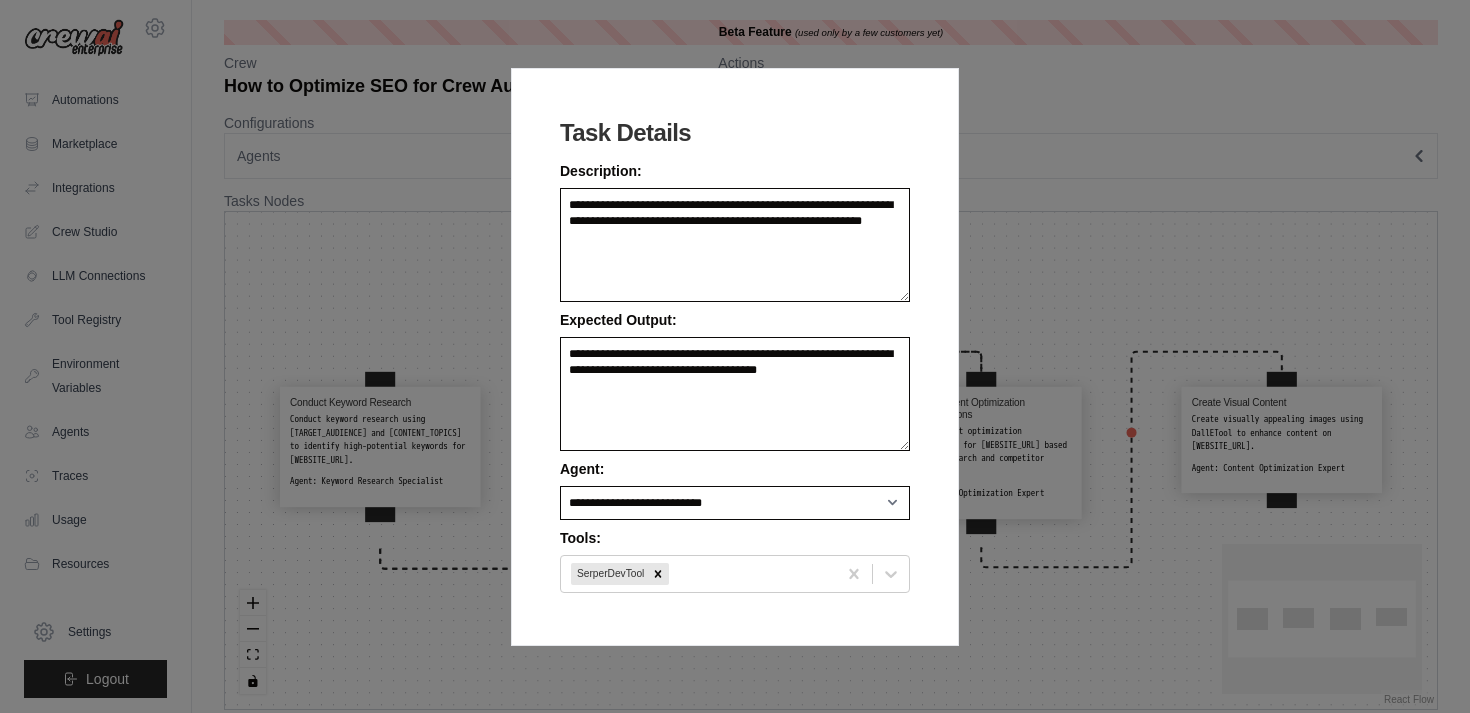 click on "**********" at bounding box center [735, 356] 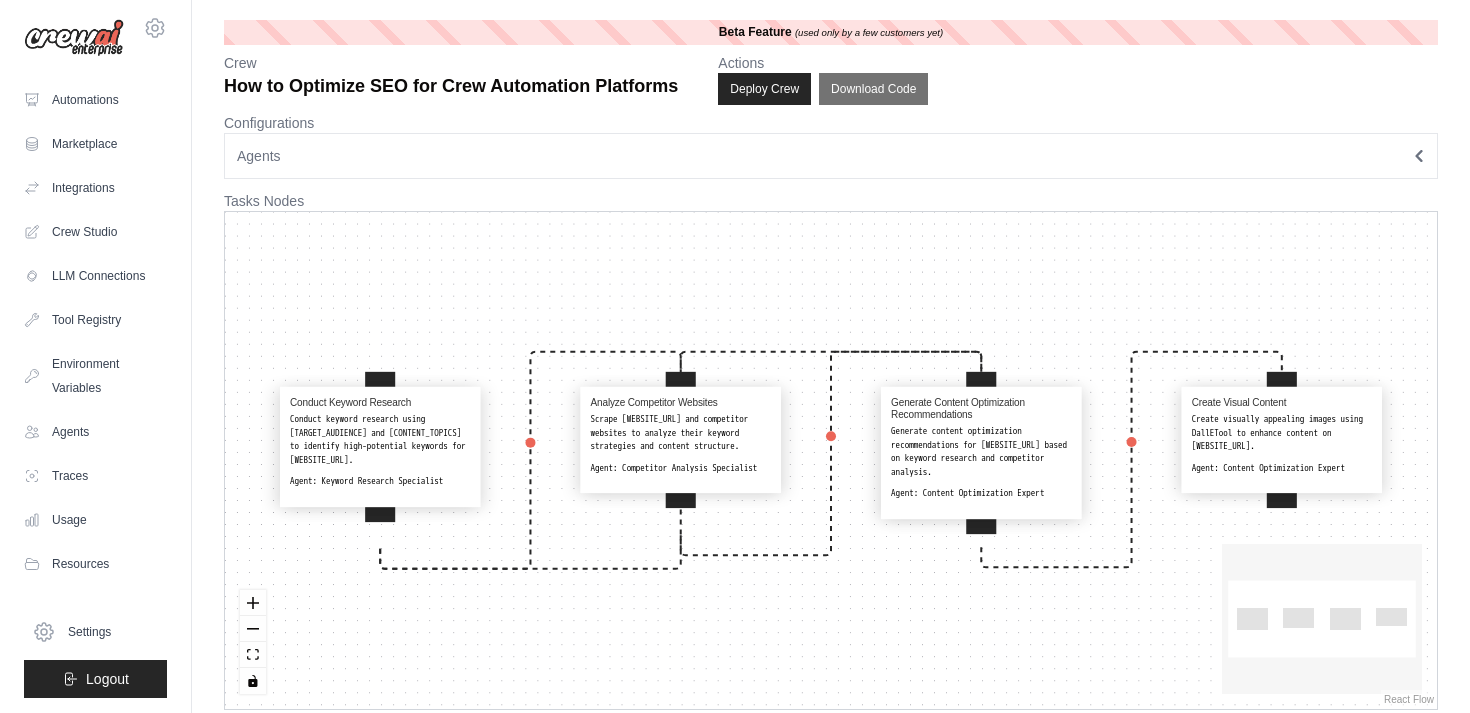 click on "Agents" at bounding box center (831, 156) 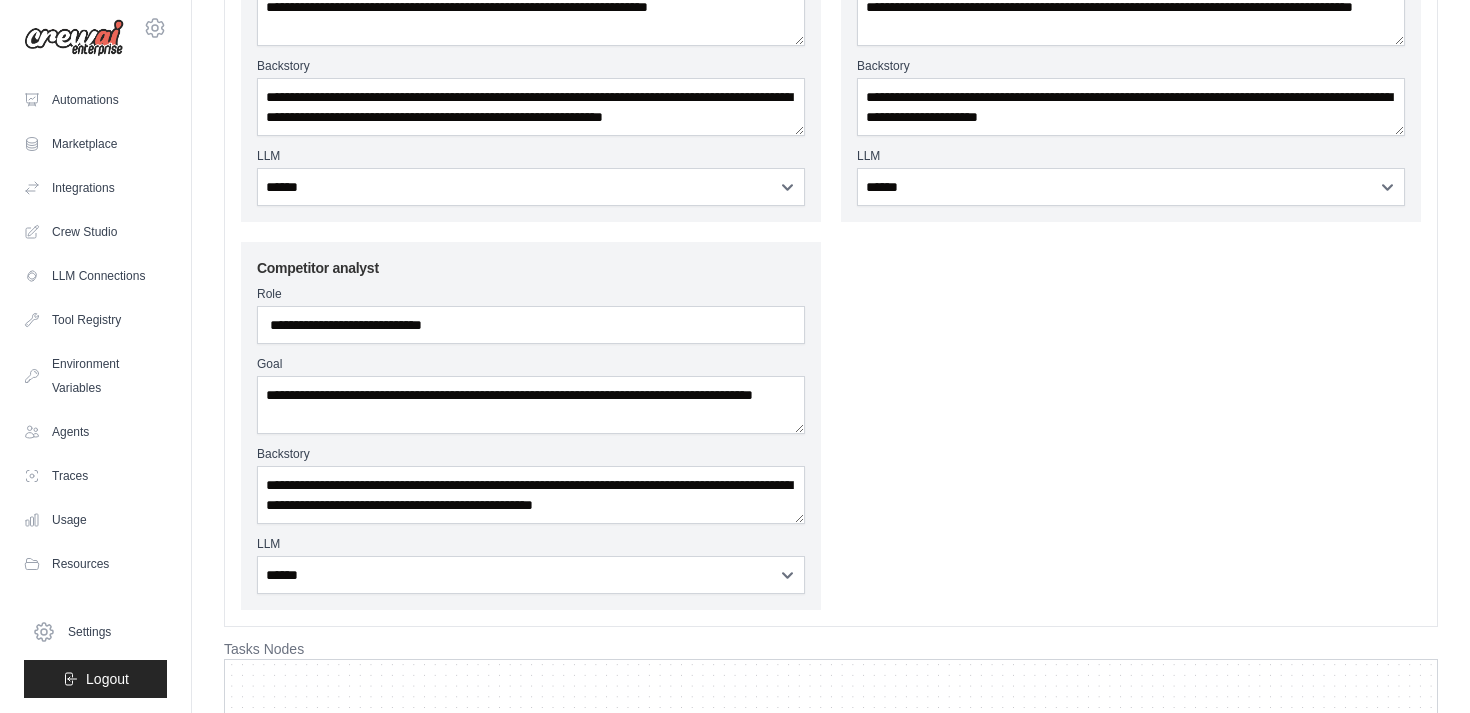 scroll, scrollTop: 0, scrollLeft: 0, axis: both 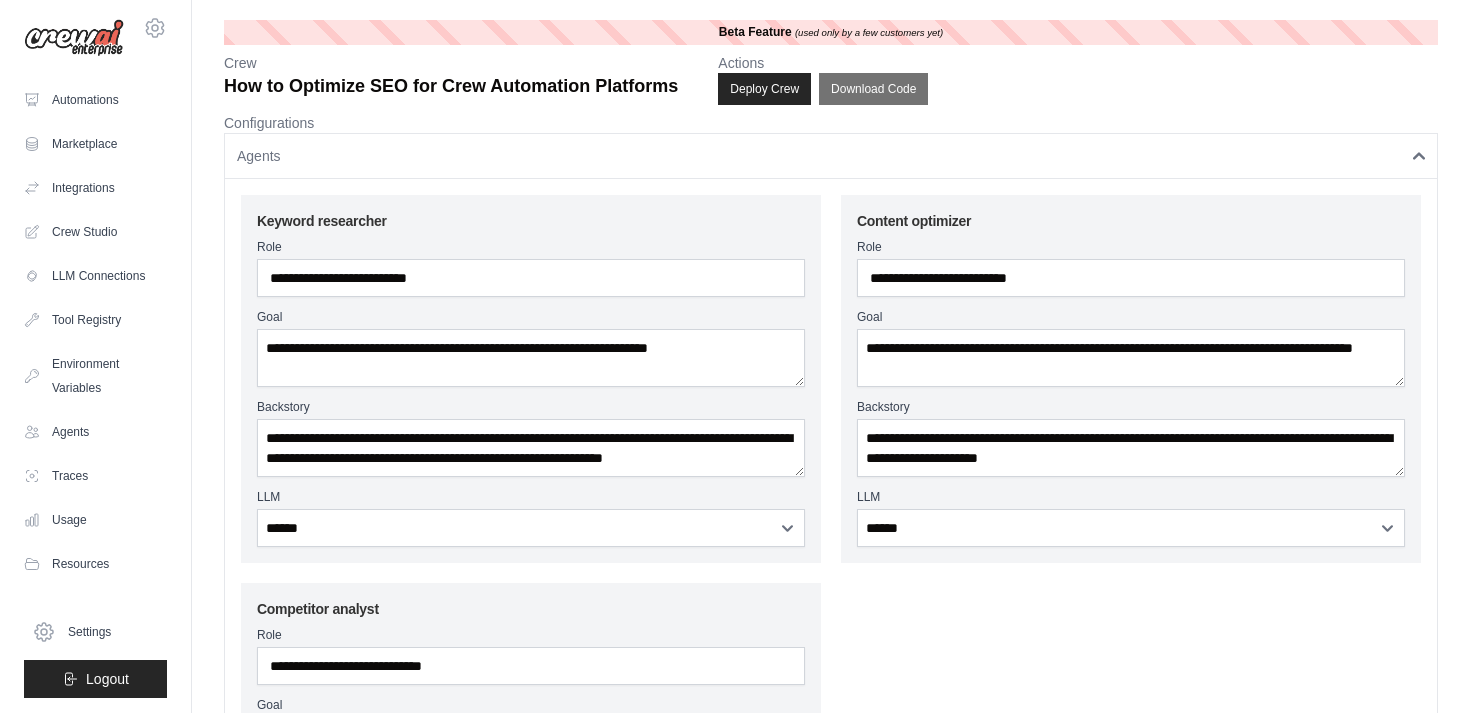 click on "Agents" at bounding box center (831, 156) 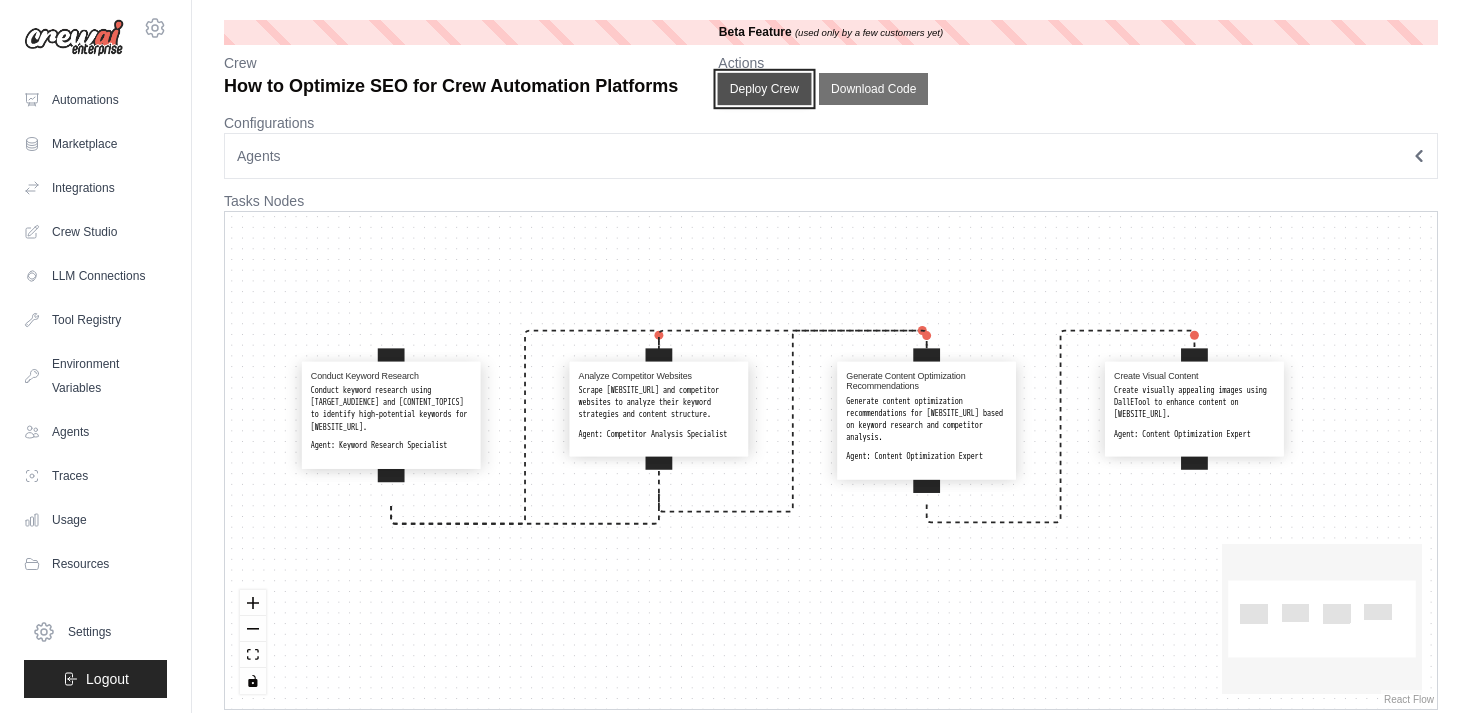 click on "Deploy Crew" at bounding box center [765, 89] 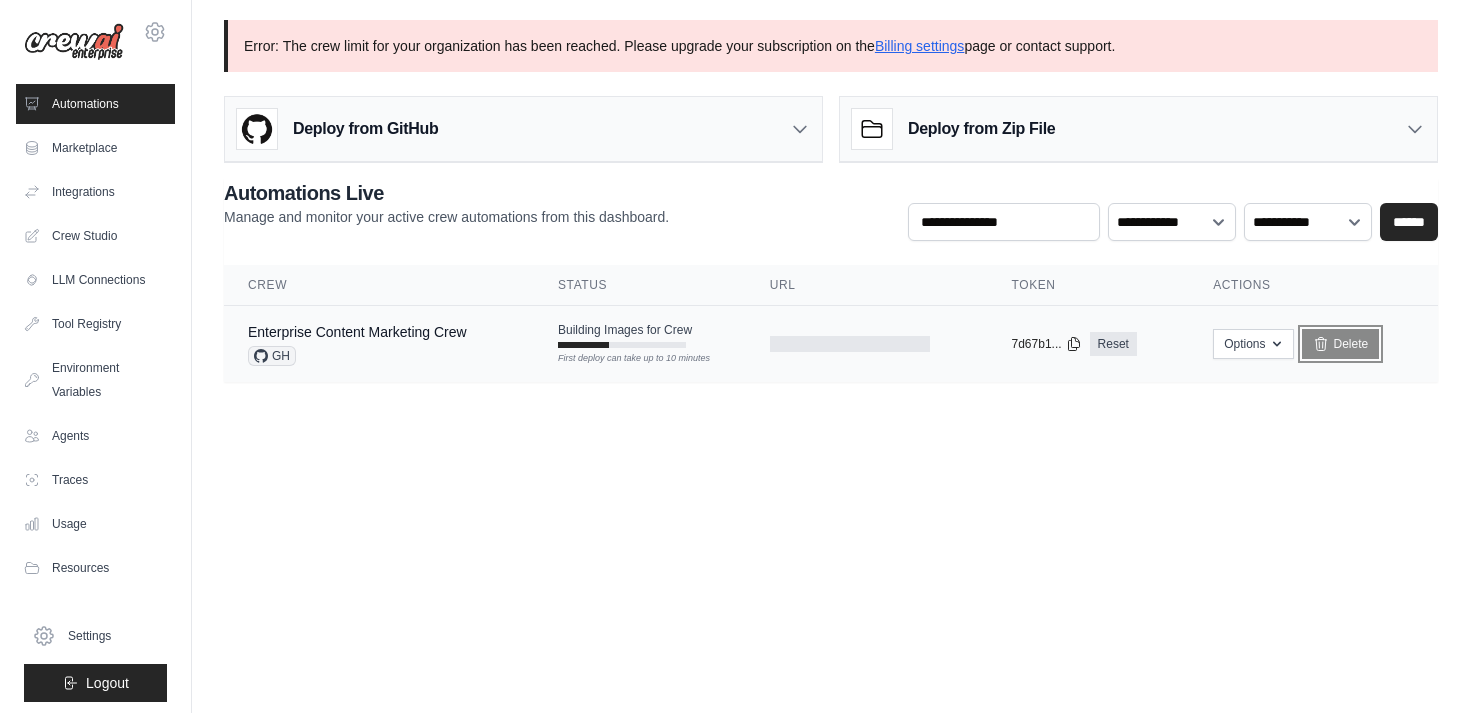 click 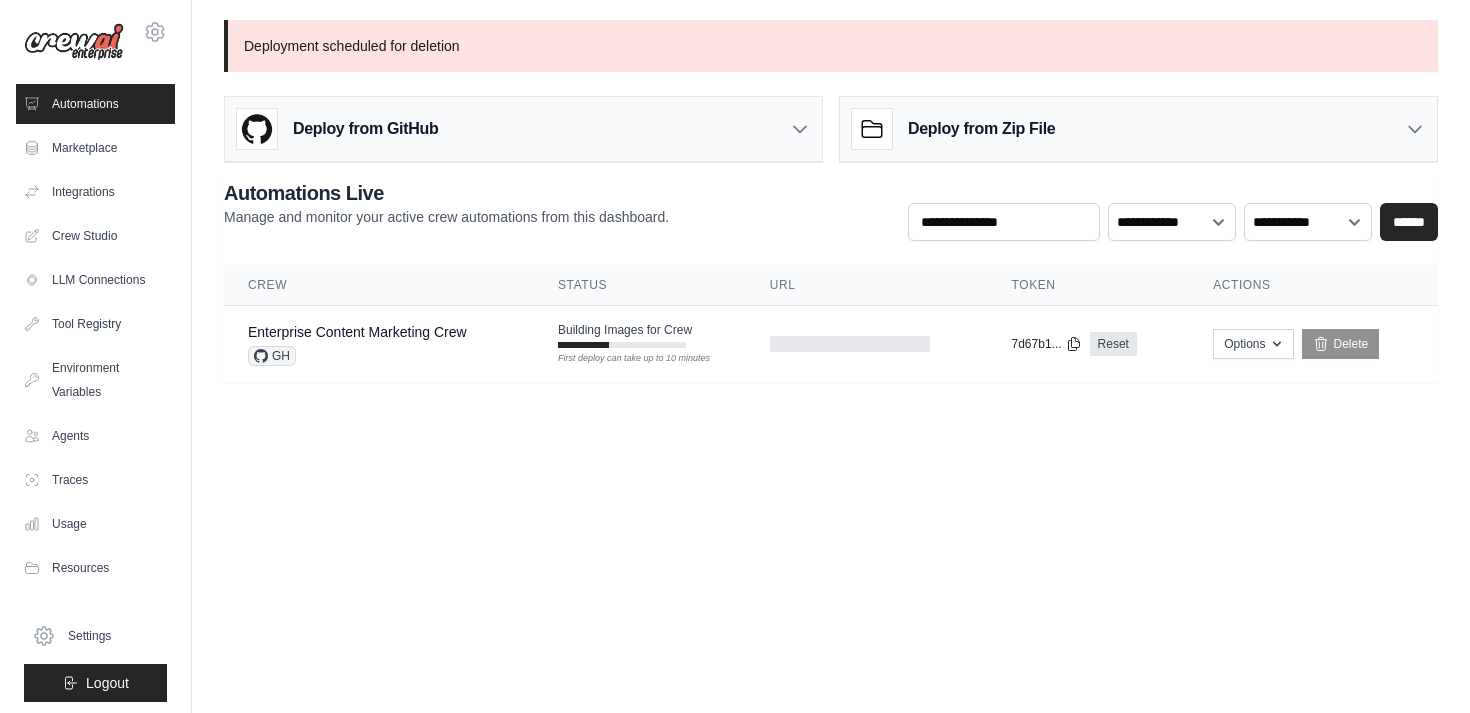 scroll, scrollTop: 0, scrollLeft: 0, axis: both 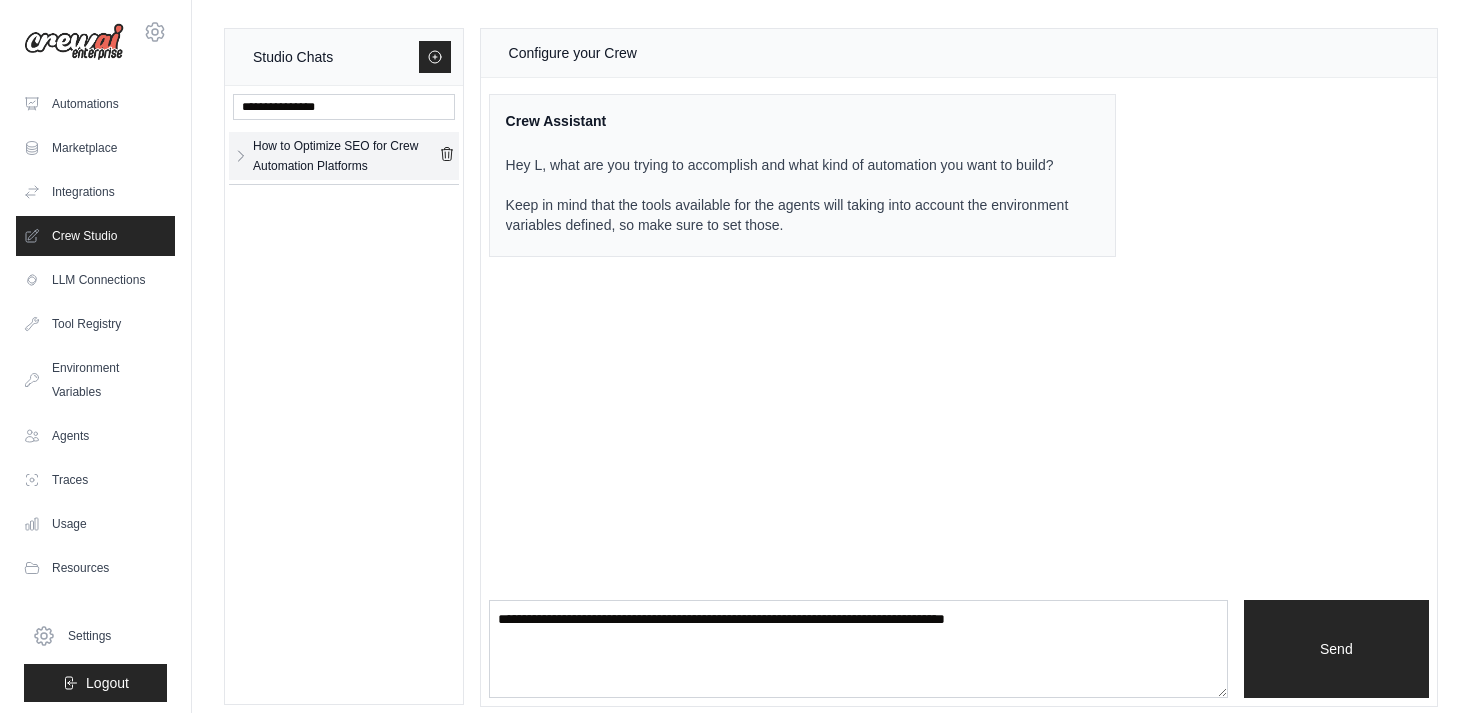 click on "How to Optimize SEO for Crew Automation Platforms" at bounding box center [346, 156] 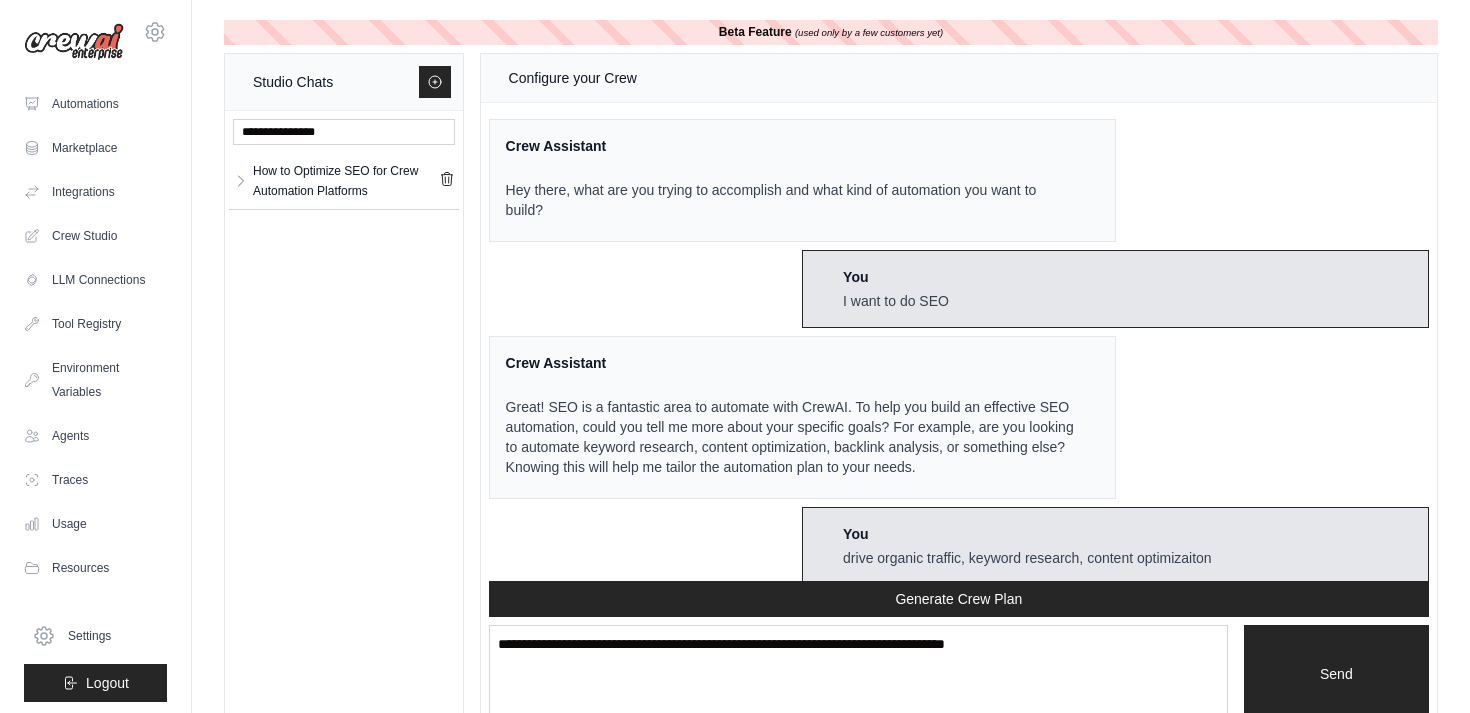 scroll, scrollTop: 1909, scrollLeft: 0, axis: vertical 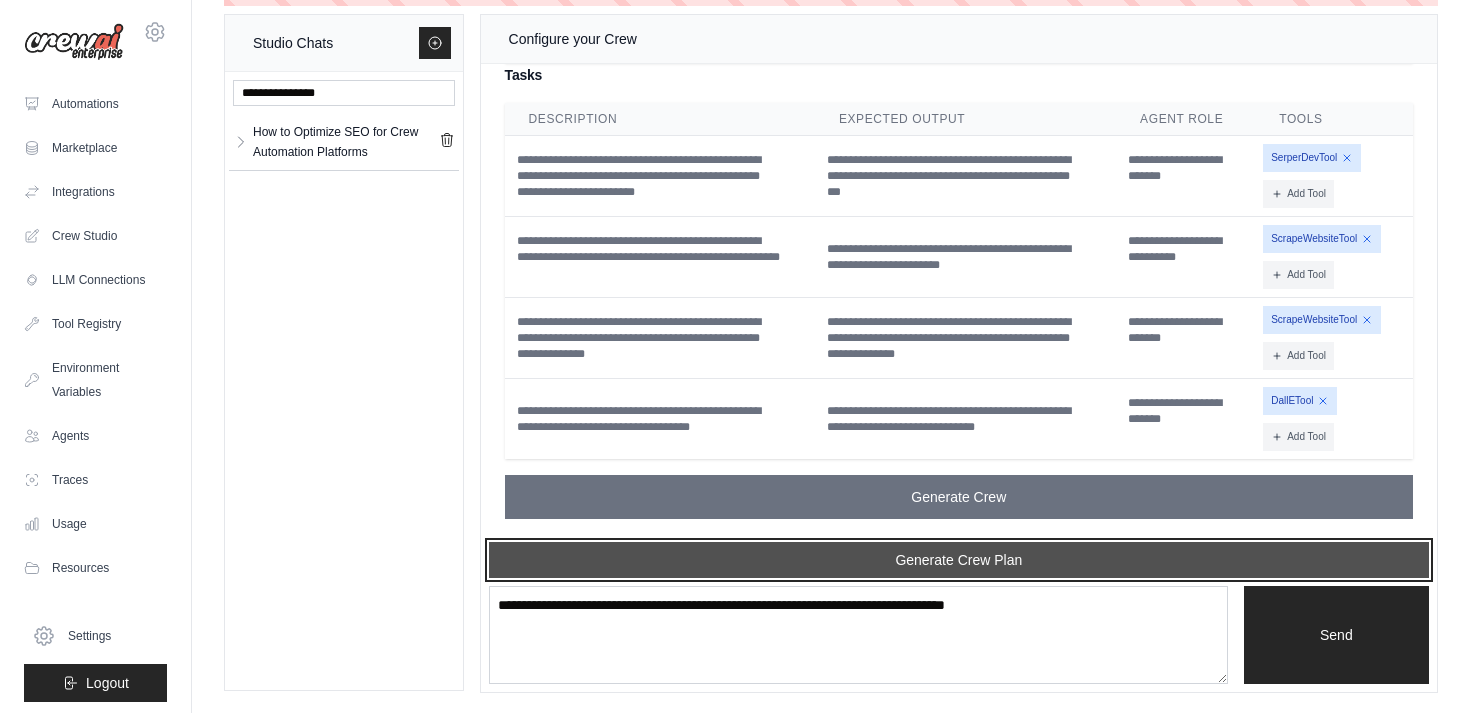 click on "Generate Crew Plan" at bounding box center (959, 560) 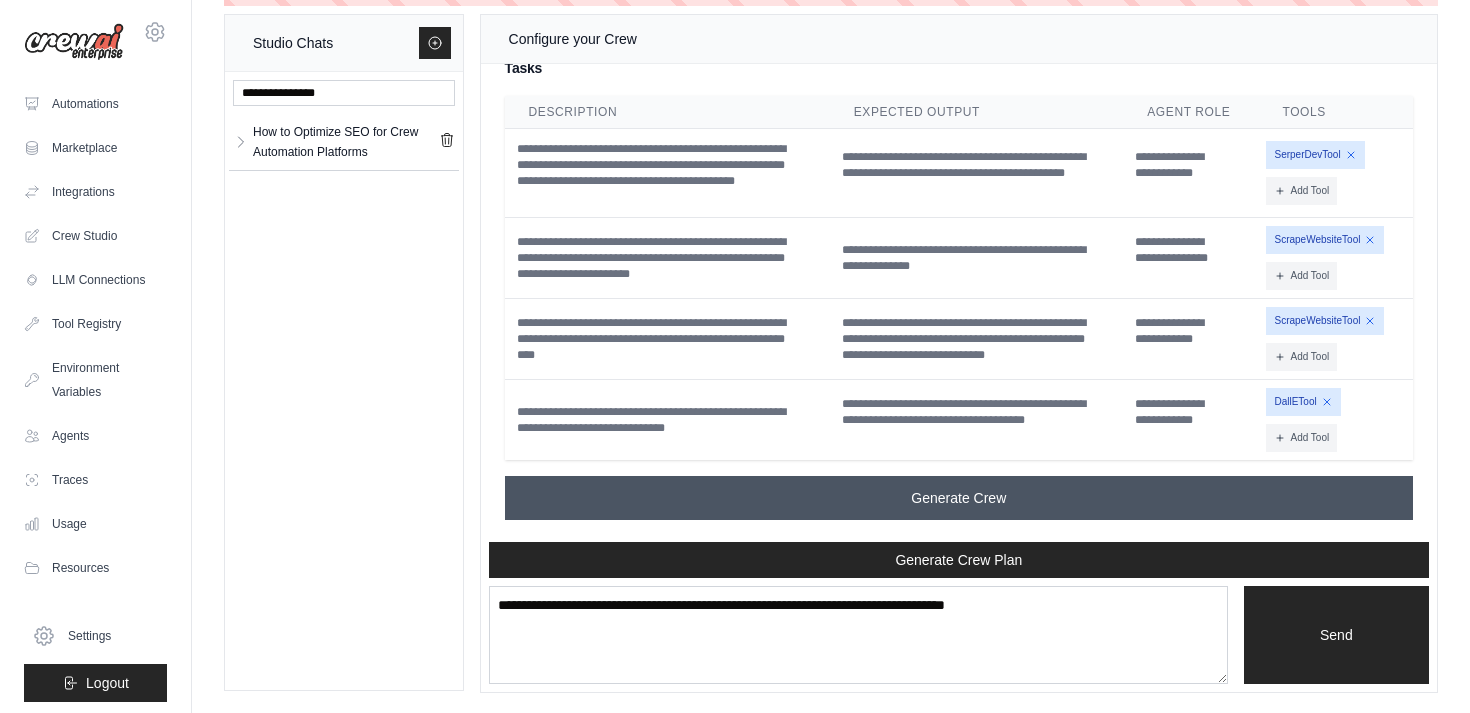 scroll, scrollTop: 2884, scrollLeft: 0, axis: vertical 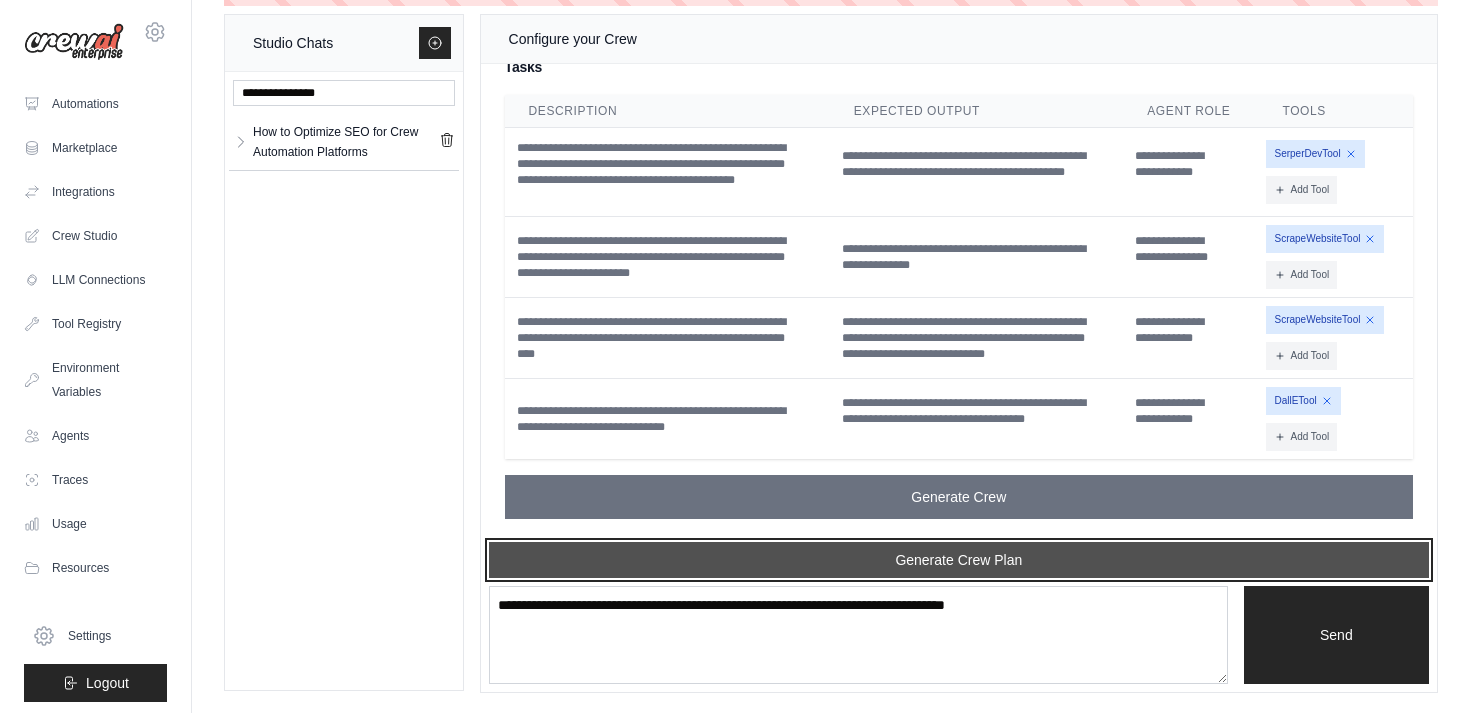 click on "Generate Crew Plan" at bounding box center (959, 560) 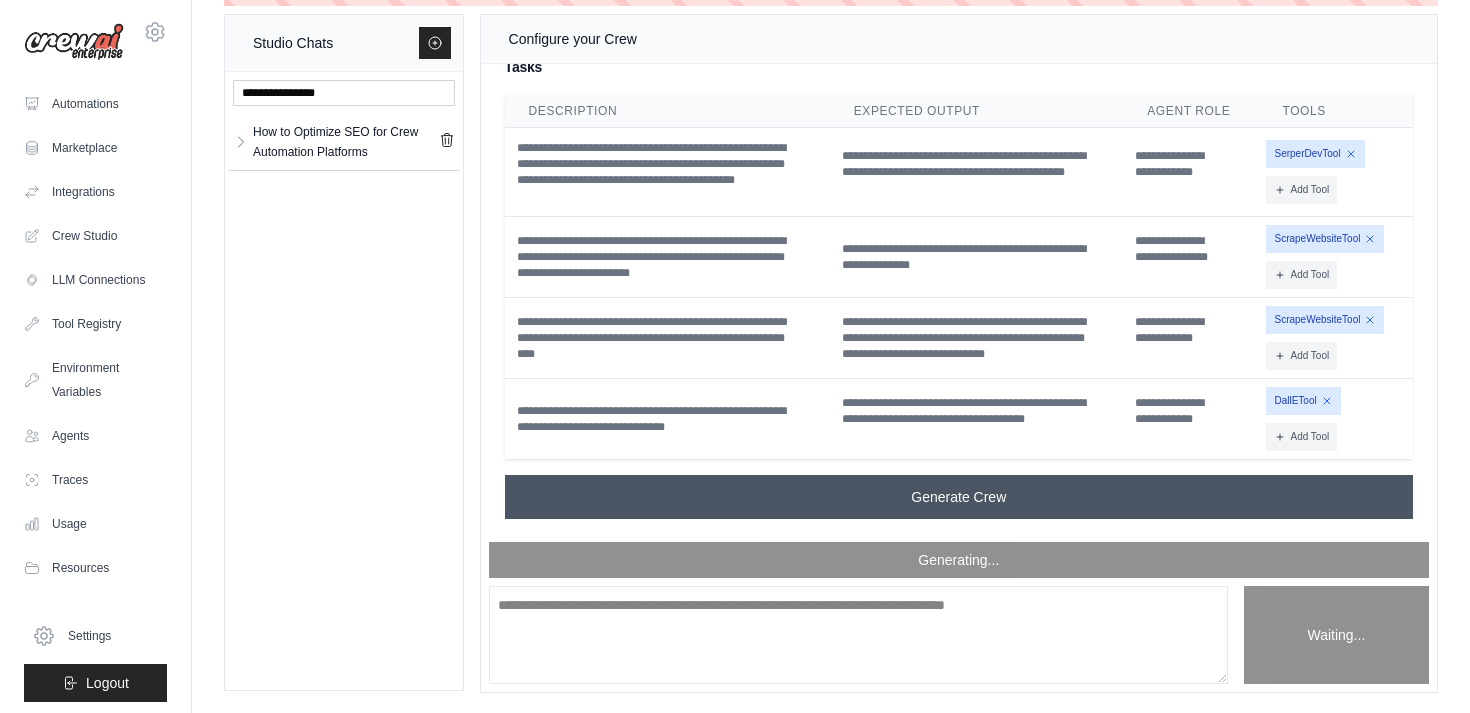 scroll, scrollTop: 2928, scrollLeft: 0, axis: vertical 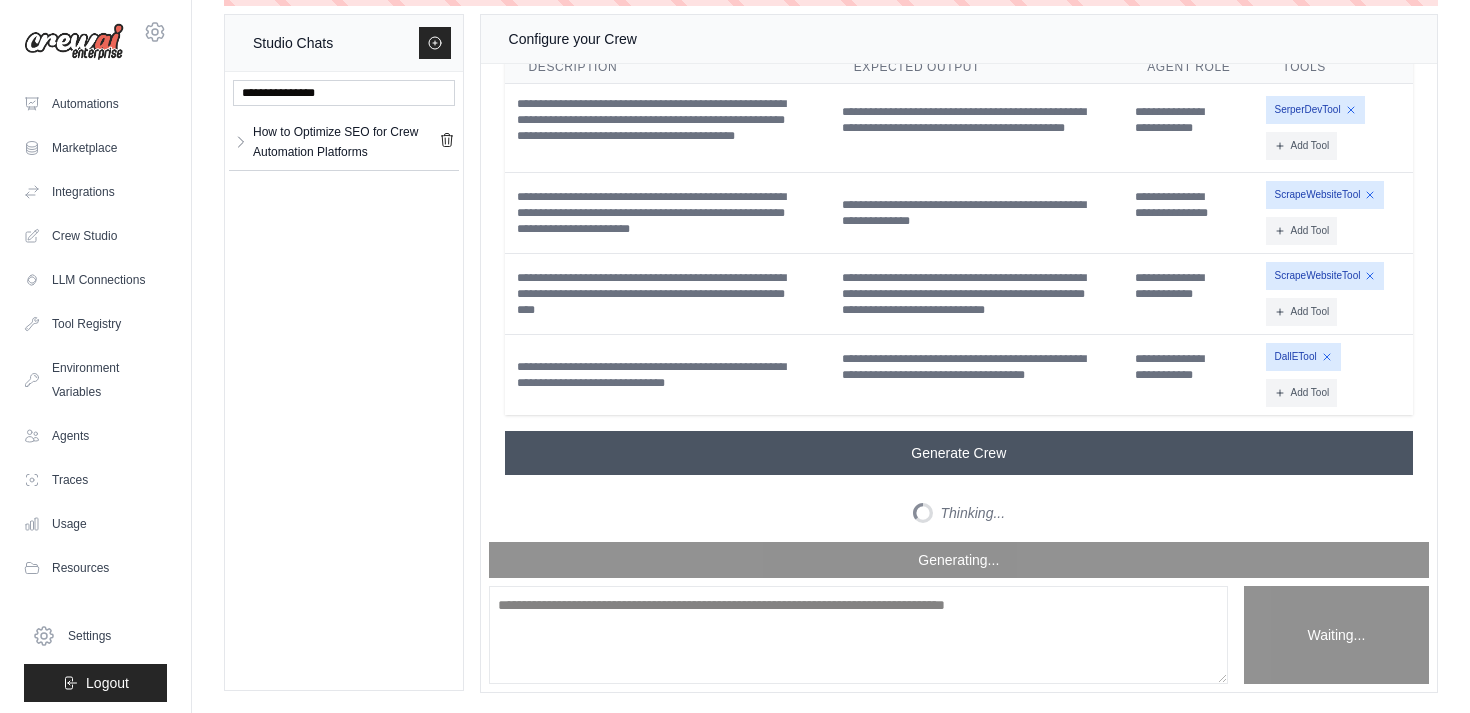 click on "Generate Crew" at bounding box center (959, 453) 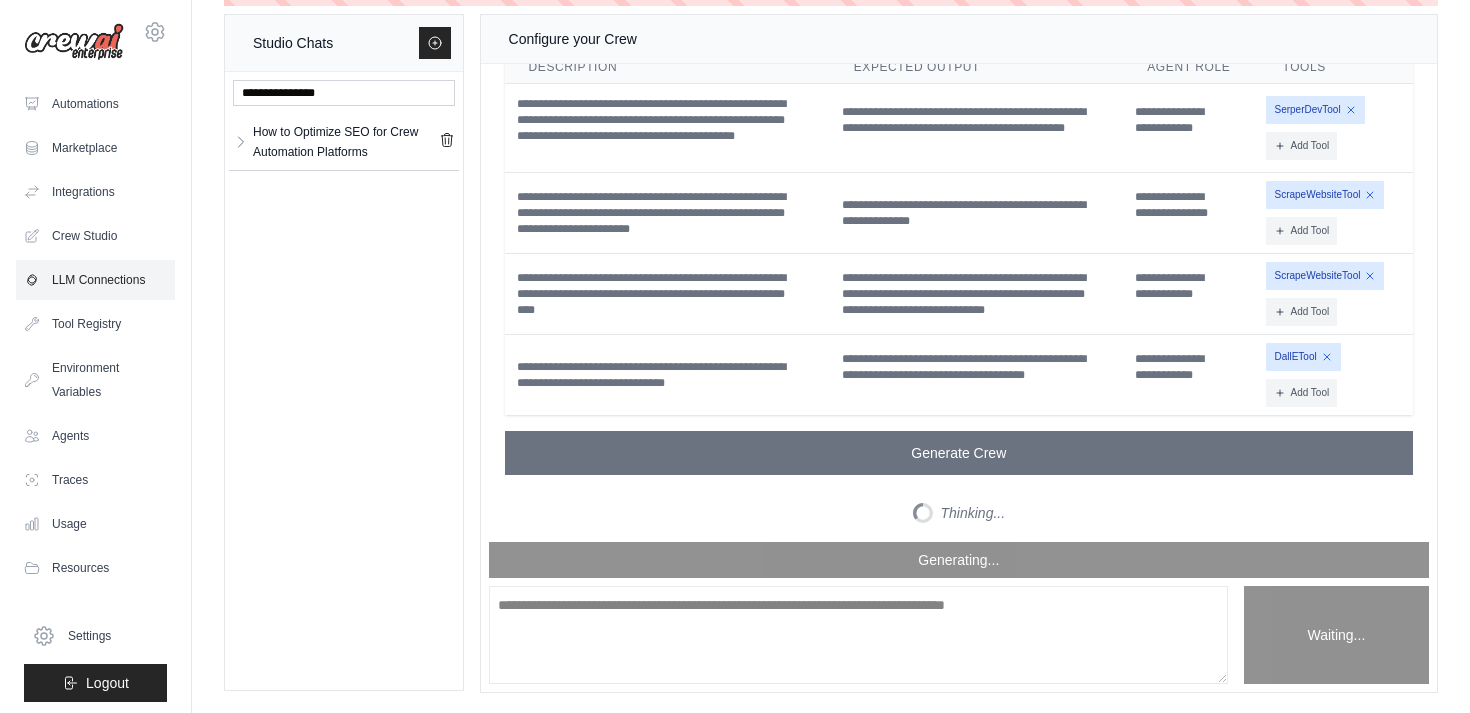 scroll, scrollTop: 3891, scrollLeft: 0, axis: vertical 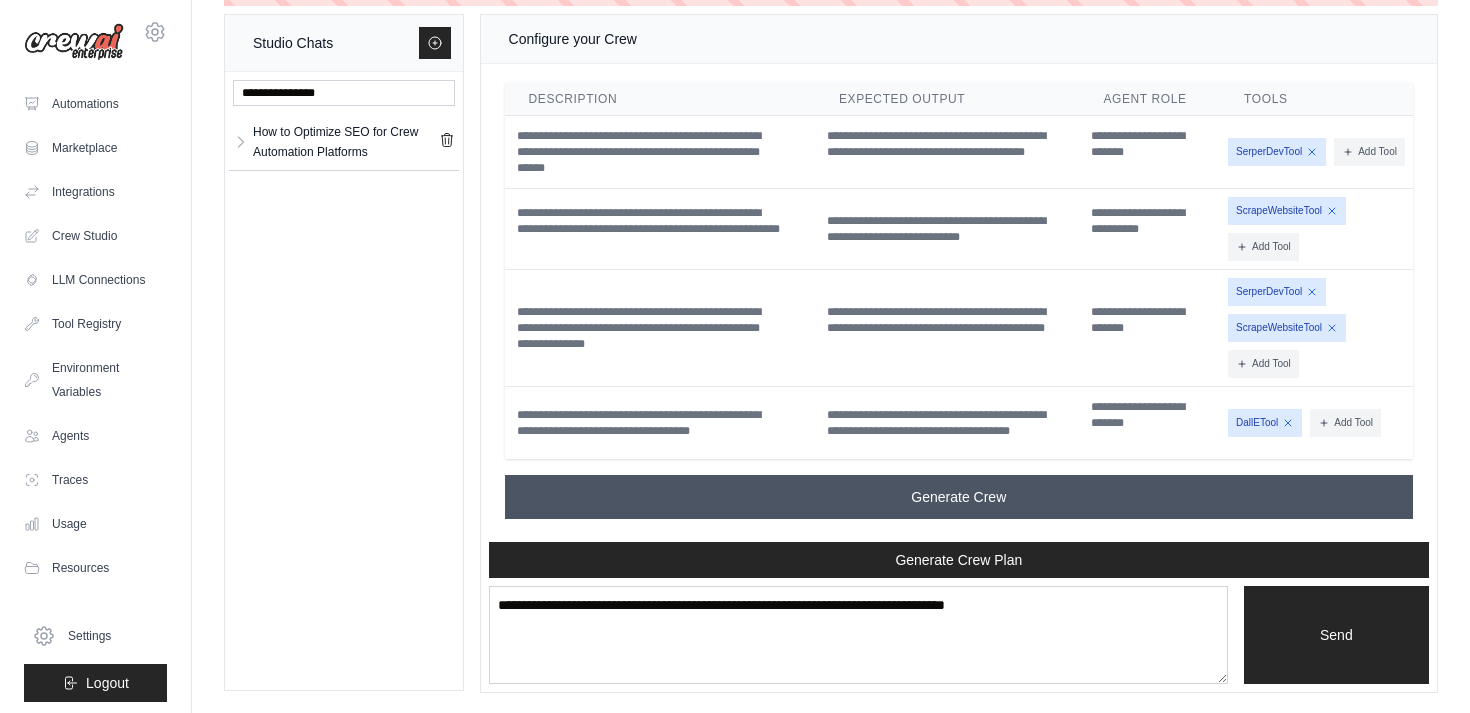 click on "Generate Crew" at bounding box center (959, 497) 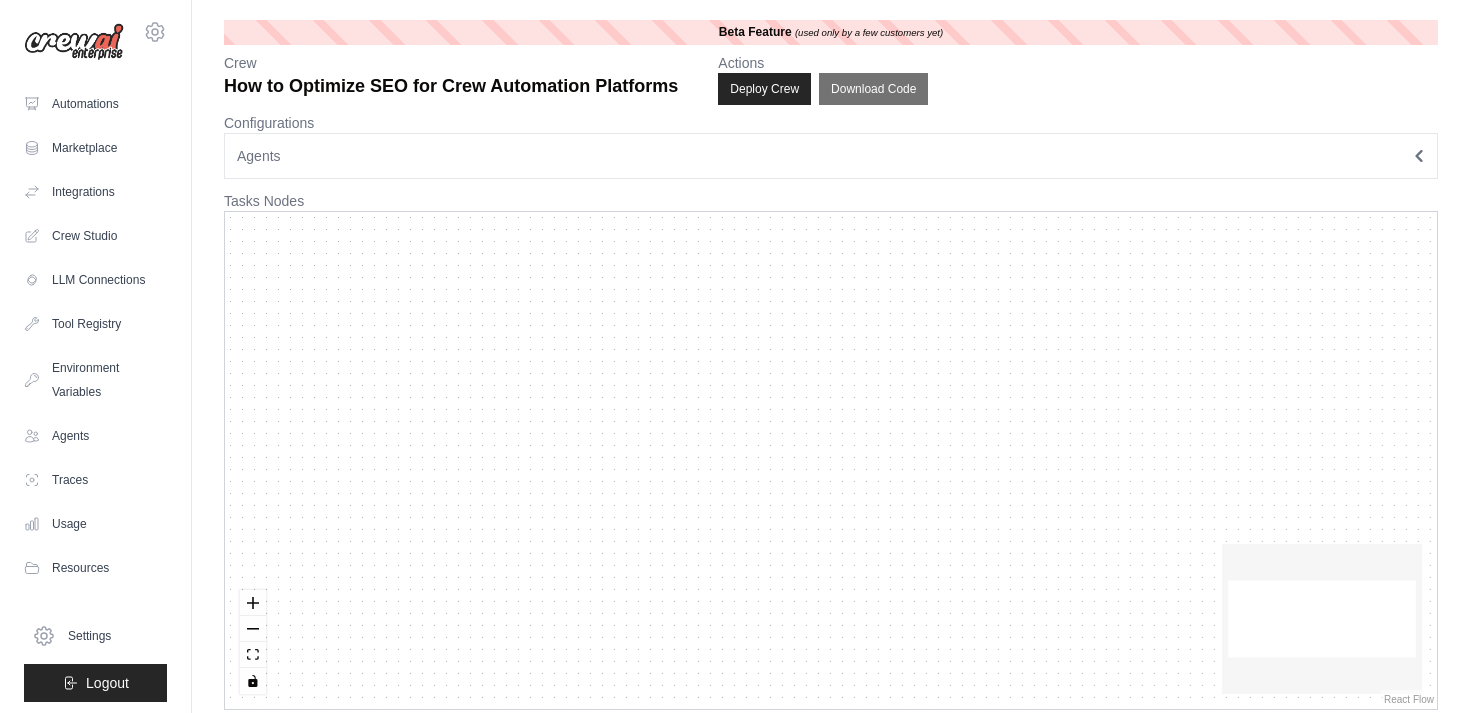 scroll, scrollTop: 0, scrollLeft: 0, axis: both 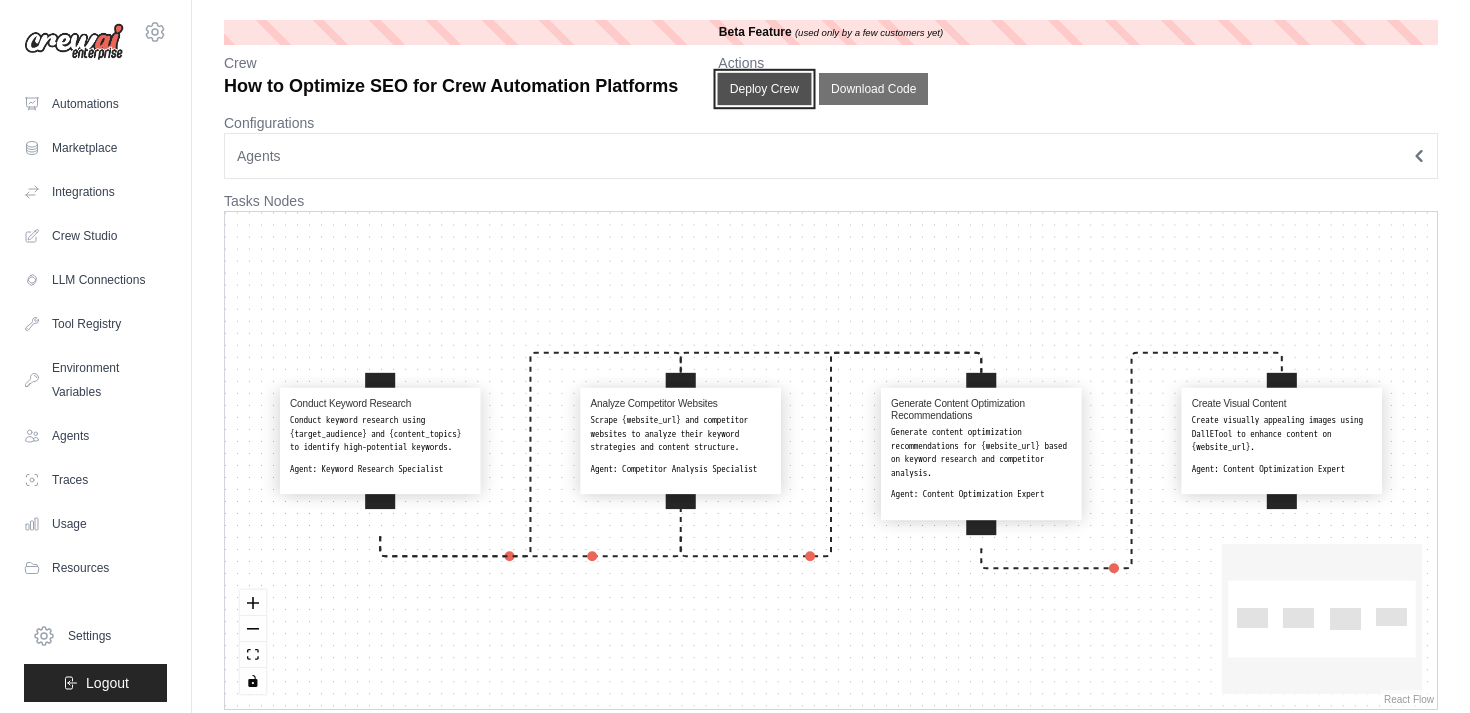 click on "Deploy Crew" at bounding box center (765, 89) 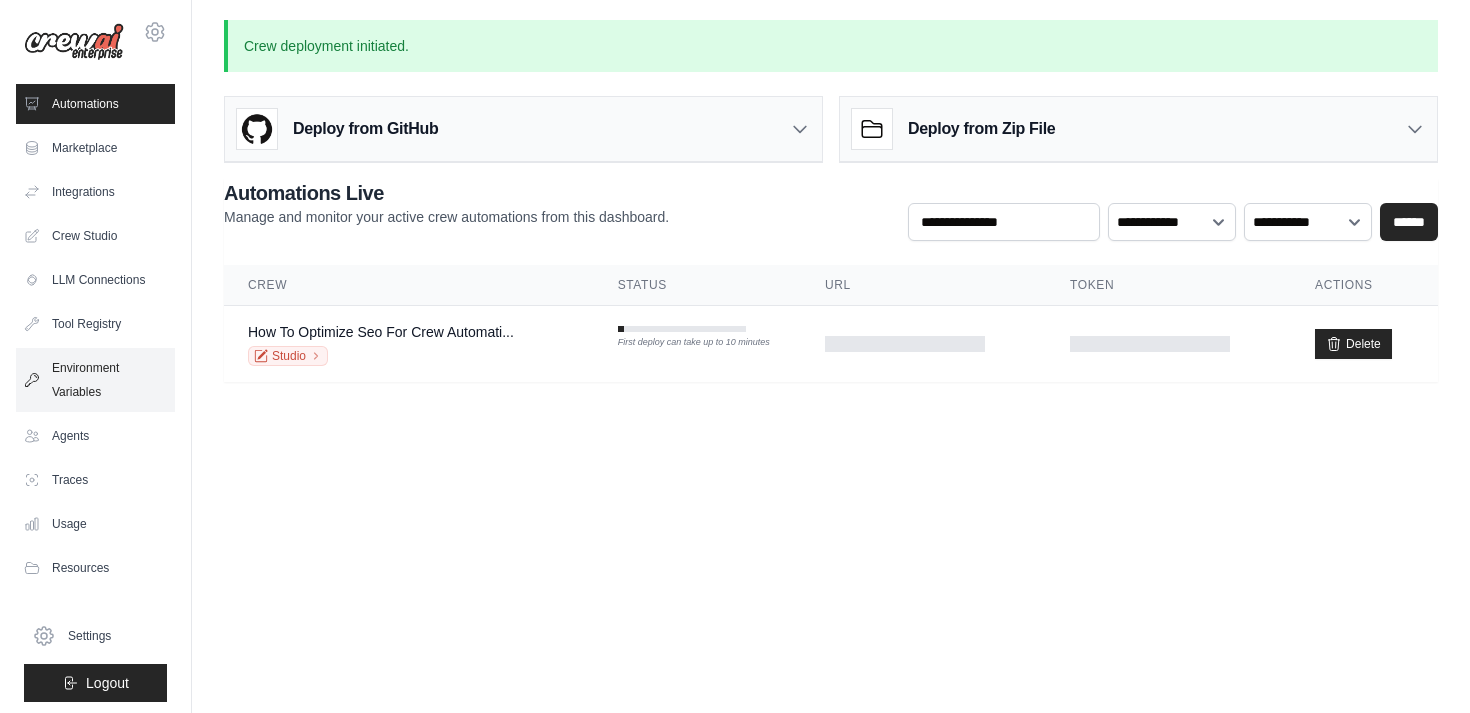 click on "Environment Variables" at bounding box center (95, 380) 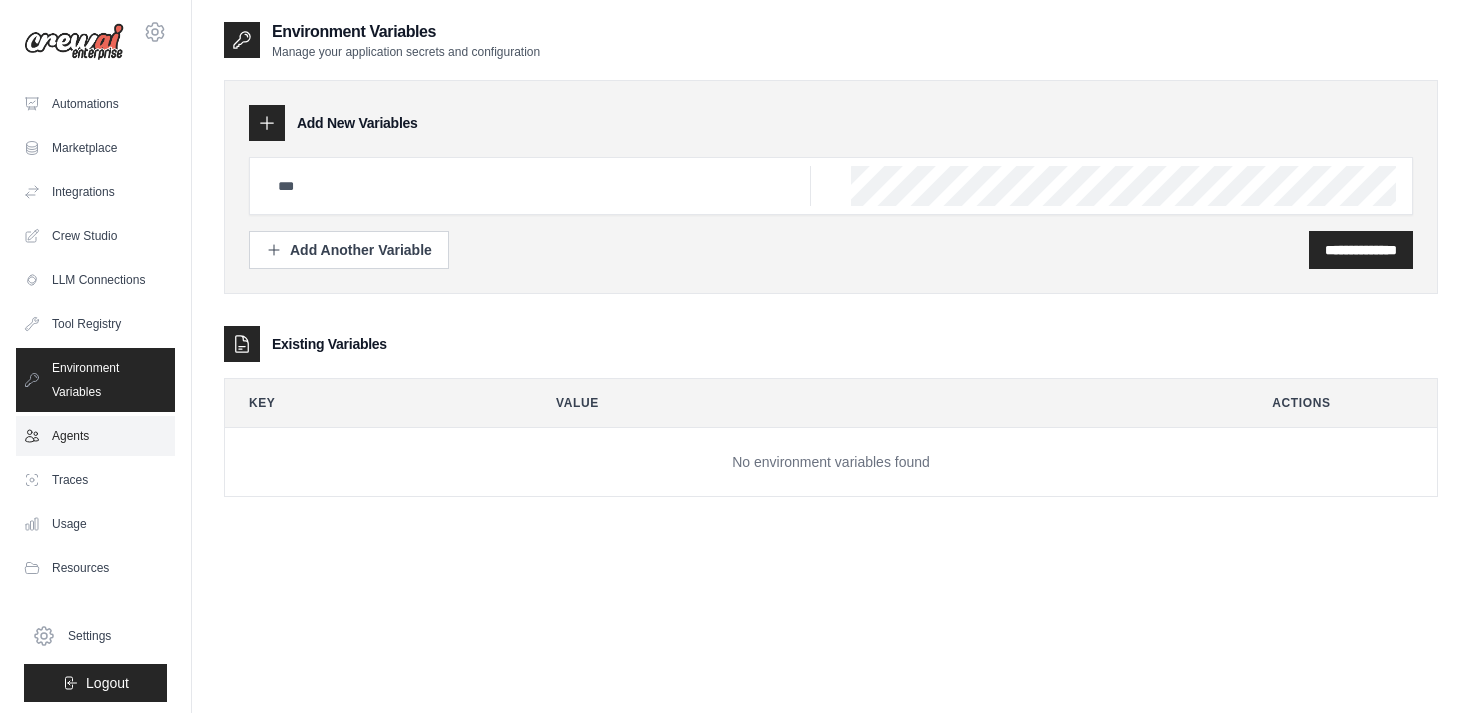 click on "Agents" at bounding box center [95, 436] 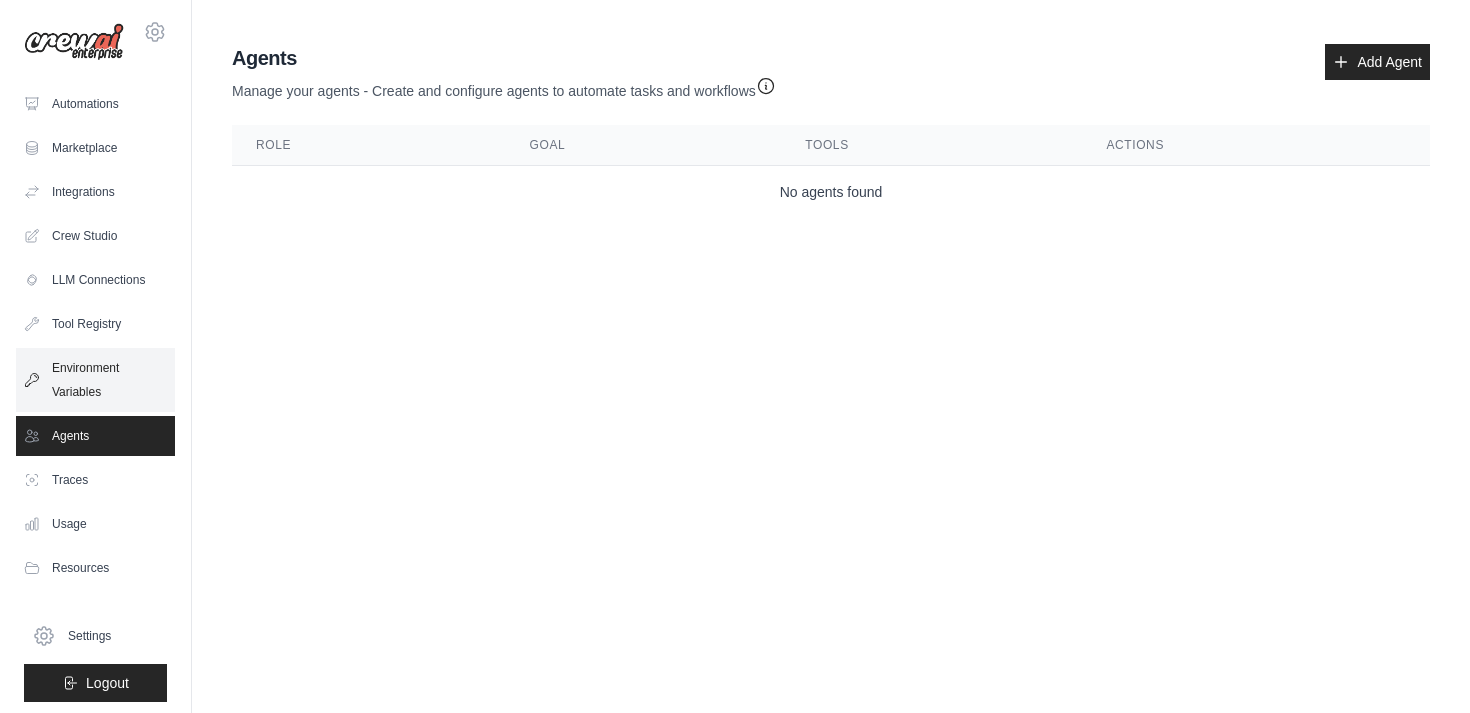 click on "Environment Variables" at bounding box center [95, 380] 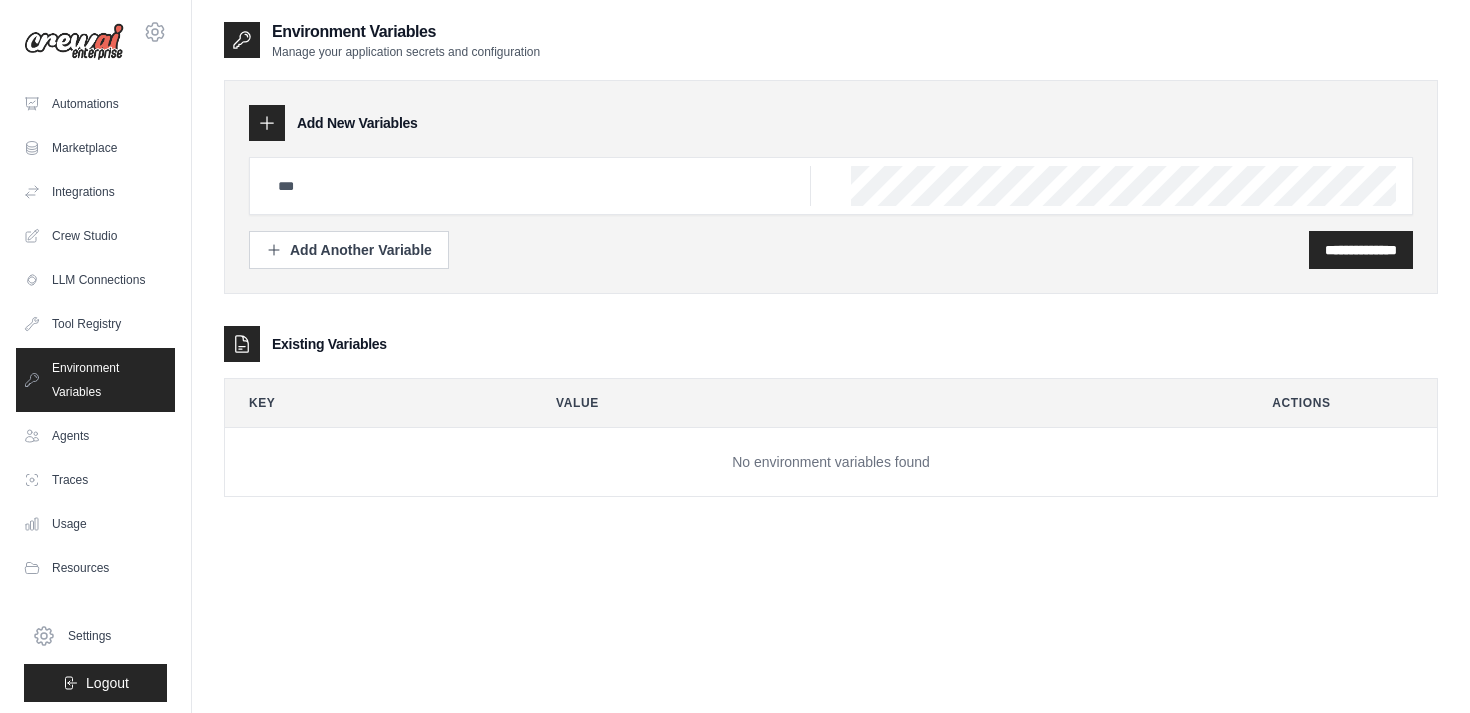 scroll, scrollTop: 5, scrollLeft: 0, axis: vertical 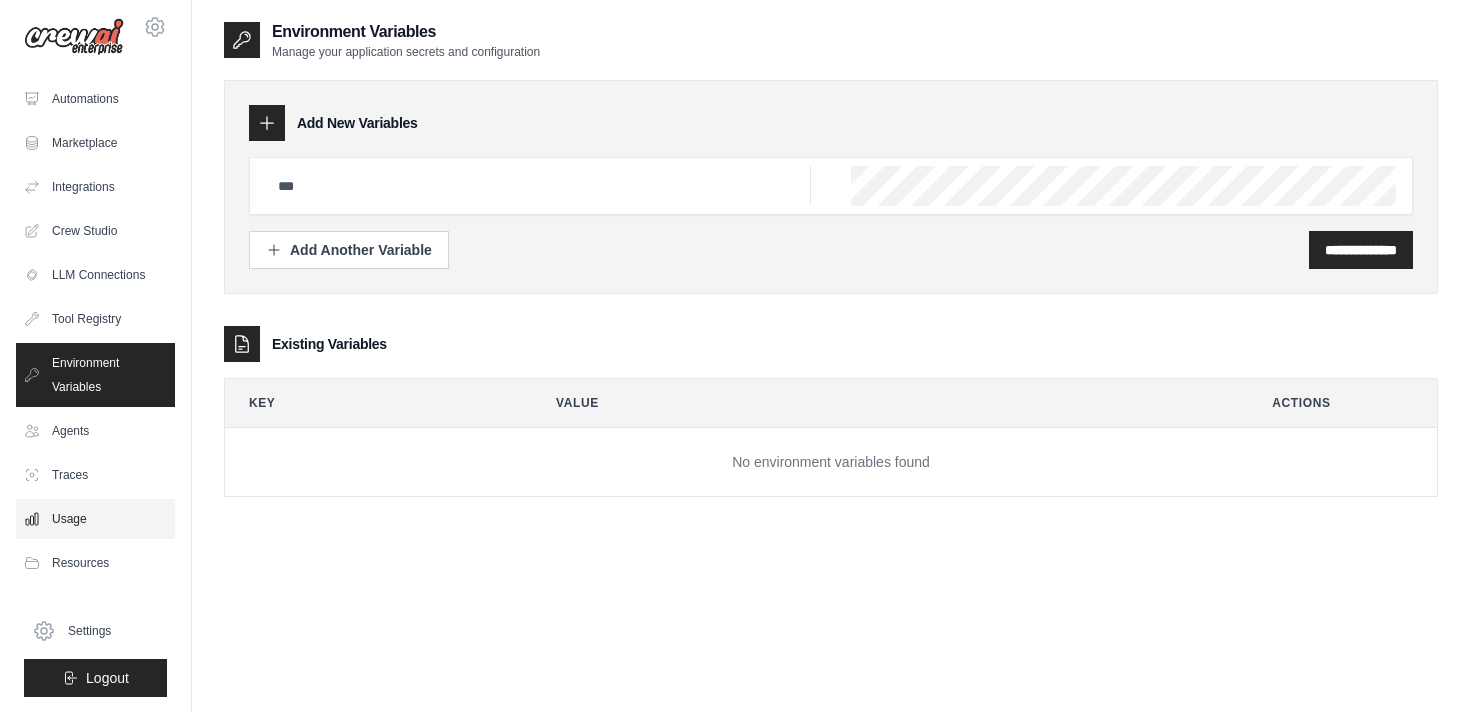 click on "Usage" at bounding box center [95, 519] 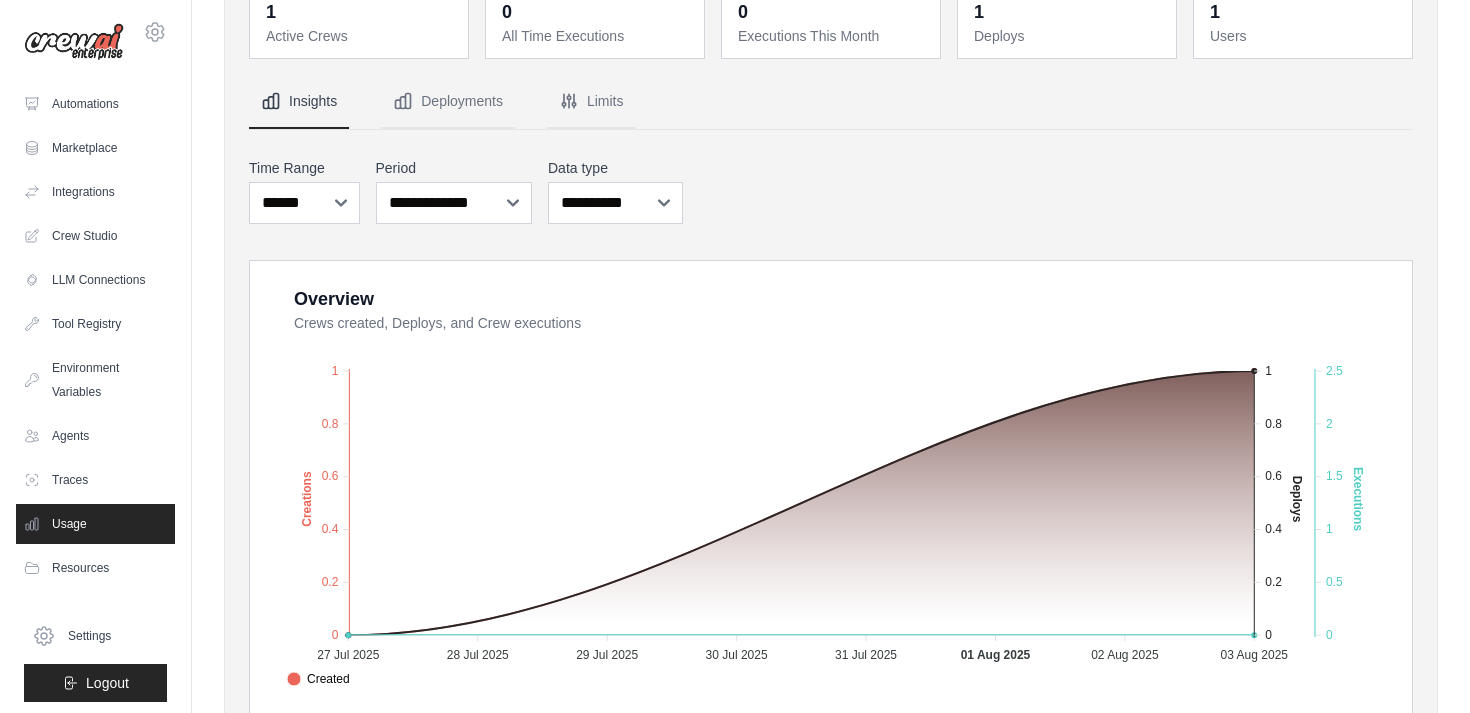 scroll, scrollTop: 0, scrollLeft: 0, axis: both 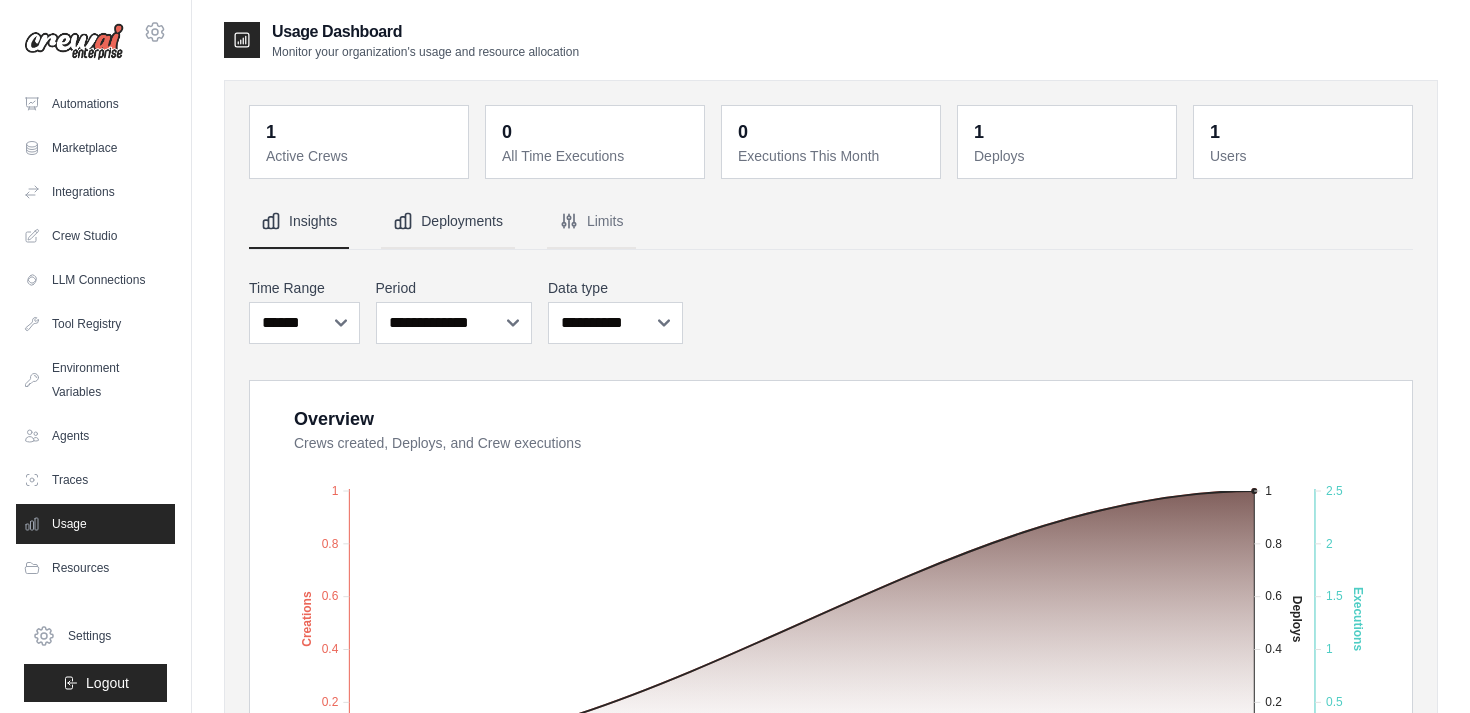 click on "Deployments" at bounding box center [448, 222] 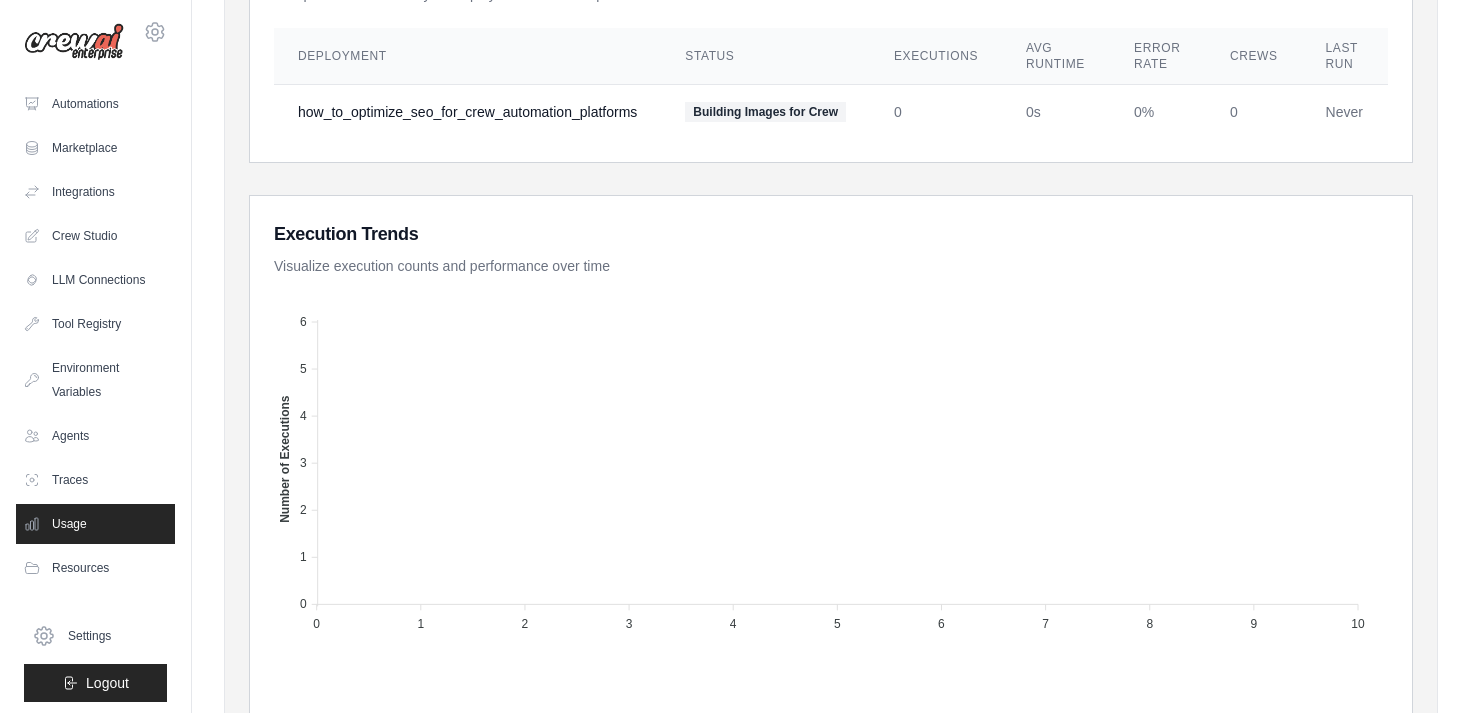 scroll, scrollTop: 0, scrollLeft: 0, axis: both 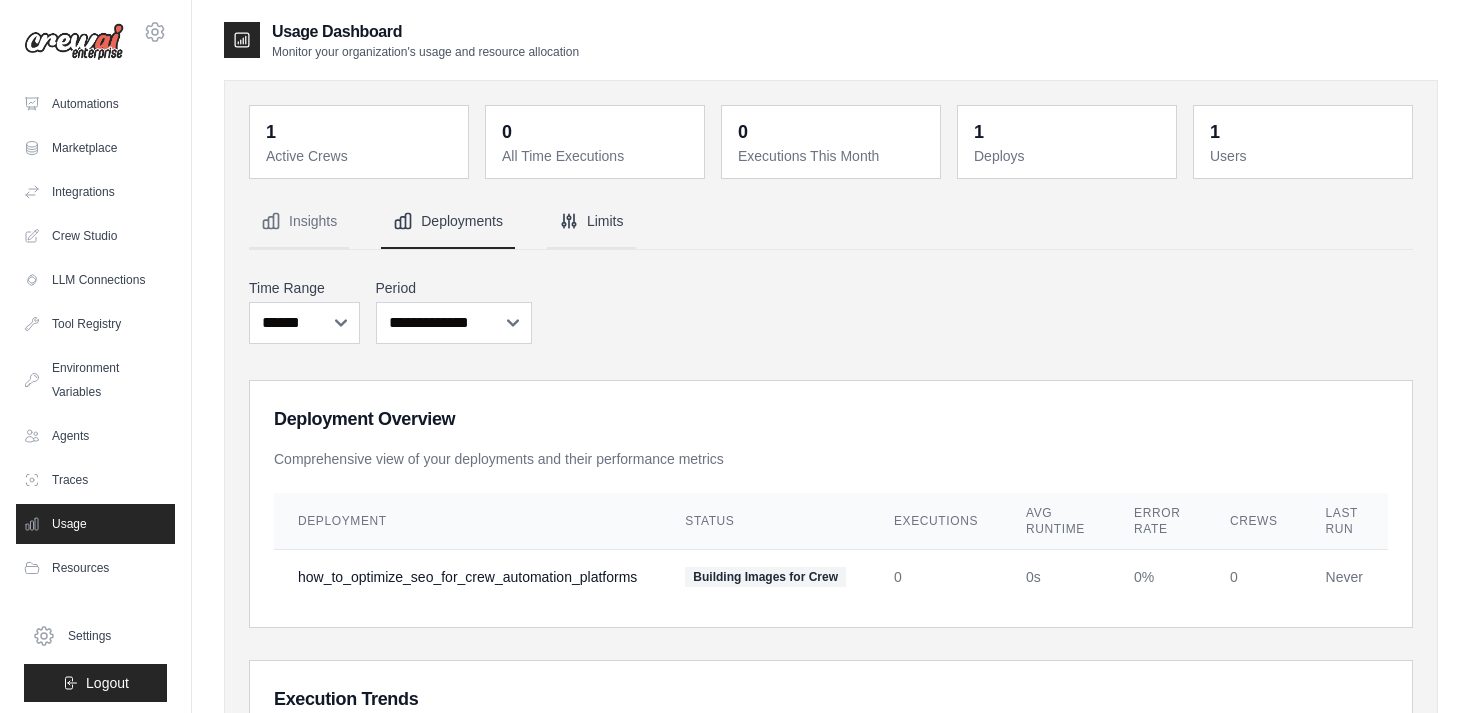 click on "Limits" at bounding box center (591, 222) 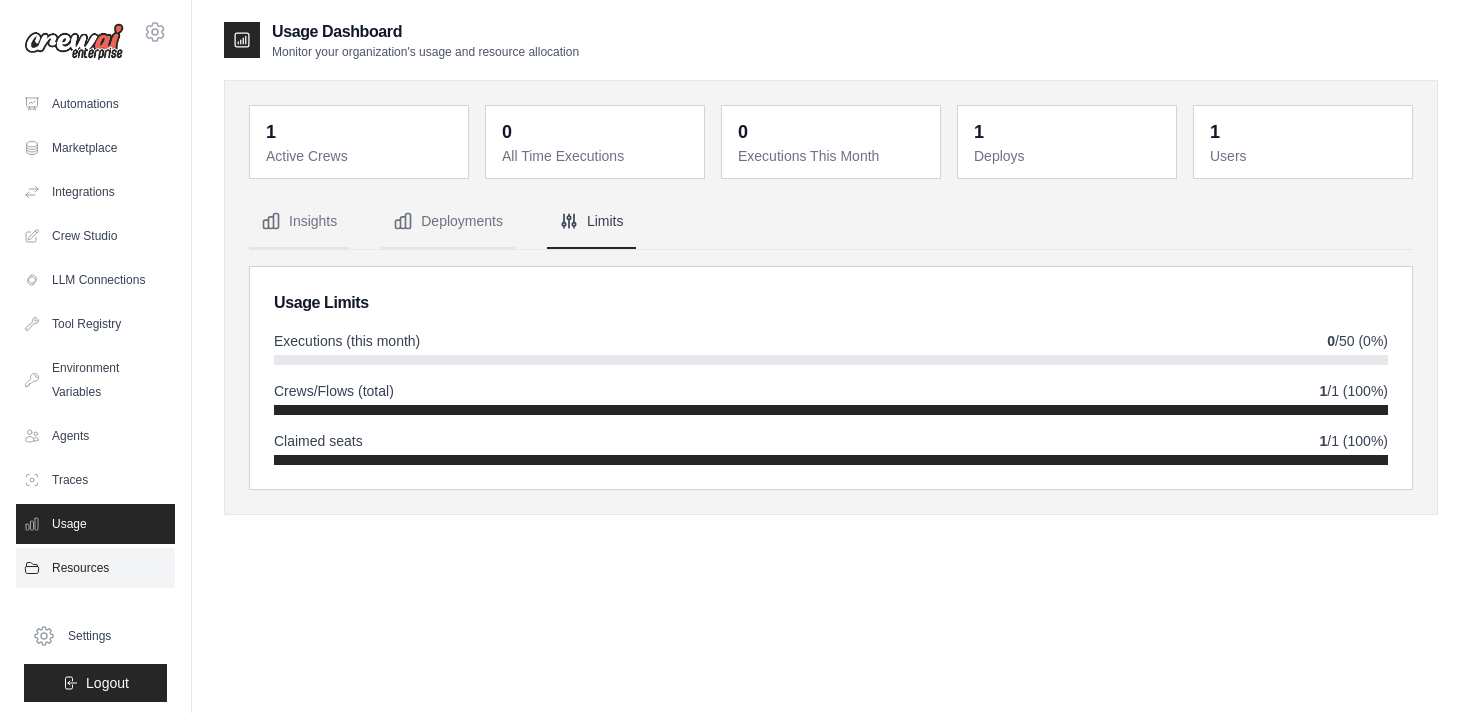 click on "Resources" at bounding box center [95, 568] 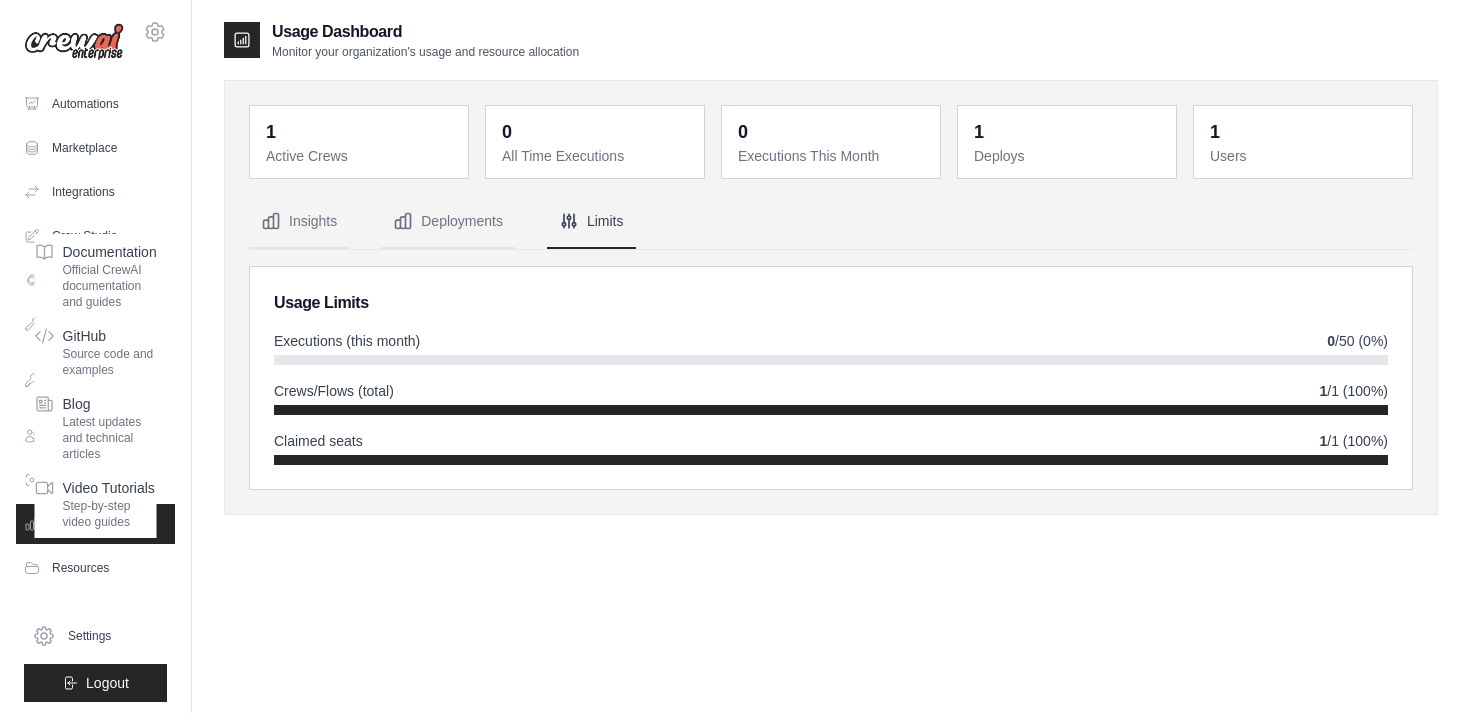 click on "Usage Dashboard
Monitor your organization's usage and resource allocation
1
Active Crews
0
All Time Executions
0
Executions This Month
1
Deploys" at bounding box center [831, 376] 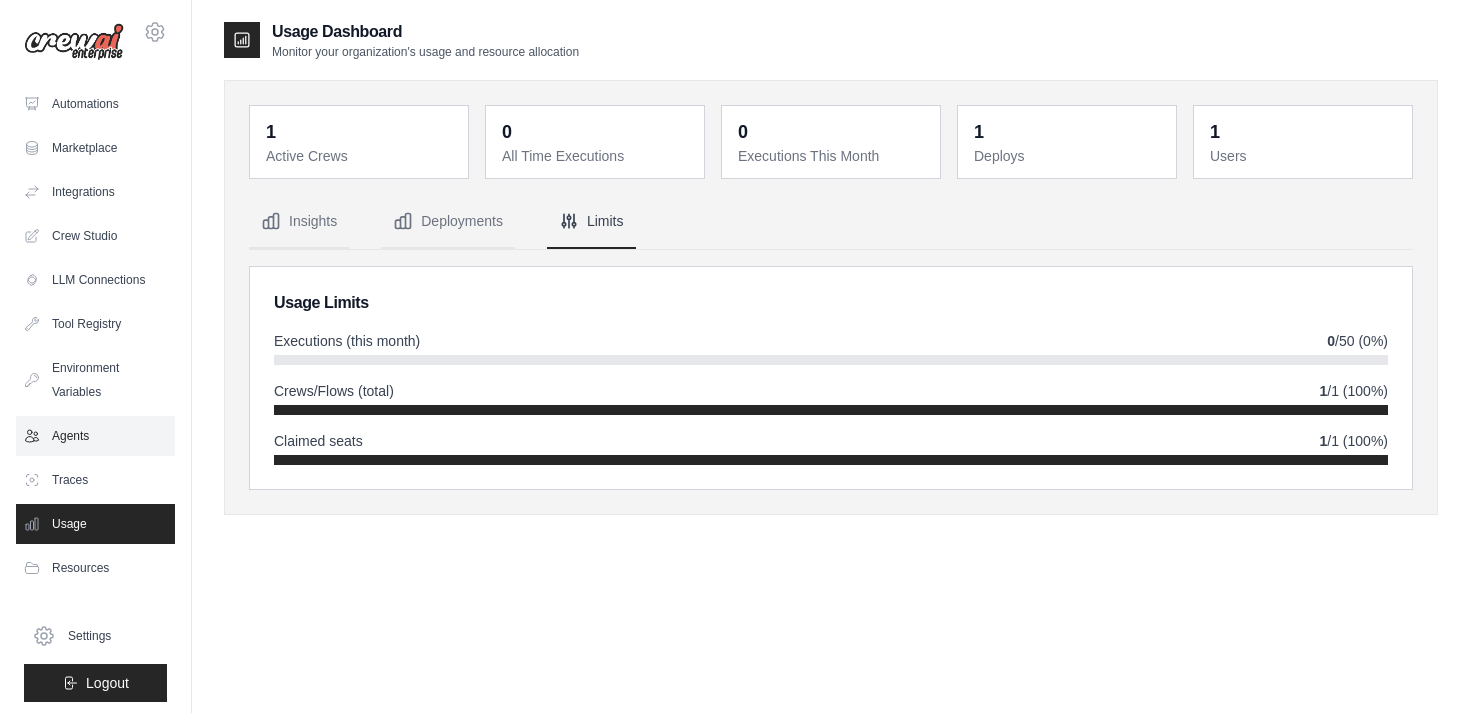click on "Agents" at bounding box center [95, 436] 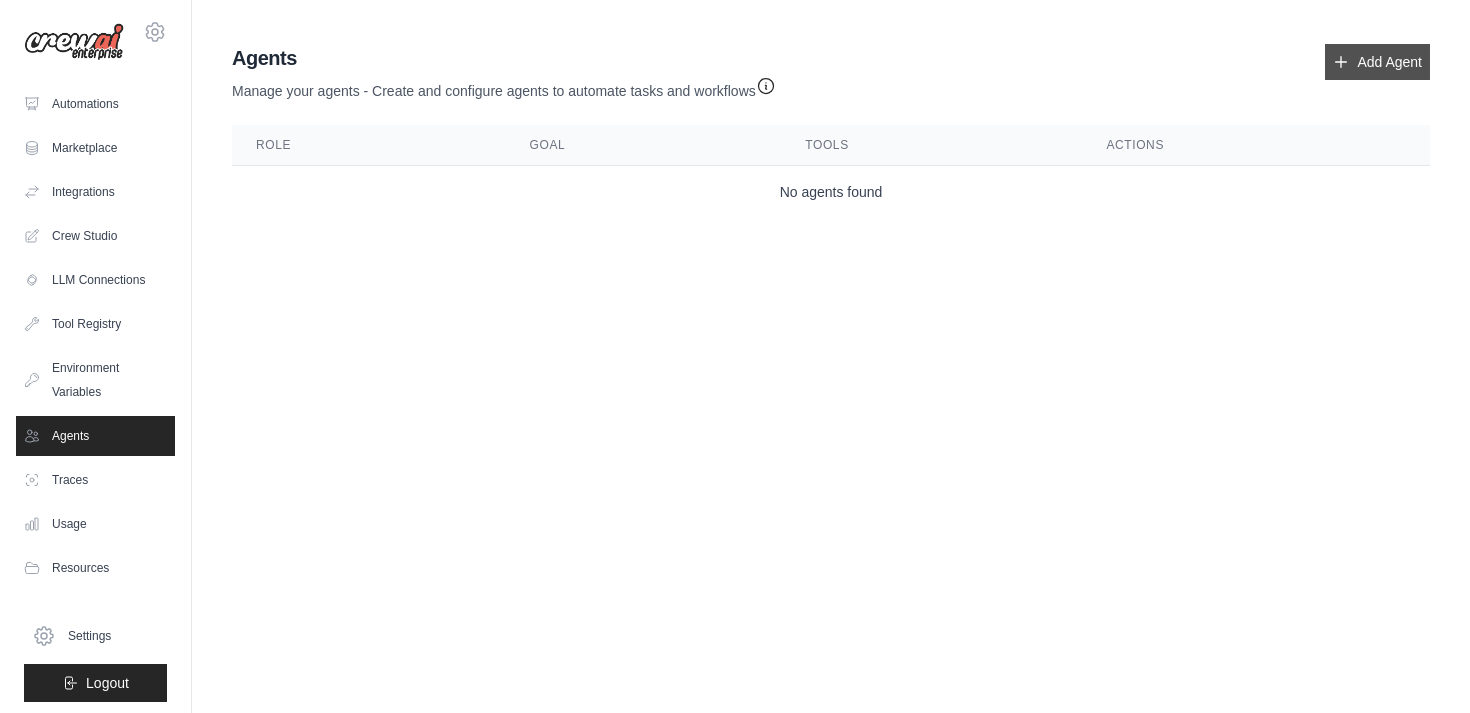 click on "Add Agent" at bounding box center (1377, 62) 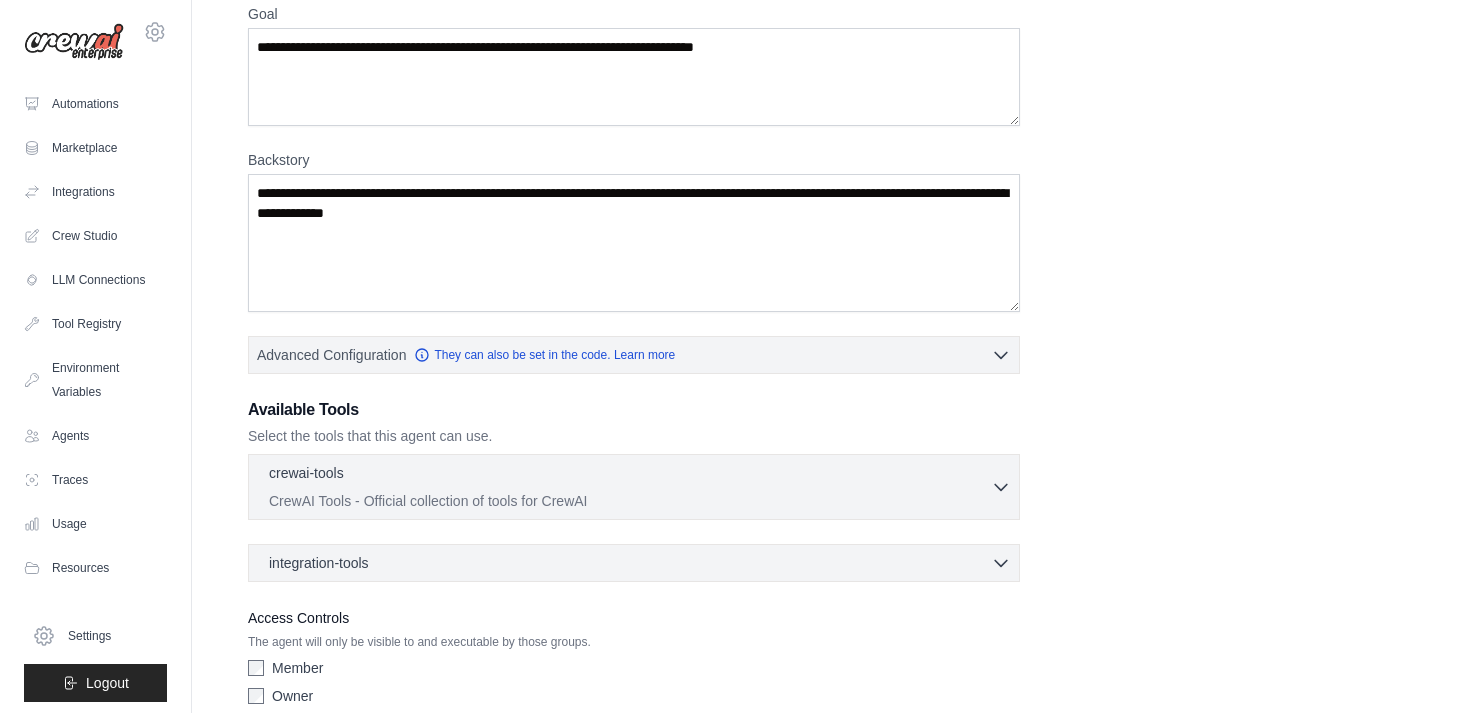 scroll, scrollTop: 270, scrollLeft: 0, axis: vertical 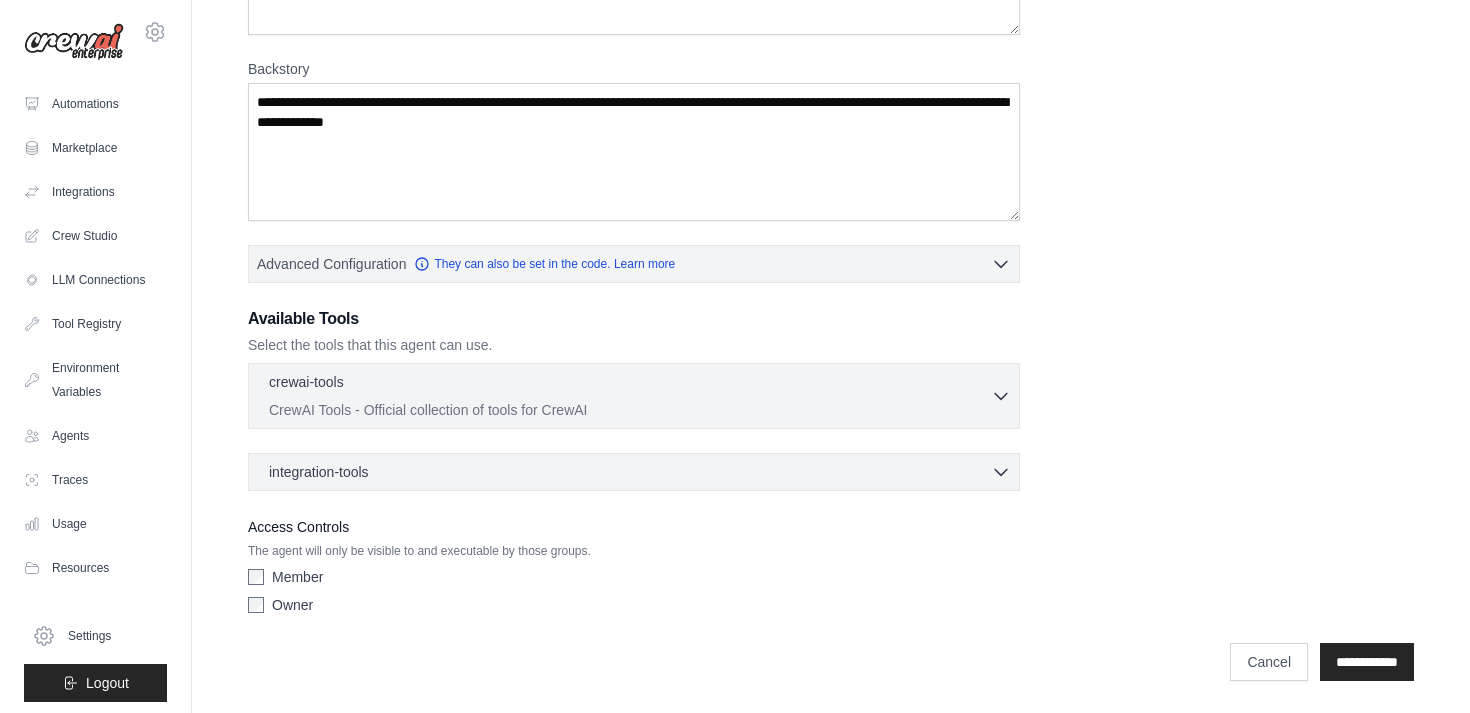 click on "crewai-tools" at bounding box center [306, 382] 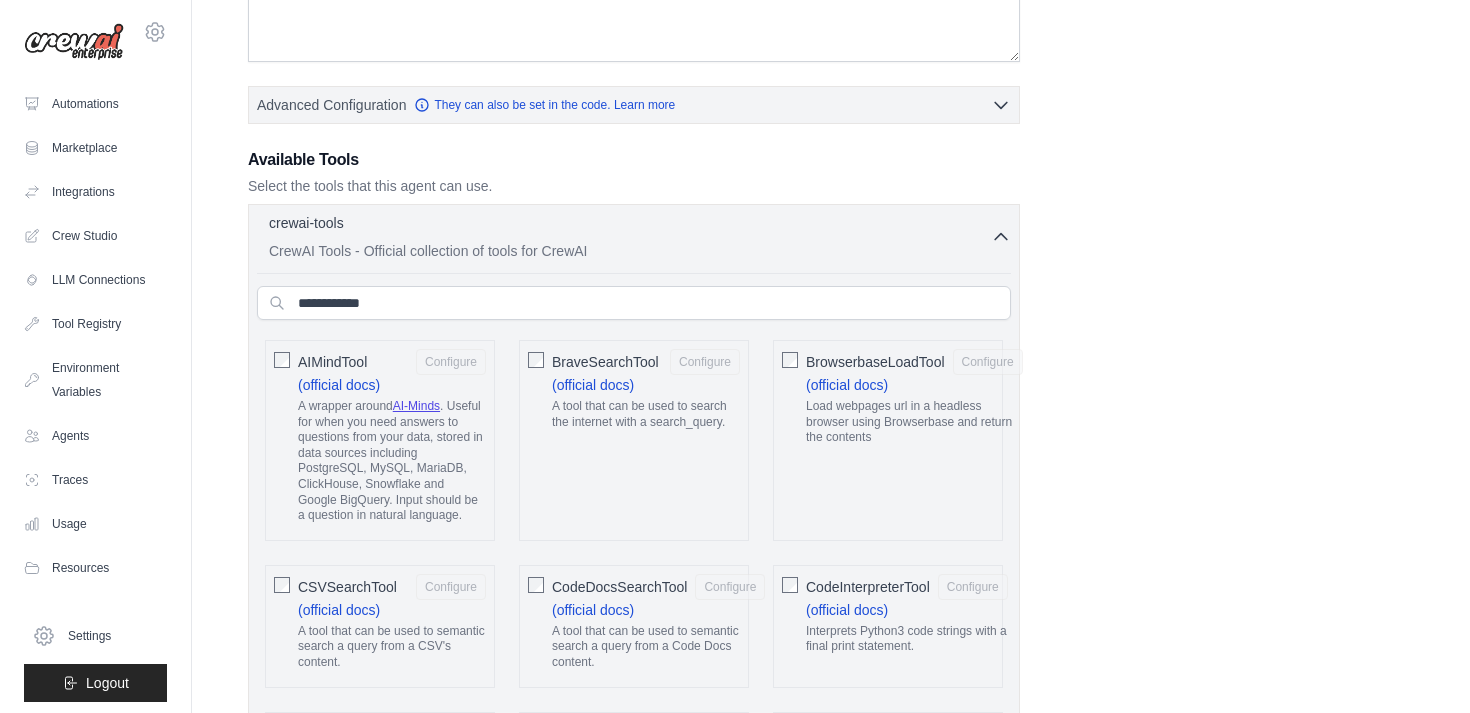 scroll, scrollTop: 430, scrollLeft: 0, axis: vertical 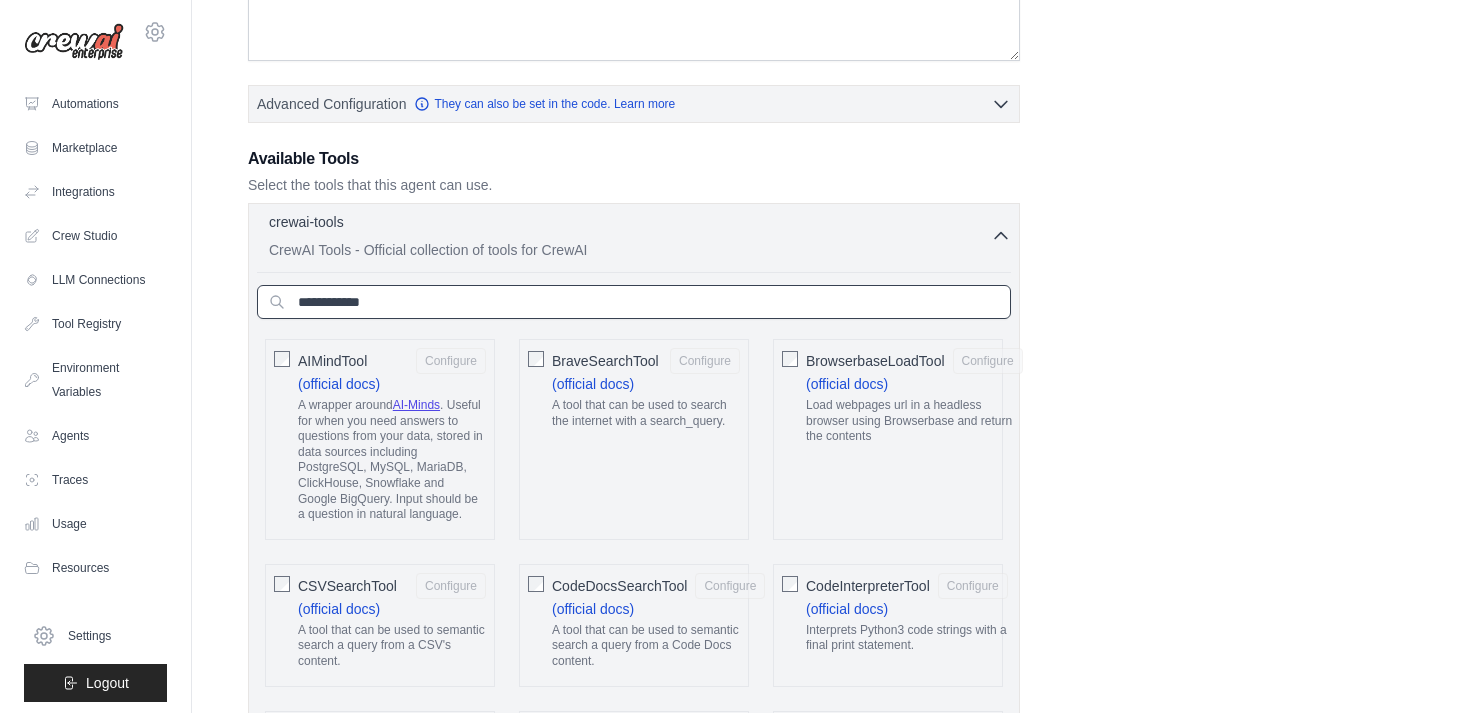 click at bounding box center [634, 302] 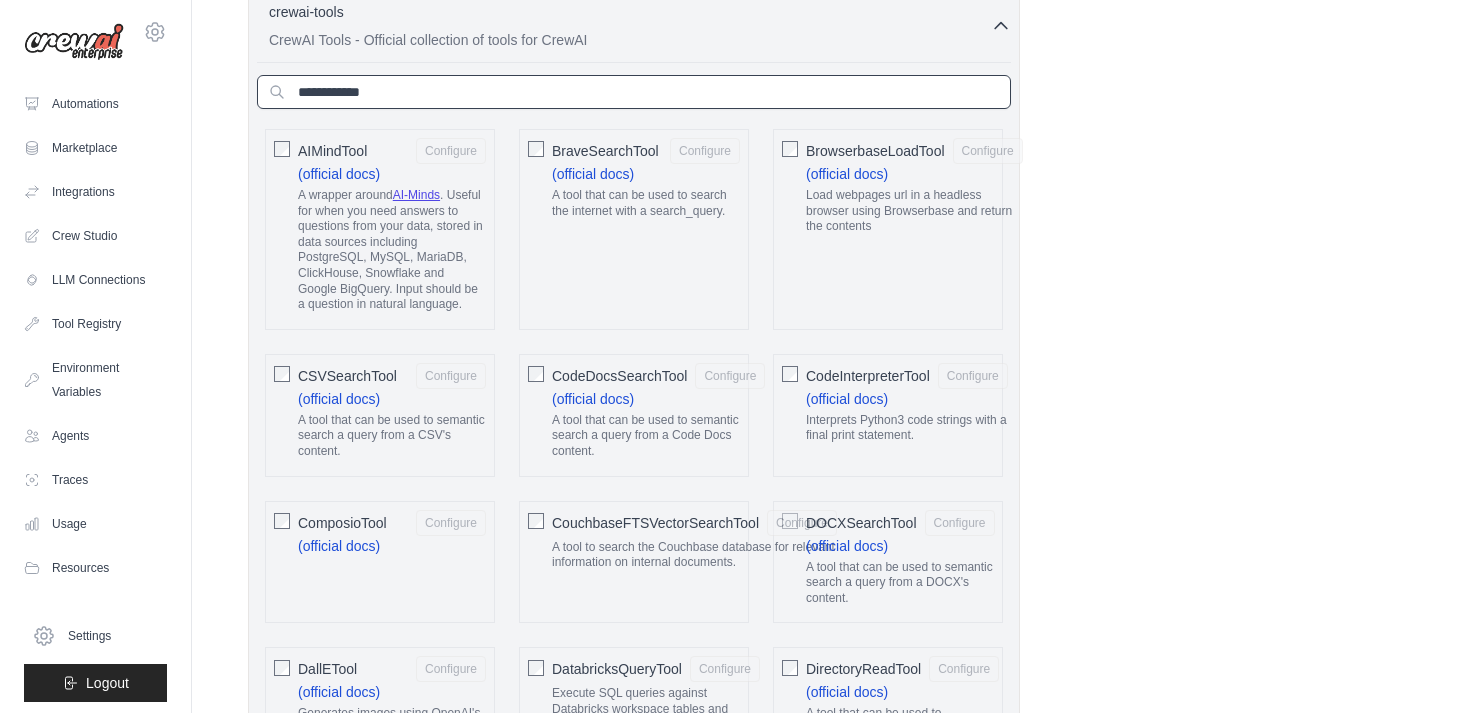 scroll, scrollTop: 763, scrollLeft: 0, axis: vertical 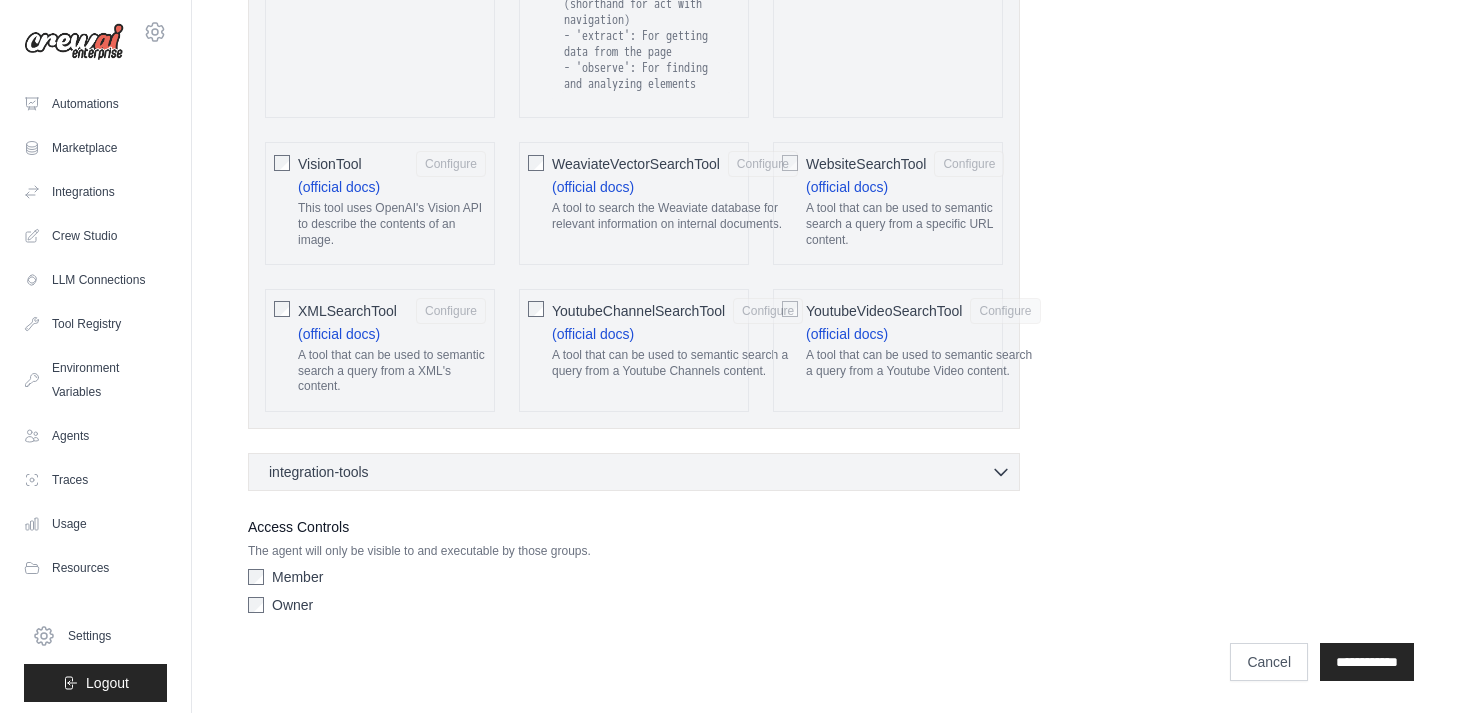 click on "Member" at bounding box center (297, 577) 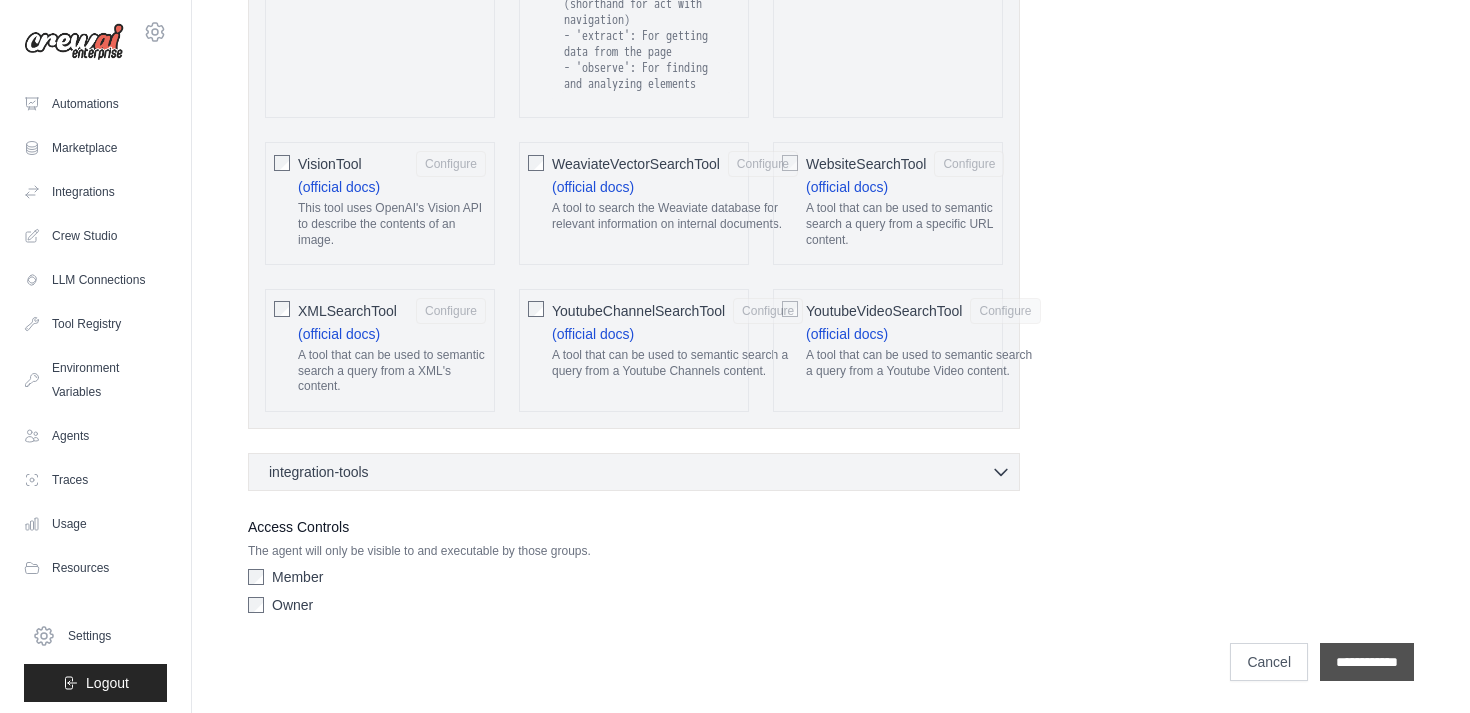 click on "**********" at bounding box center [1367, 662] 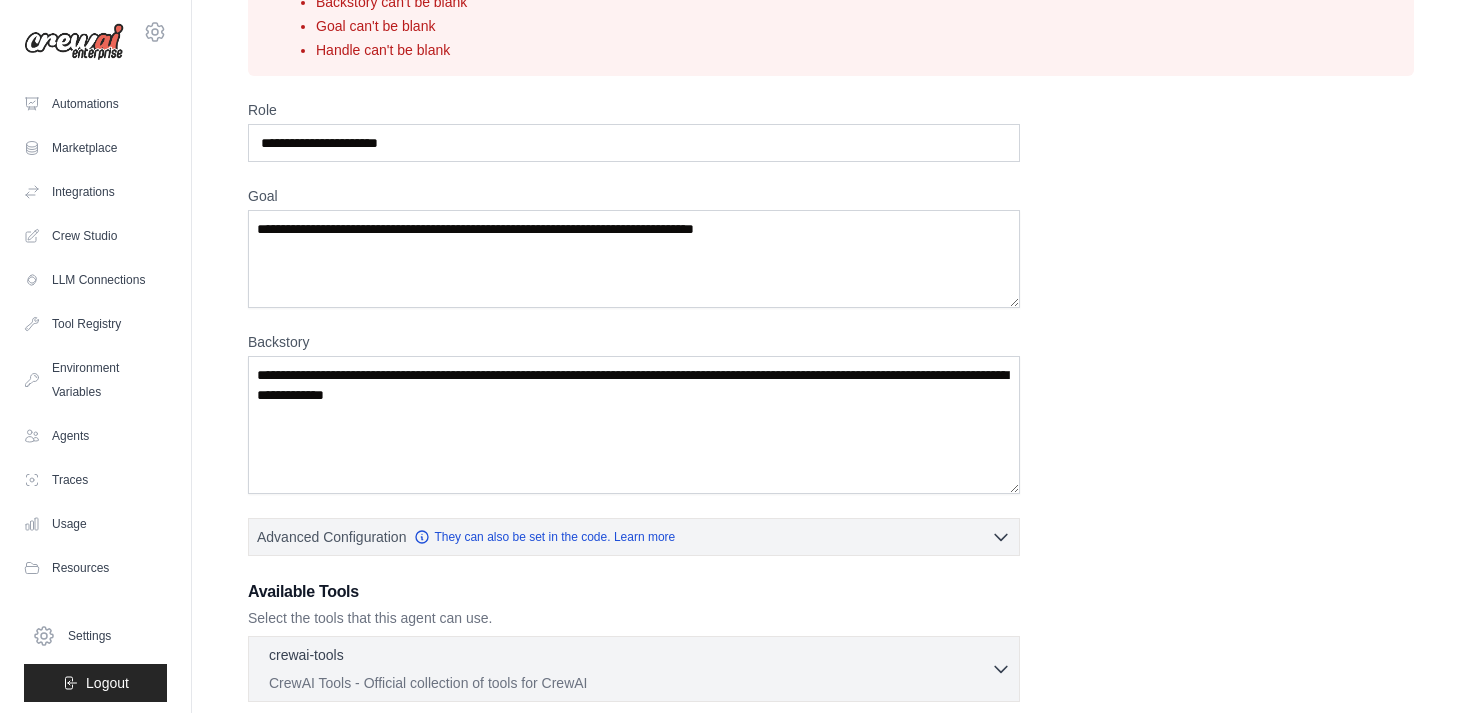 scroll, scrollTop: 151, scrollLeft: 0, axis: vertical 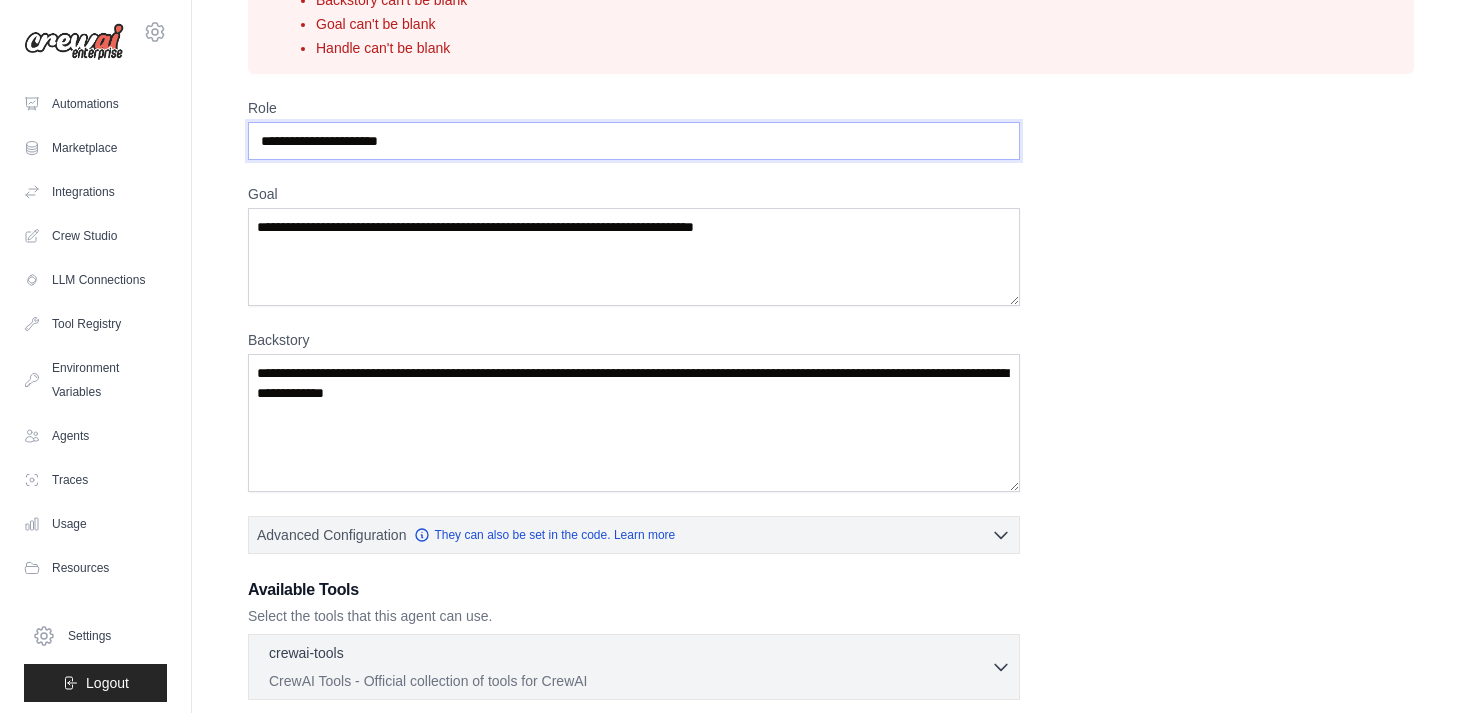 click on "Role" at bounding box center [634, 141] 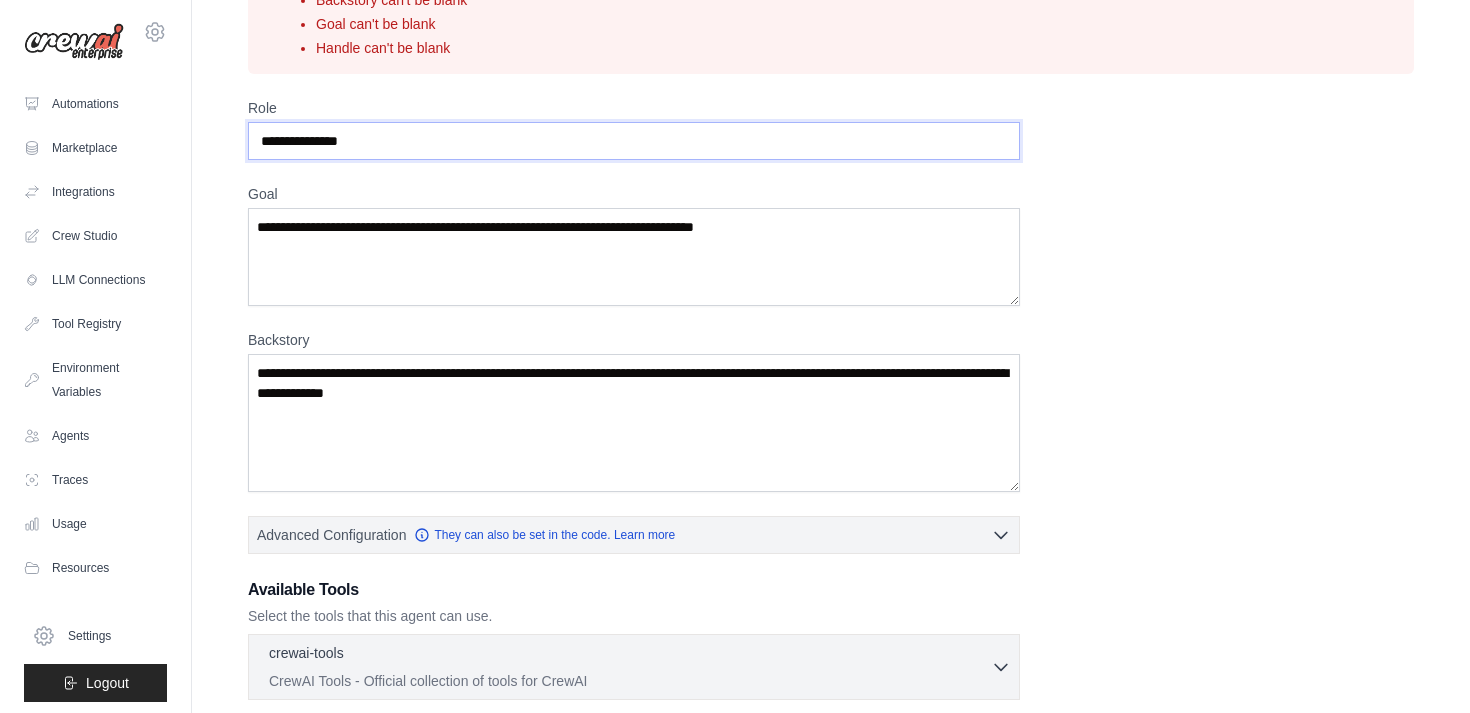 type on "**********" 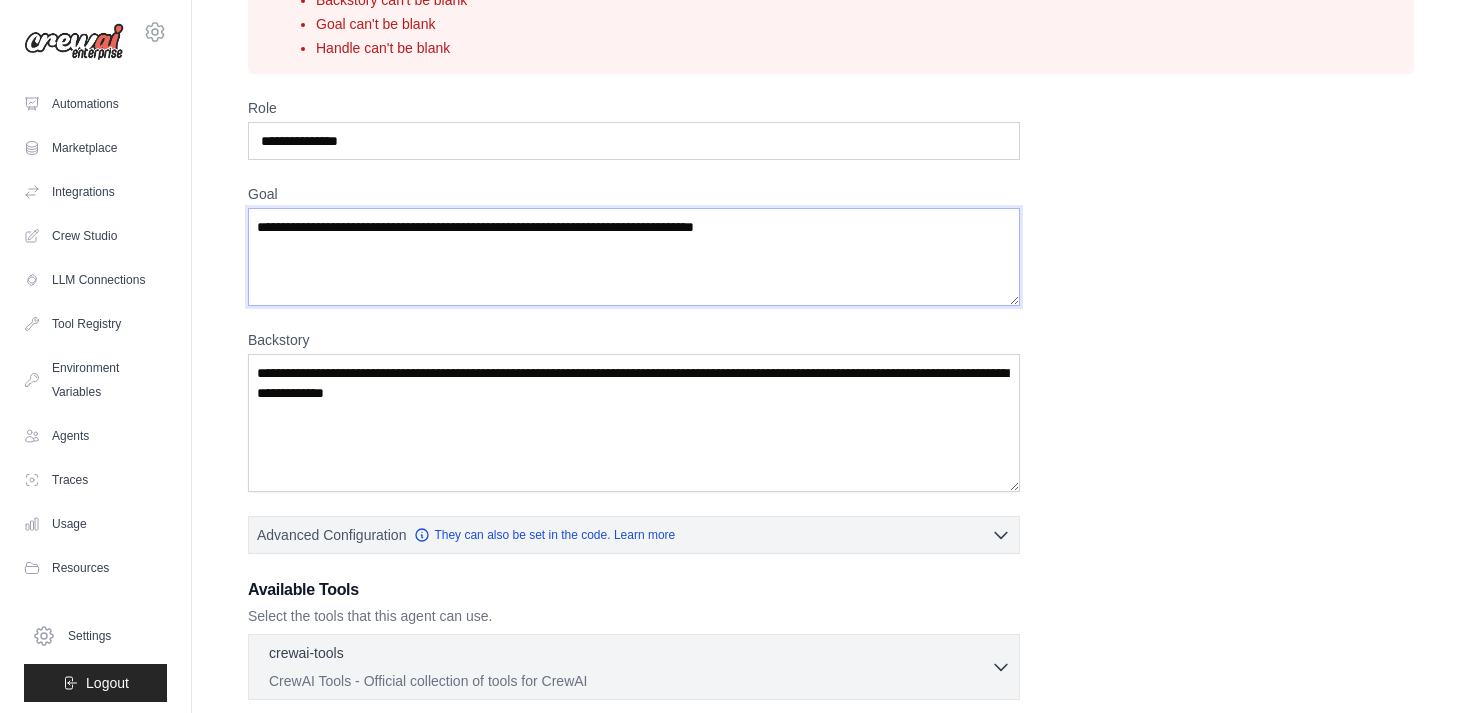 click on "Goal" at bounding box center (634, 257) 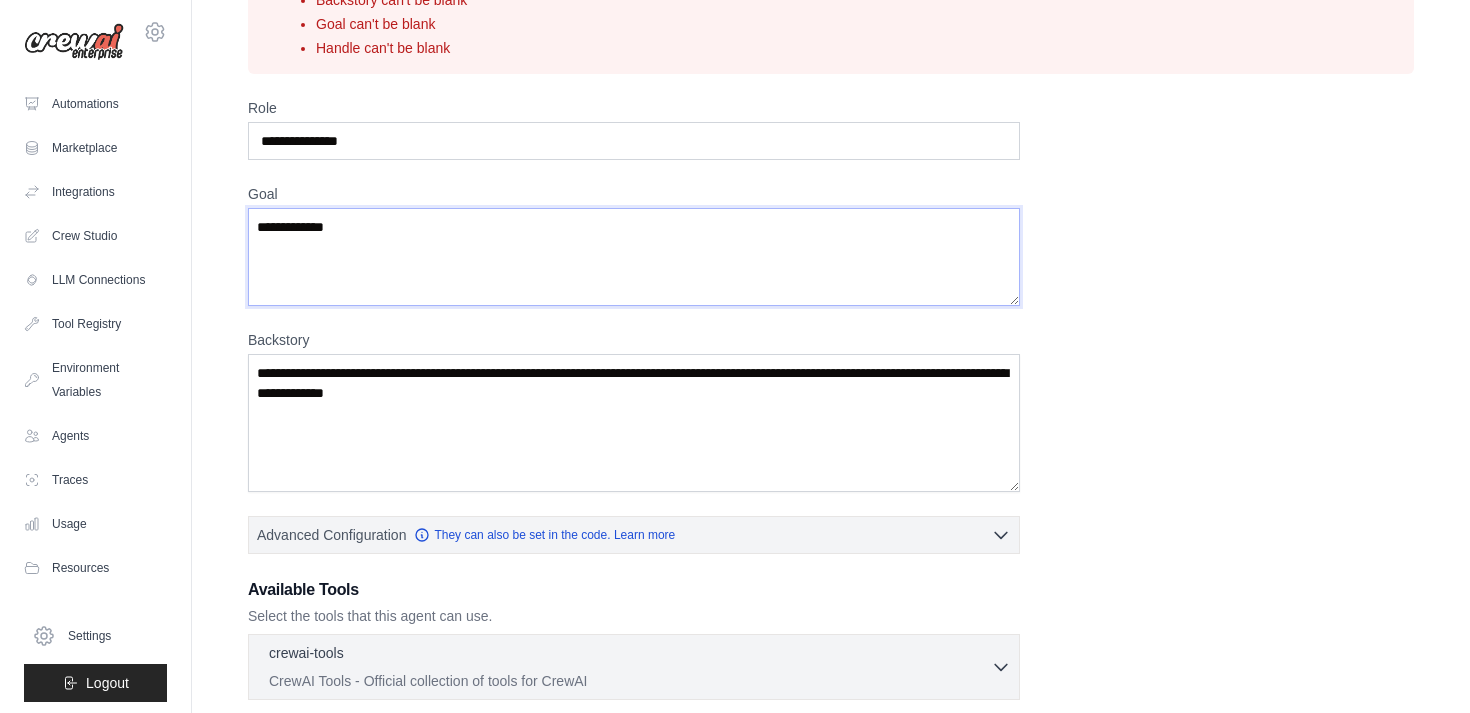 type on "**********" 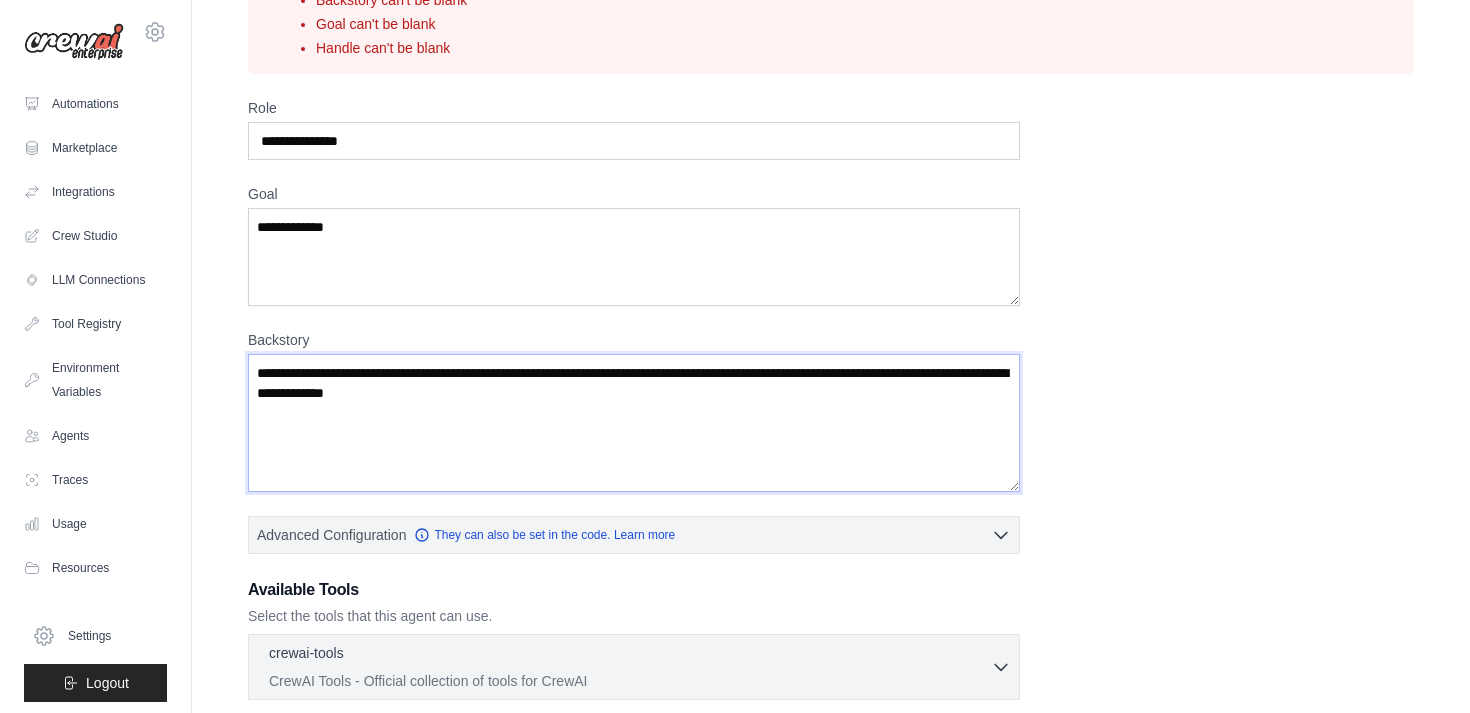click on "Backstory" at bounding box center (634, 423) 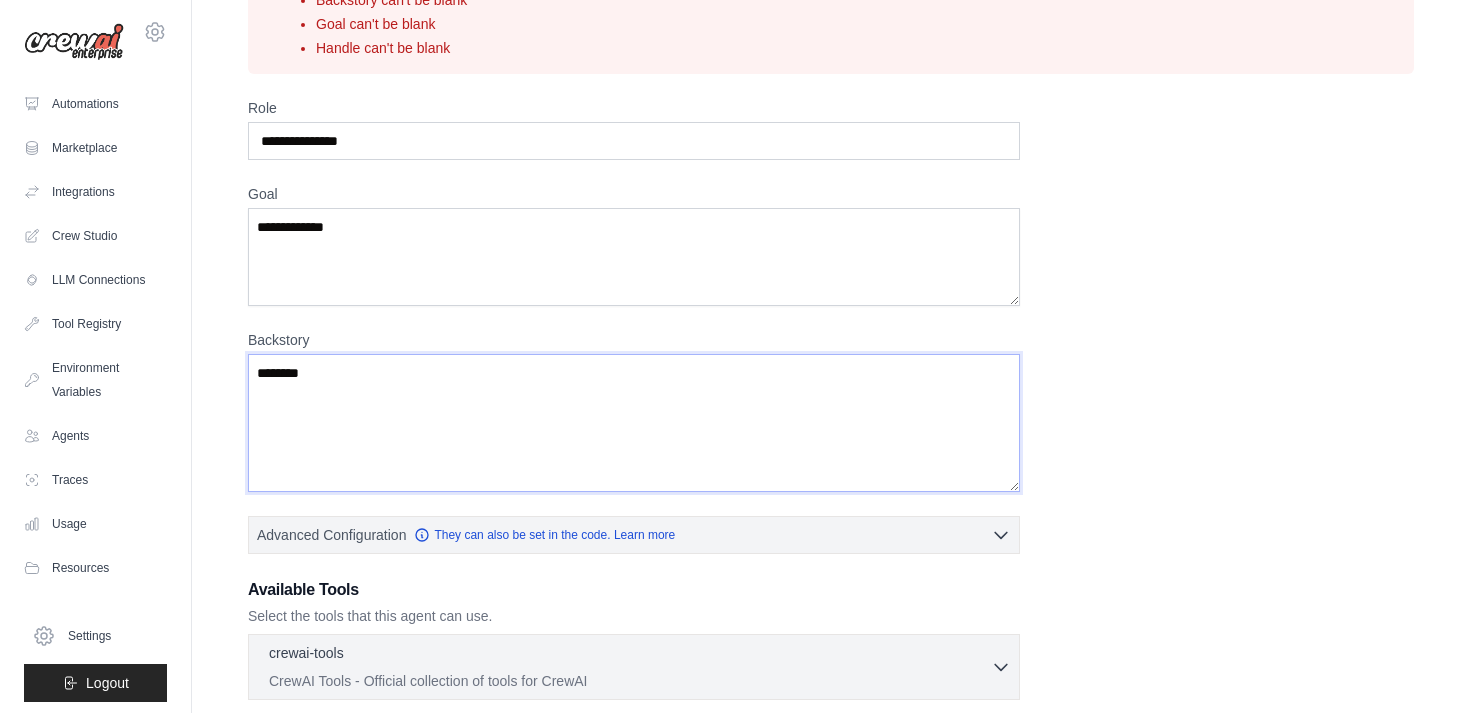 scroll, scrollTop: 422, scrollLeft: 0, axis: vertical 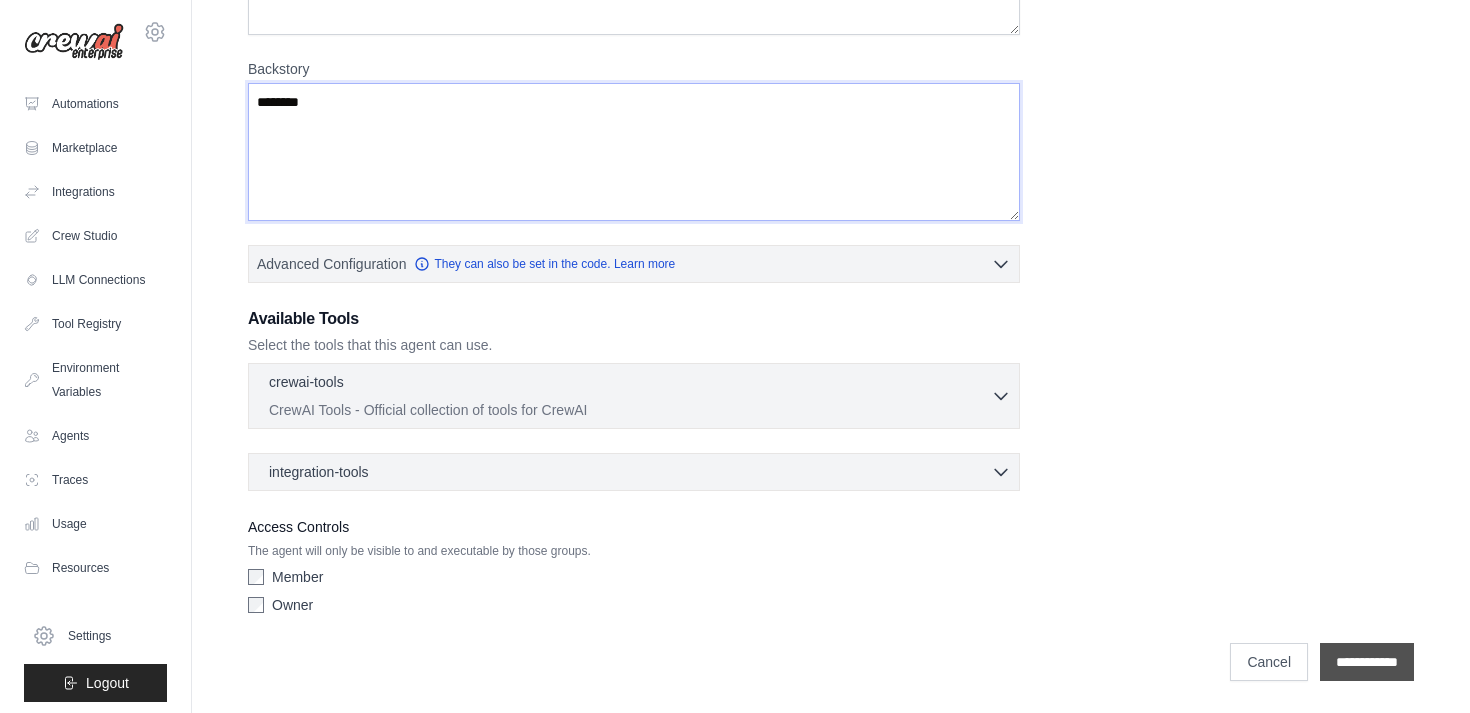 type on "*******" 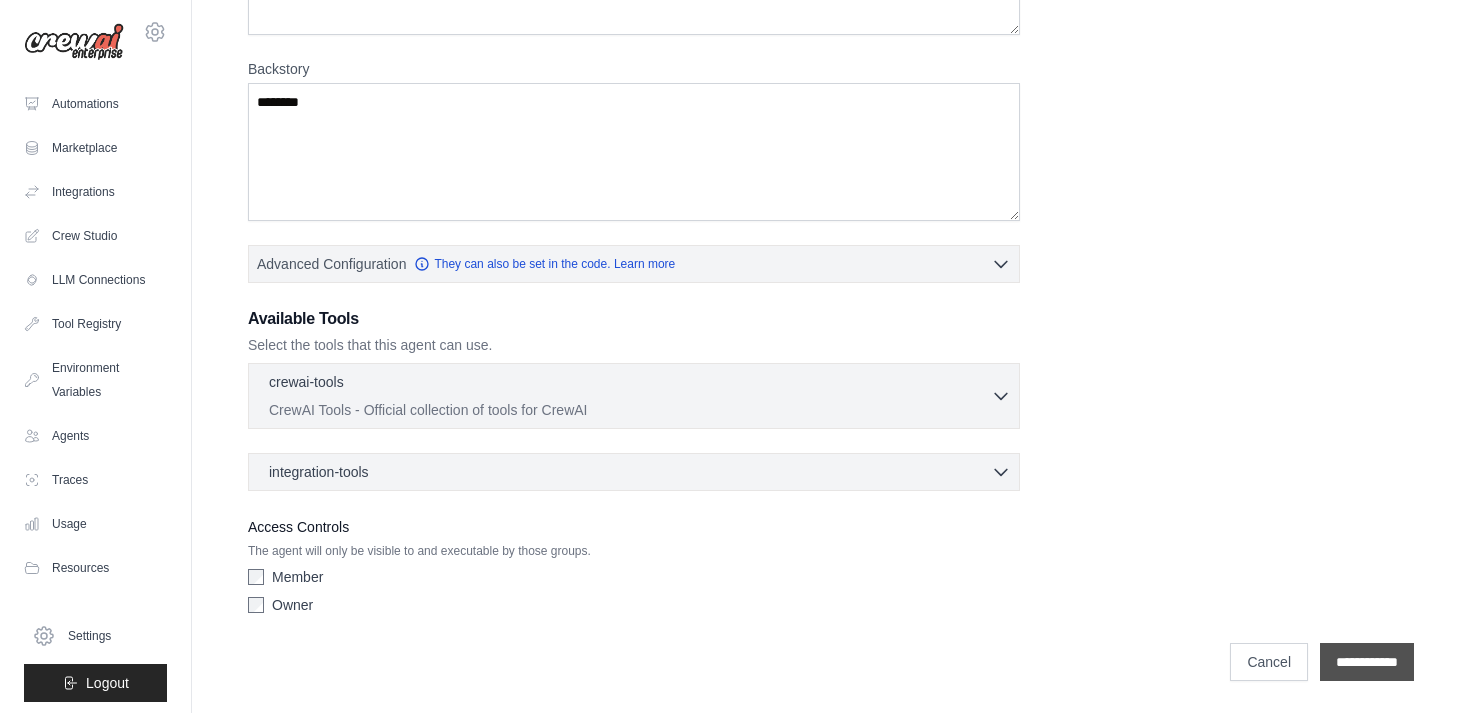 click on "**********" at bounding box center (1367, 662) 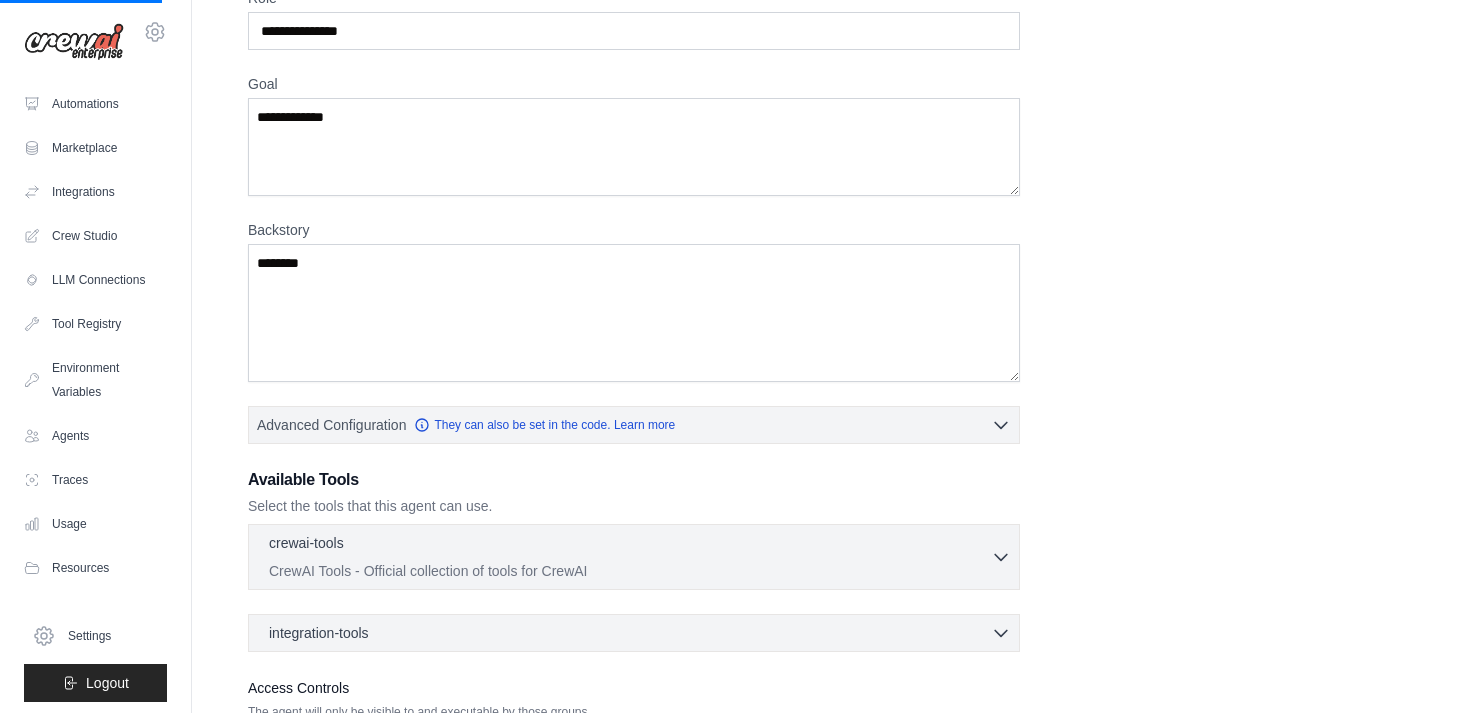 scroll, scrollTop: 0, scrollLeft: 0, axis: both 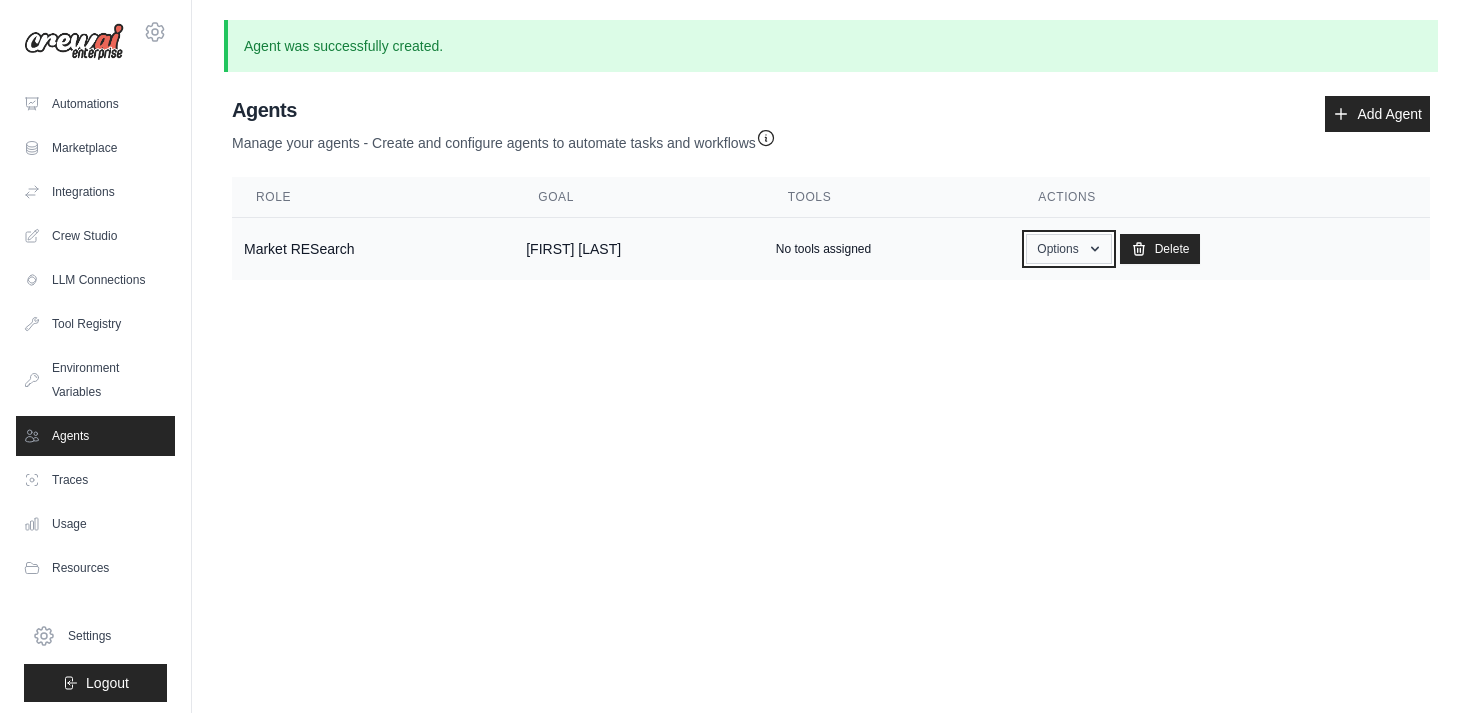 click on "Options" at bounding box center [1068, 249] 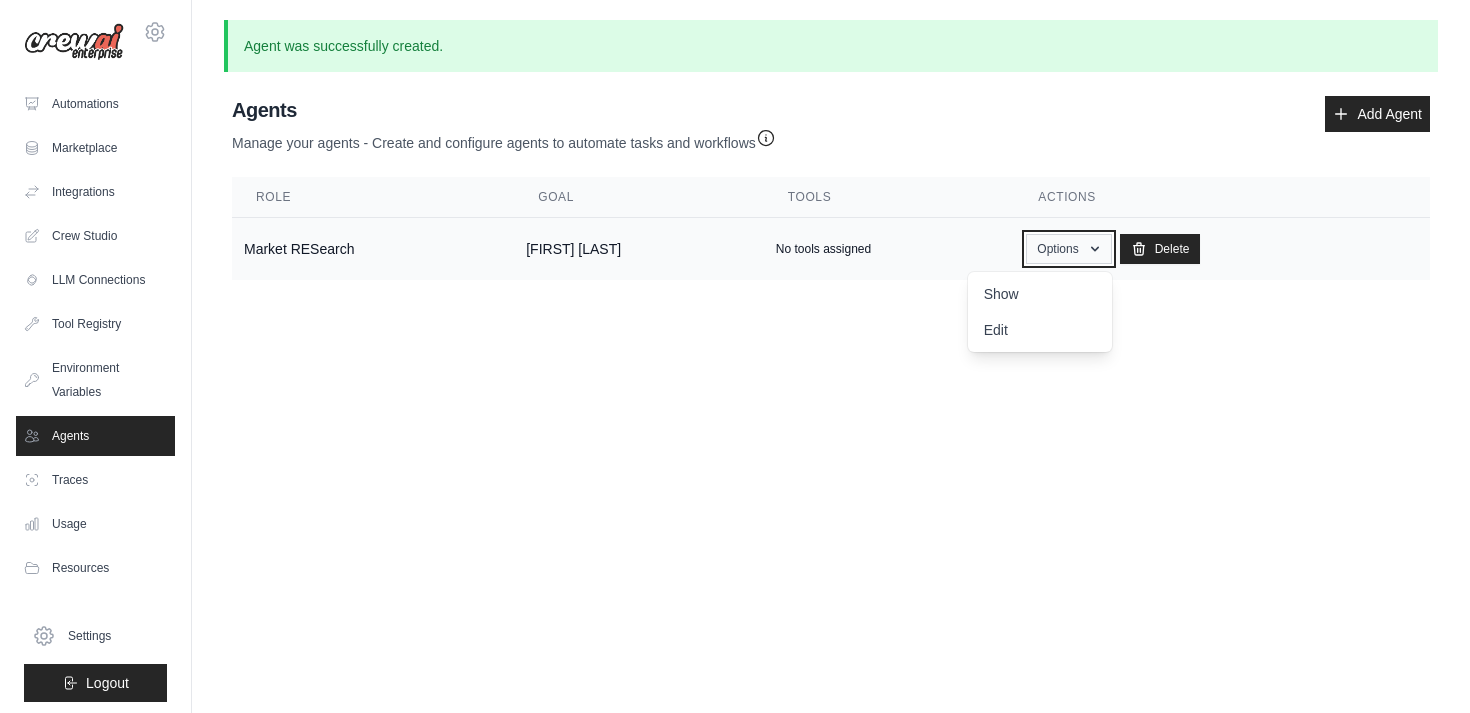 click on "Options" at bounding box center [1068, 249] 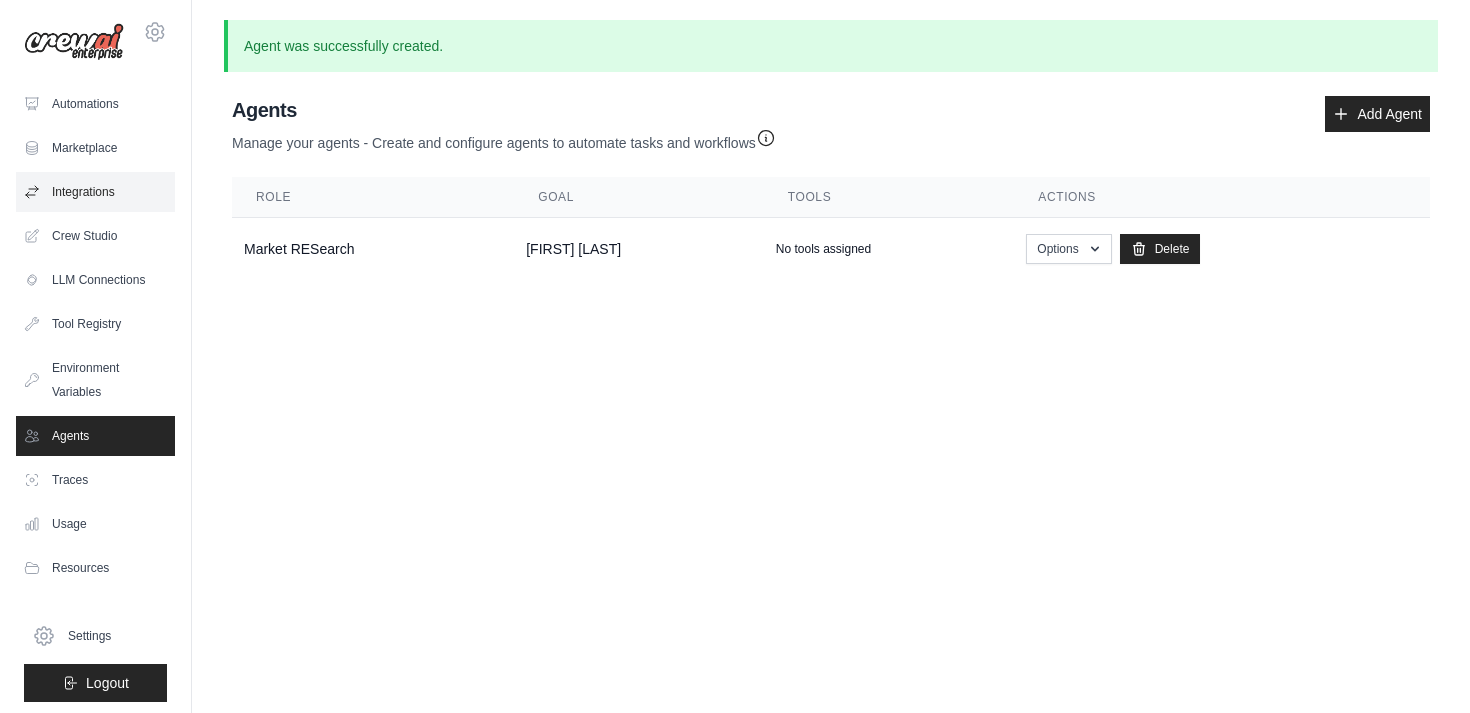 click on "Integrations" at bounding box center [95, 192] 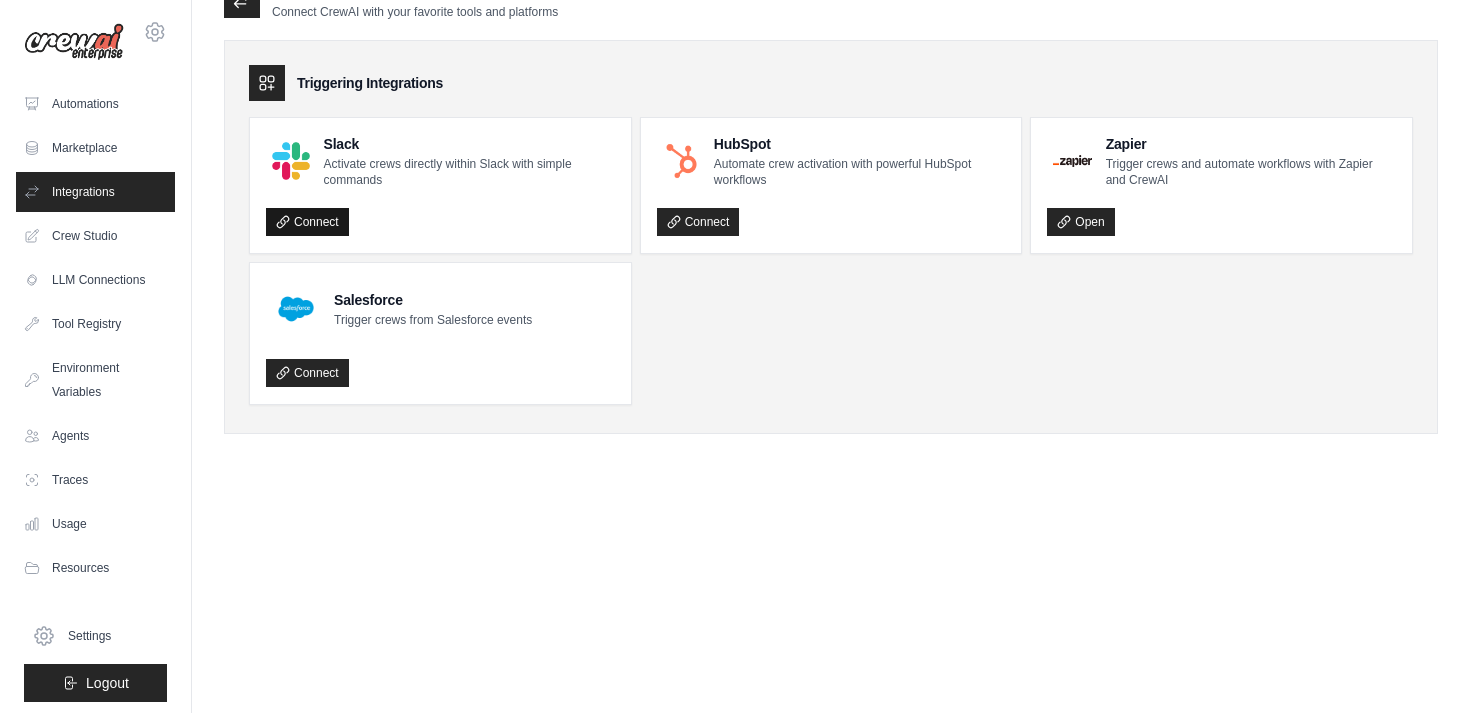 scroll, scrollTop: 0, scrollLeft: 0, axis: both 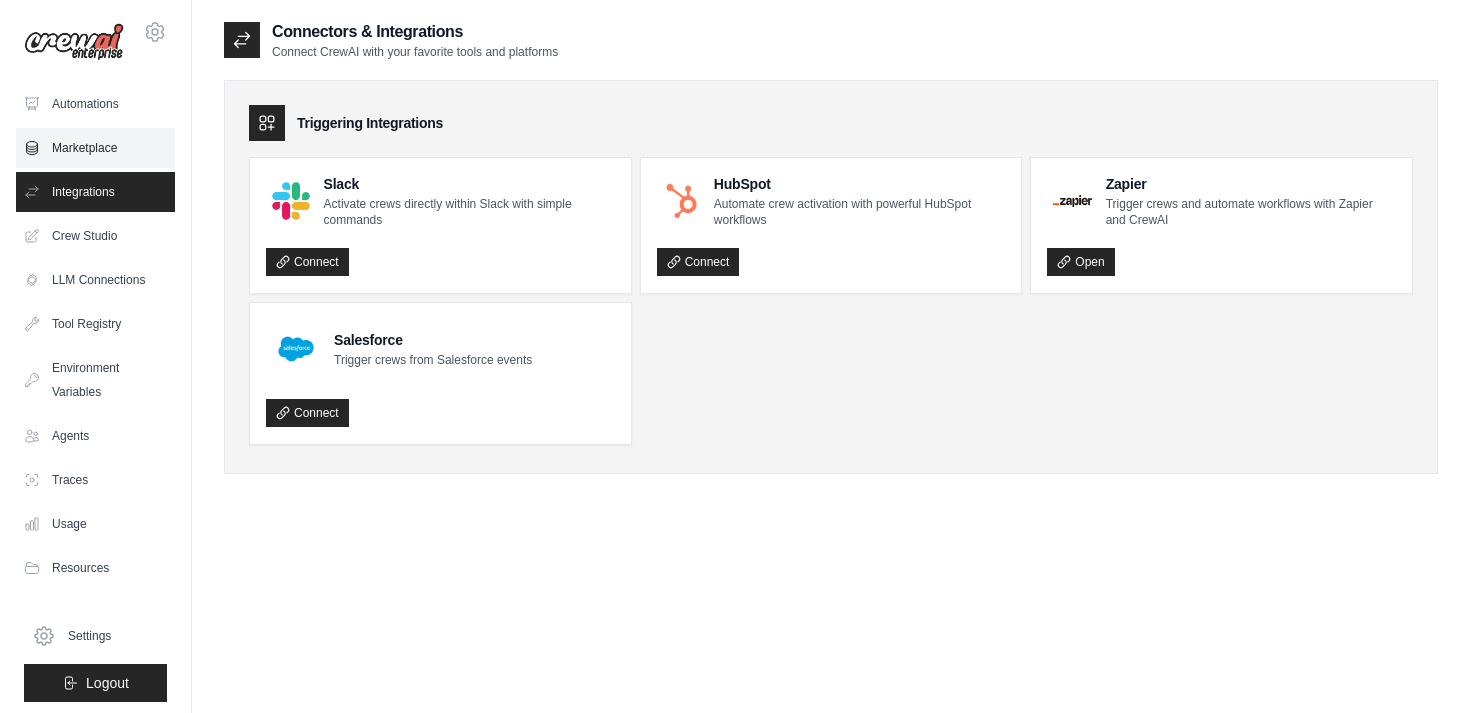click on "Marketplace" at bounding box center (95, 148) 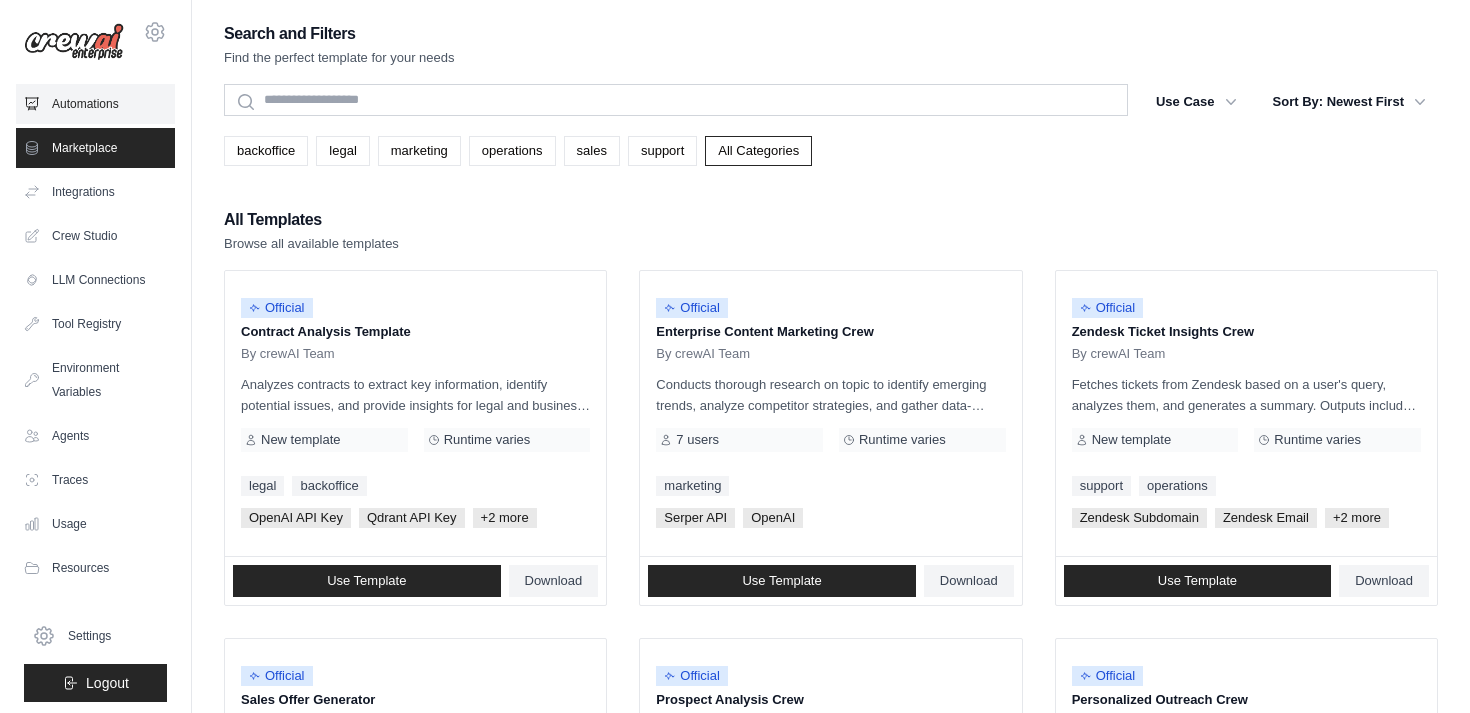 click on "Automations" at bounding box center [95, 104] 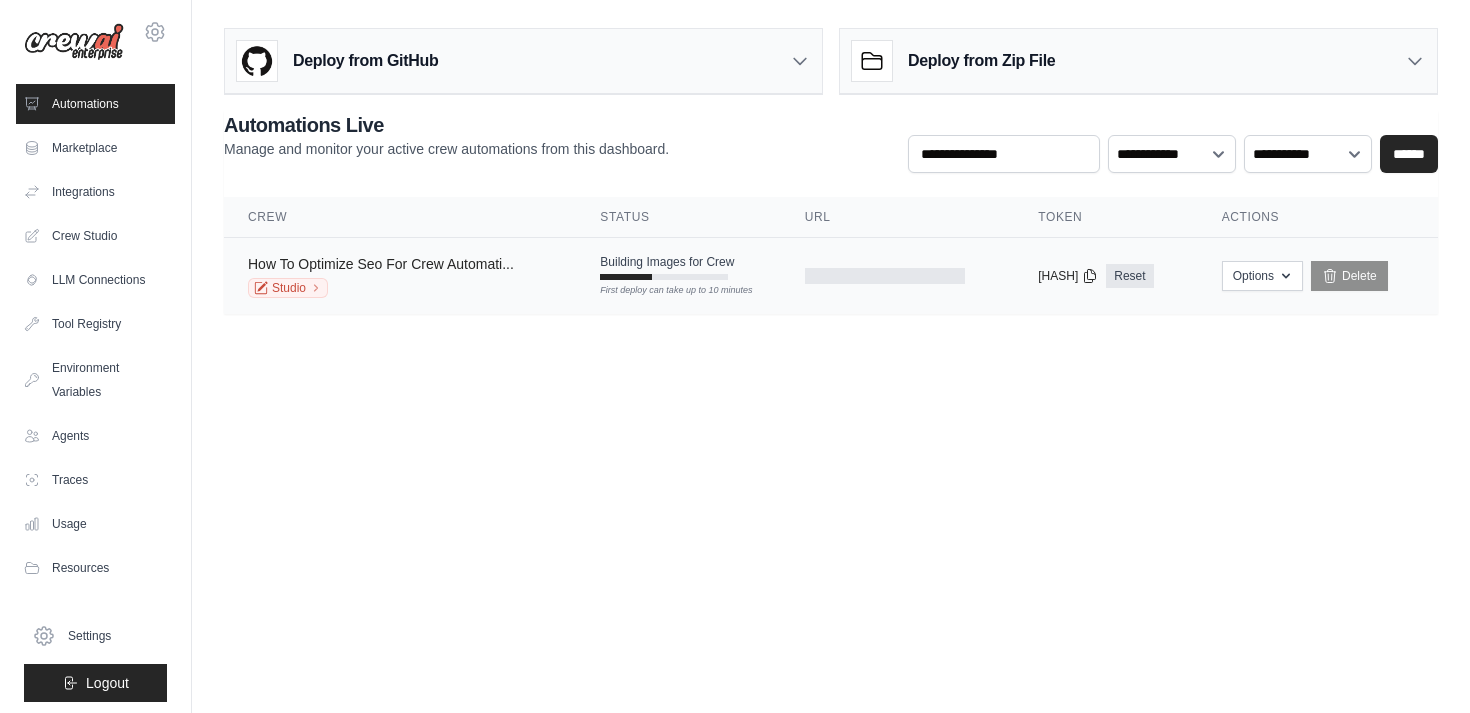 click on "How To Optimize Seo For Crew Automati..." at bounding box center [381, 264] 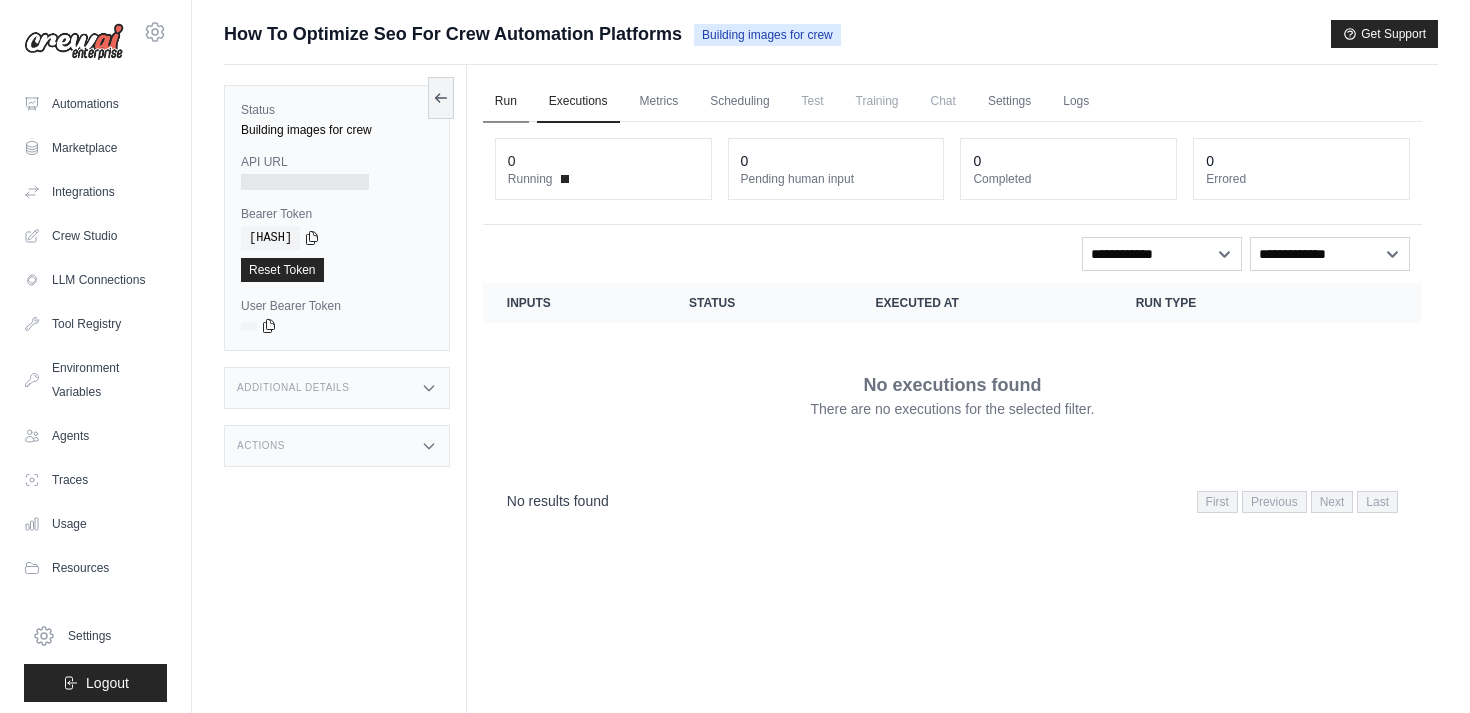click on "Run" at bounding box center [506, 102] 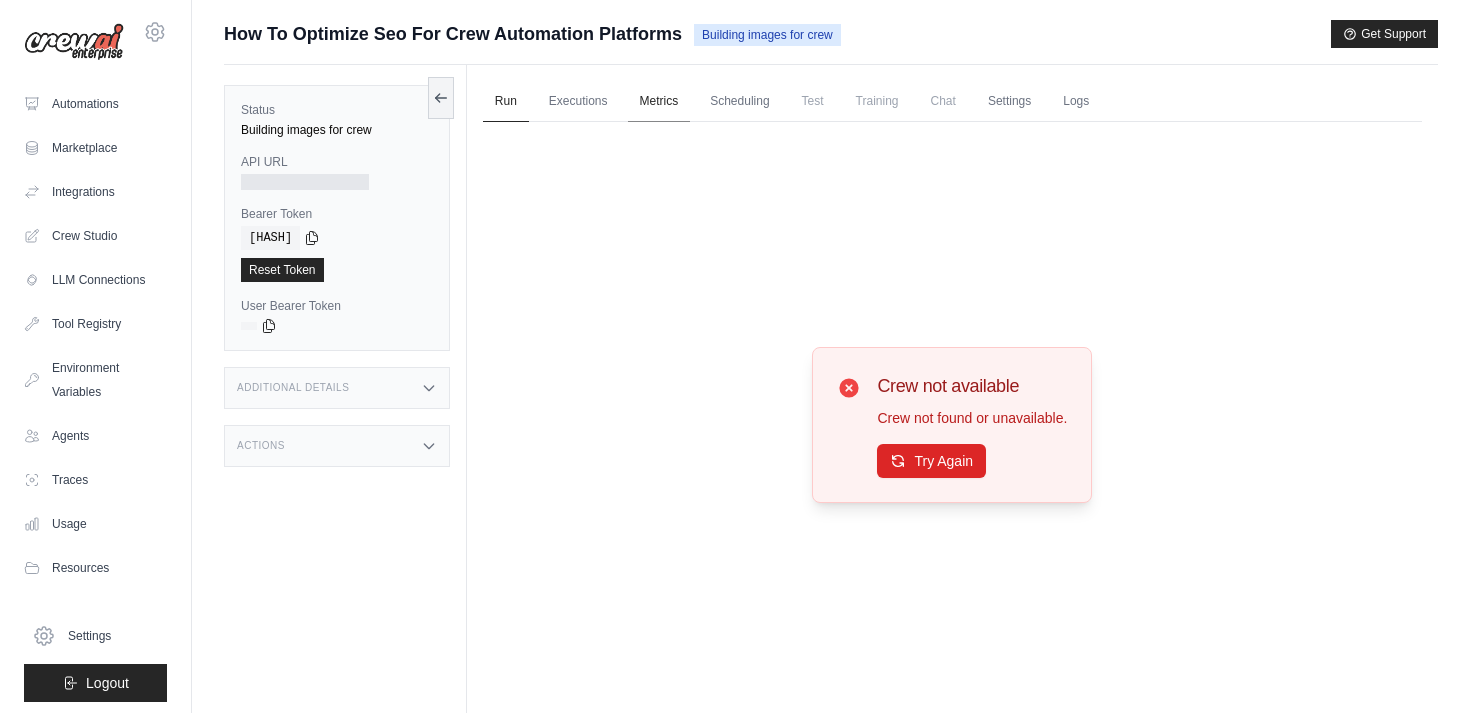 click on "Metrics" at bounding box center [659, 102] 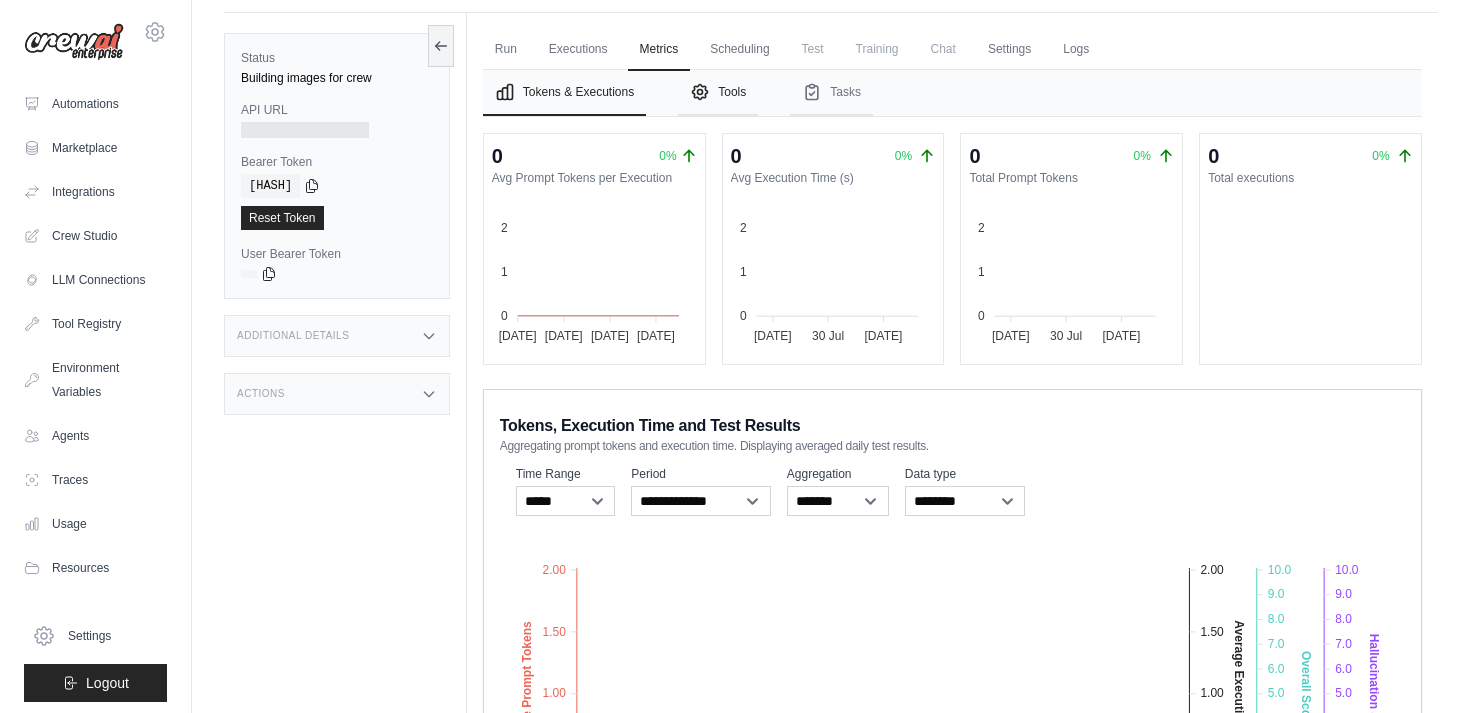 scroll, scrollTop: 0, scrollLeft: 0, axis: both 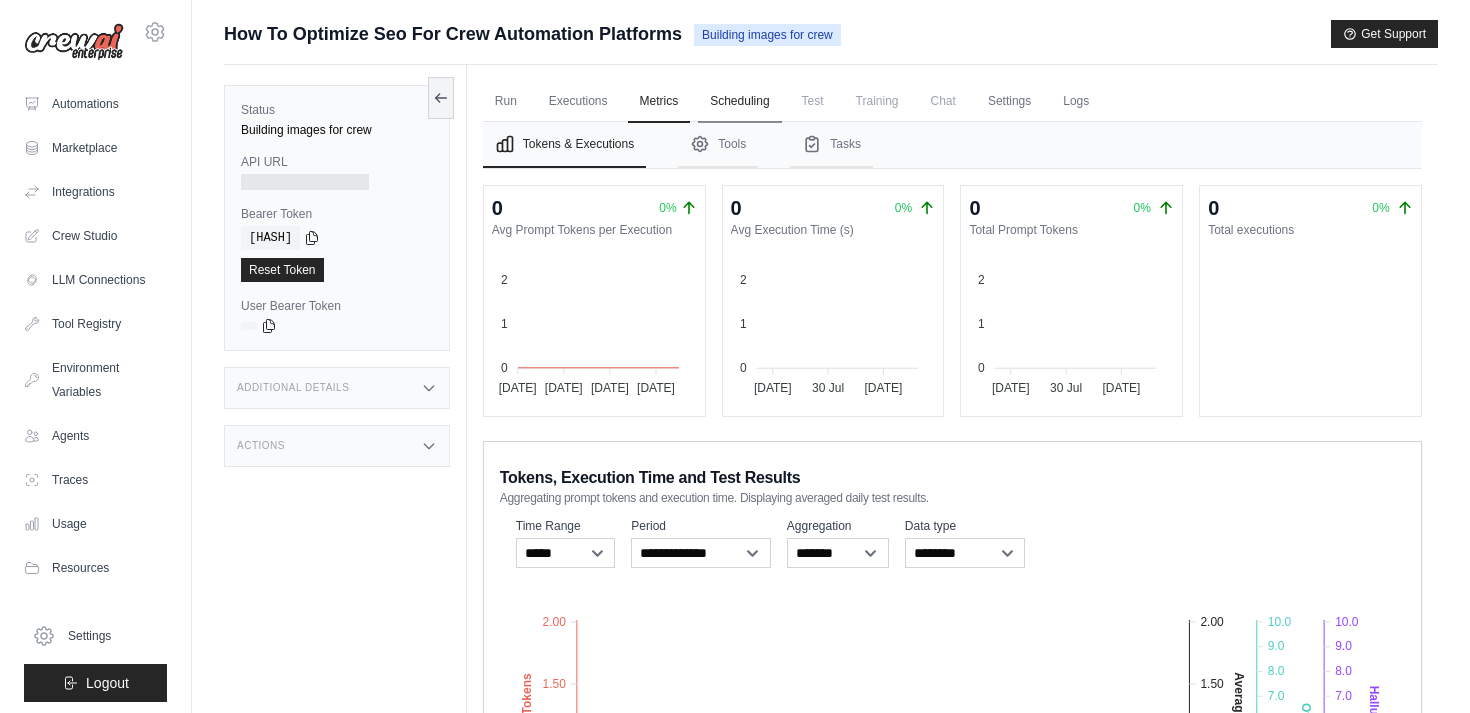 click on "Scheduling" at bounding box center [739, 102] 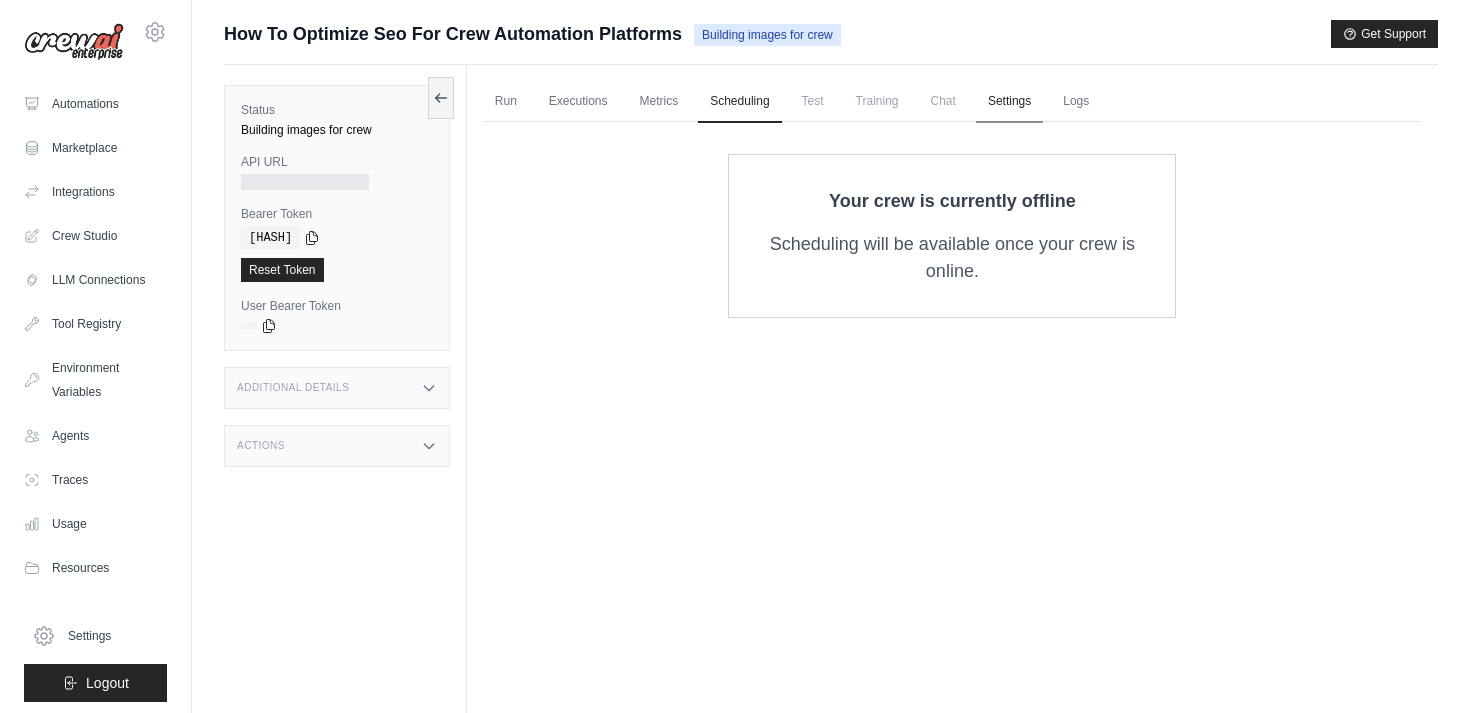 click on "Settings" at bounding box center (1009, 102) 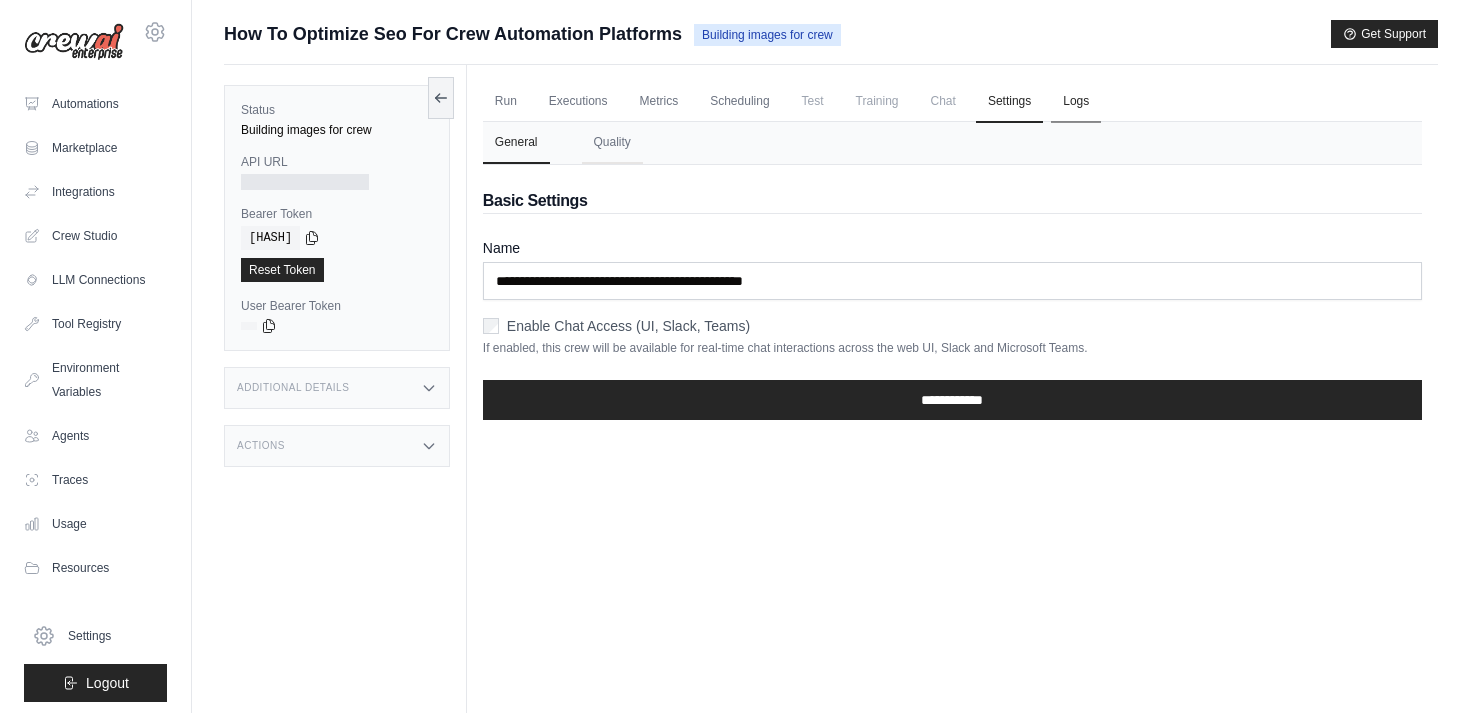 click on "Logs" at bounding box center (1076, 102) 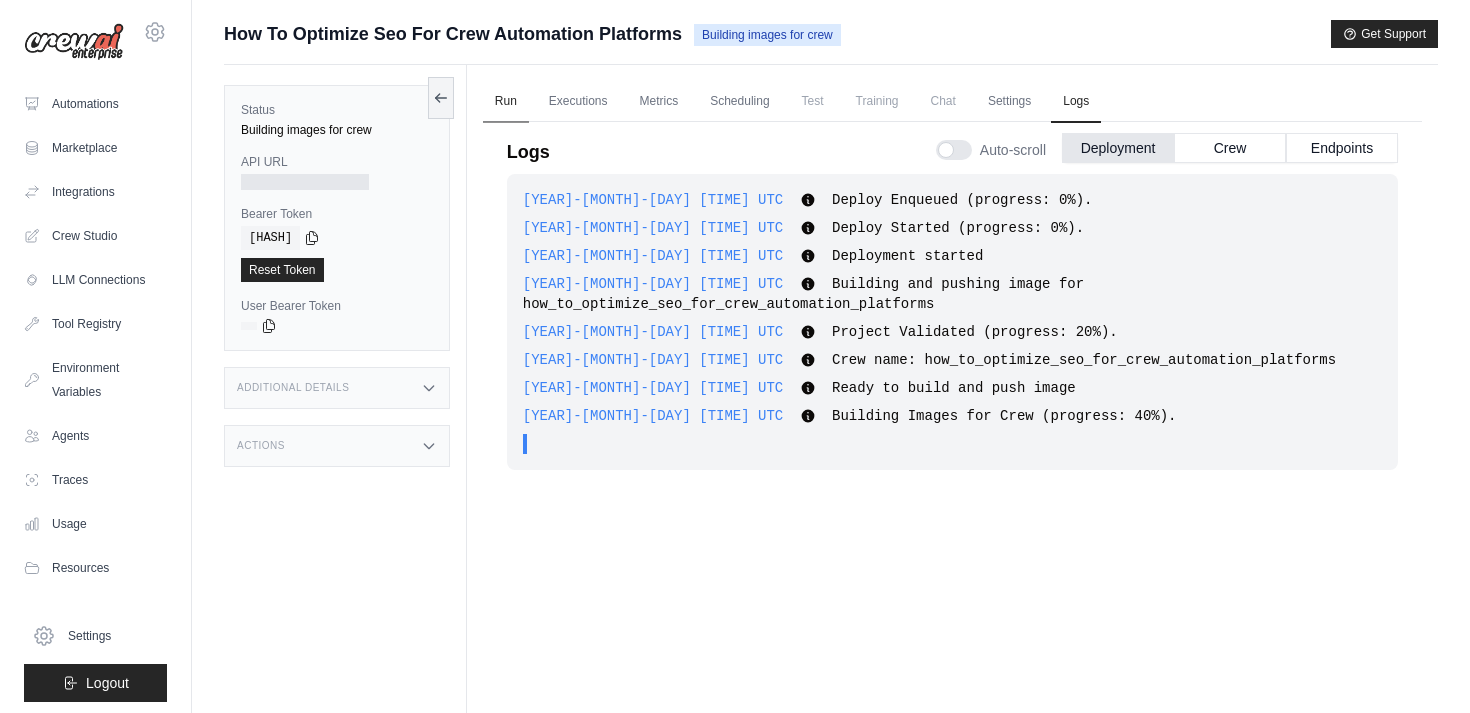 click on "Run" at bounding box center [506, 102] 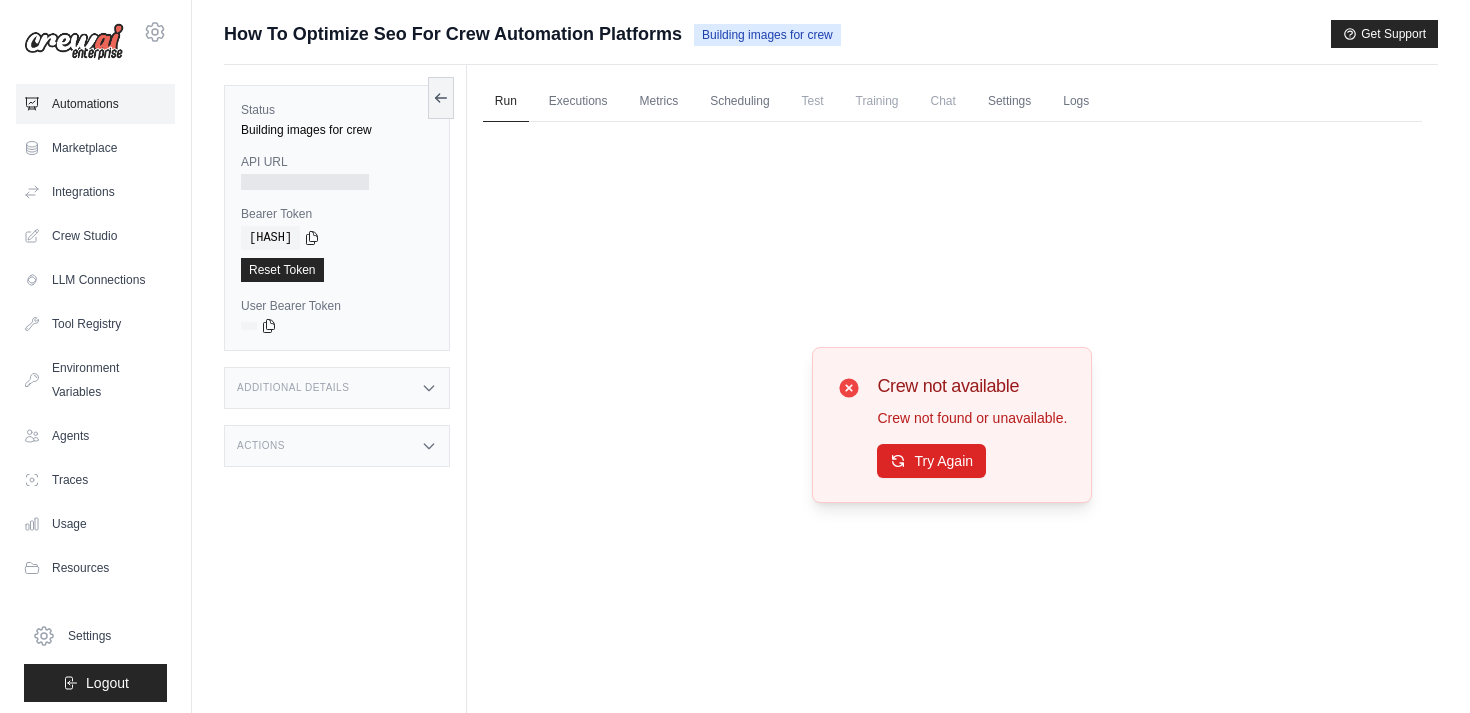 click on "Automations" at bounding box center (95, 104) 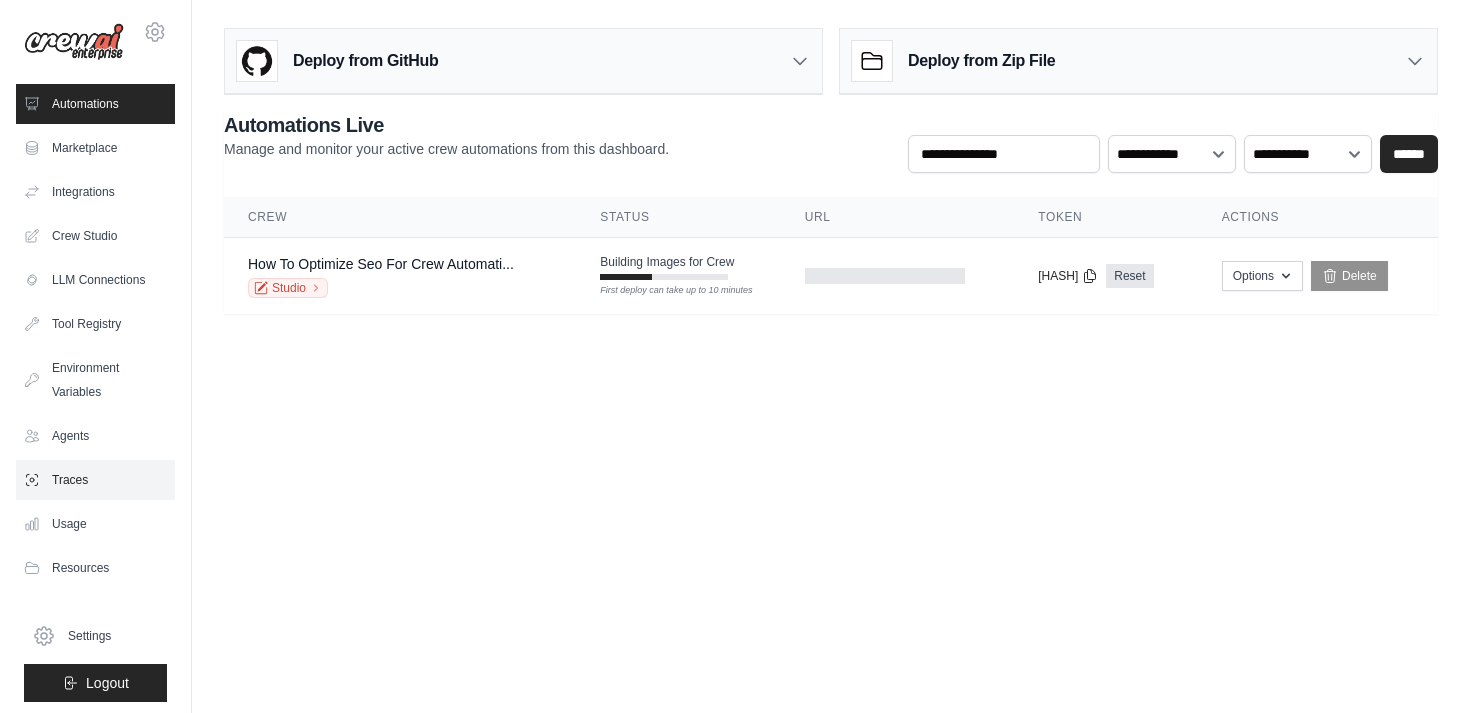 click on "Traces" at bounding box center (95, 480) 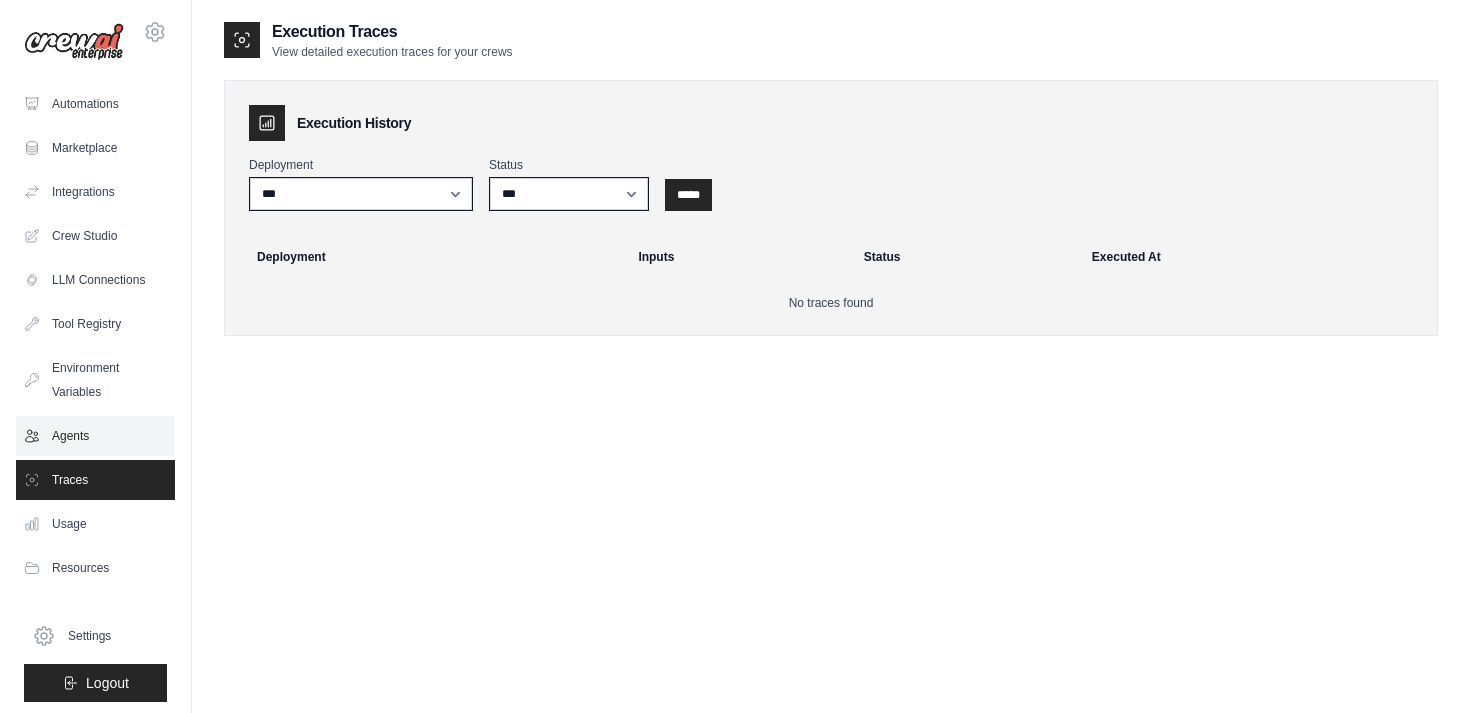 click on "Agents" at bounding box center [95, 436] 